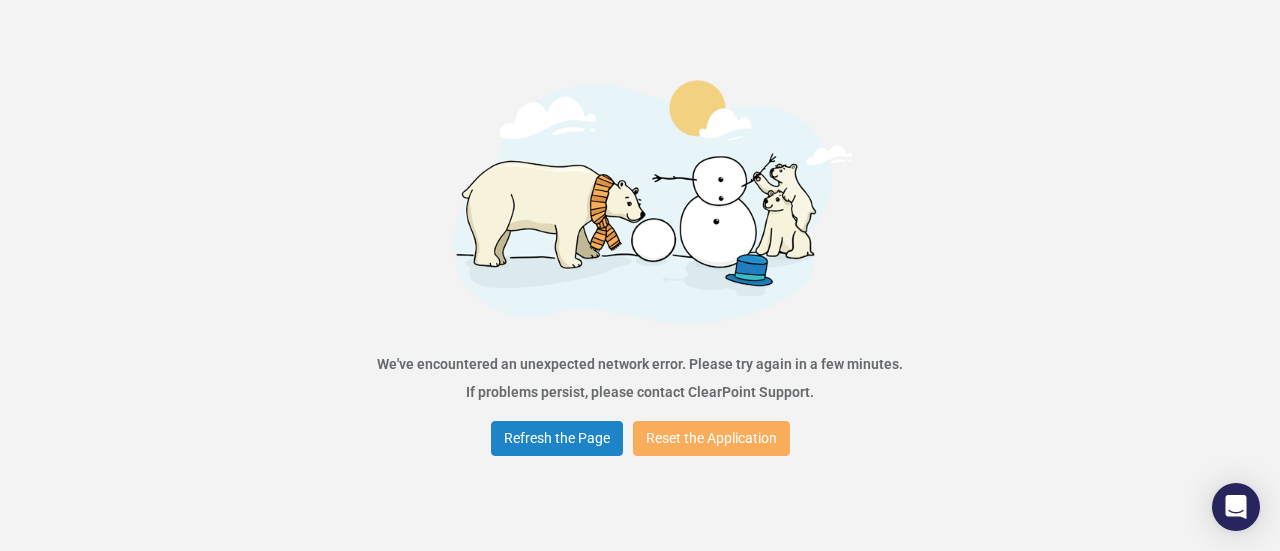 scroll, scrollTop: 0, scrollLeft: 0, axis: both 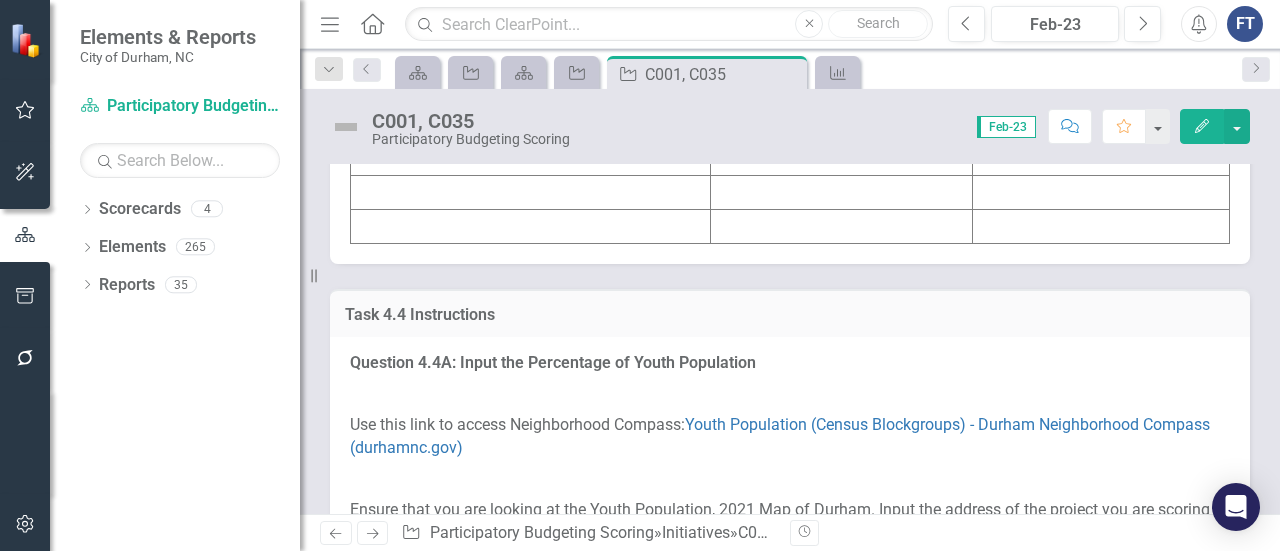 click at bounding box center [1101, -10] 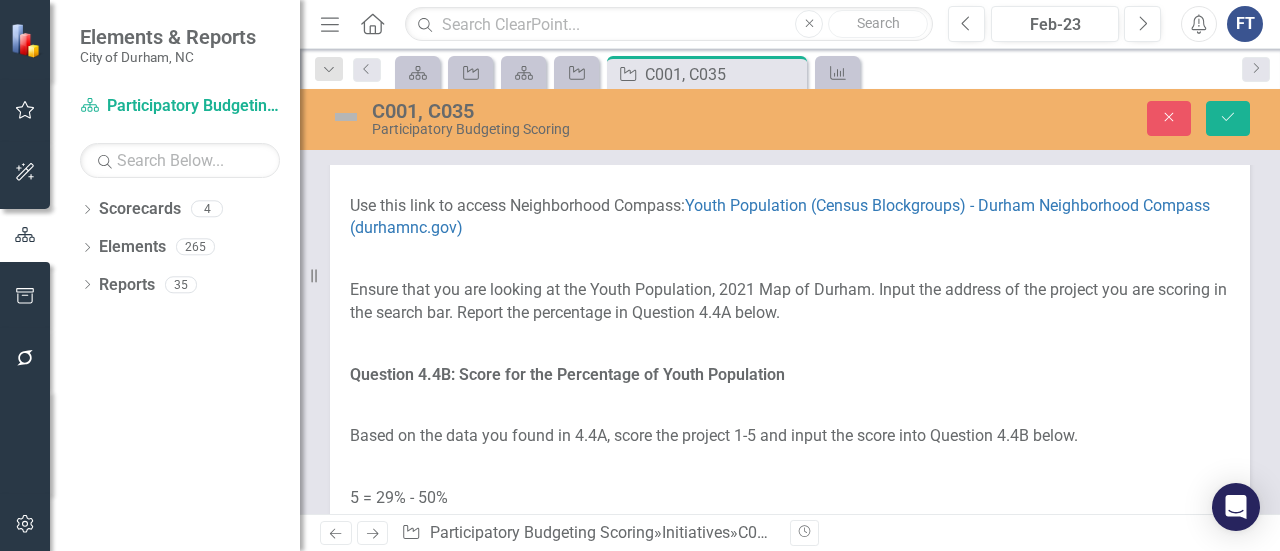 type on "<table border="1">
<colgroup>
<col>
<col>
<col>
</colgroup>
<tbody>
<tr>
<td><strong>Initiative</strong></td>
<td><strong>Score</strong></td>
<td><strong>Value</strong></td>
</tr>
<tr>
<td>&nbsp;</td>
<td>&nbsp;</td>
<td>&nbsp;</td>
</tr>
<tr>
<td>&nbsp;</td>
<td>&nbsp;</td>
<td>&nbsp;</td>
</tr>
<tr>
<td>&nbsp;</td>
<td>&nbsp;</td>
<td>&nbsp;</td>
</tr>
<tr>
<td>&nbsp;</td>
<td>&nbsp;</td>
<td>&nbsp;</td>
</tr>
<tr>
<td>&nbsp;</td>
<td>&nbsp;</td>
<td>&nbsp;</td>
</tr>
<tr>
<td>&nbsp;</td>
<td>&nbsp;</td>
<td>&nbsp;</td>
</tr>
<tr>
<td>&nbsp;</td>
<td>&nbsp;</td>
<td>&nbsp;</td>
</tr>
<tr>
<td>&nbsp;</td>
<td>&nbsp;</td>
<td>&nbsp;</td>
</tr>
<tr>
<td>&nbsp;</td>
<td>&nbsp;</td>
<td>&nbsp;</td>
</tr>
</tbody>
</table>" 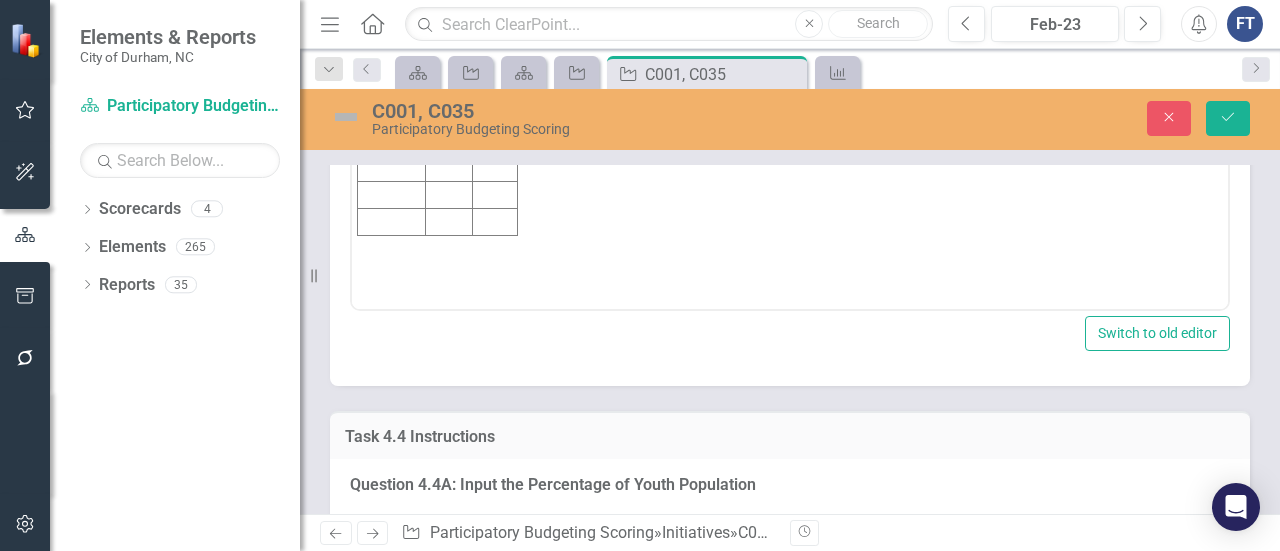 scroll, scrollTop: 0, scrollLeft: 0, axis: both 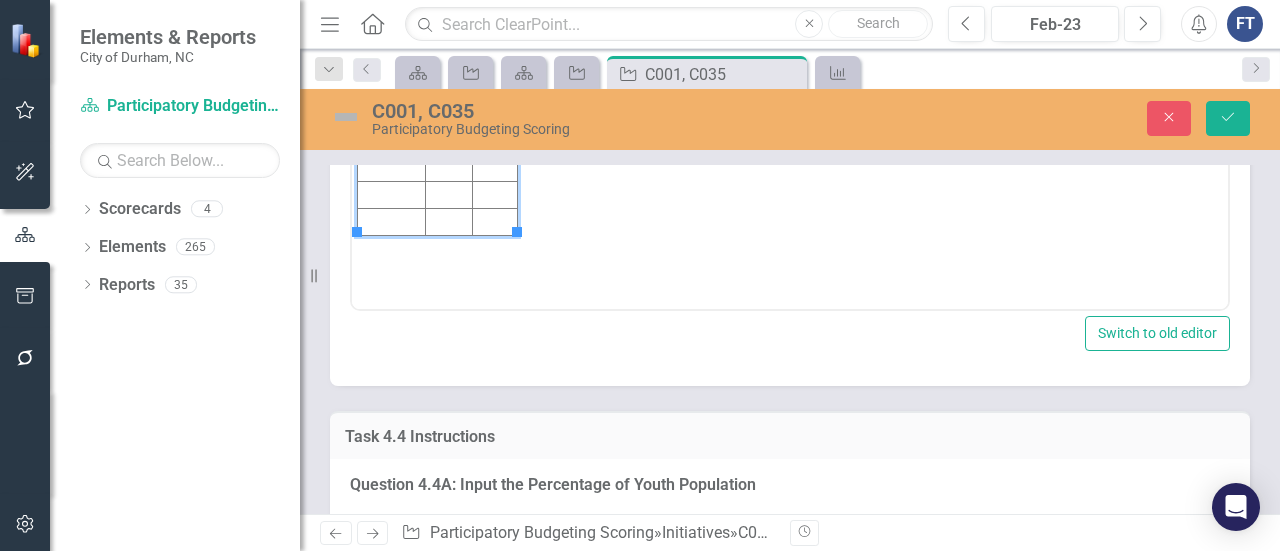click at bounding box center (495, 6) 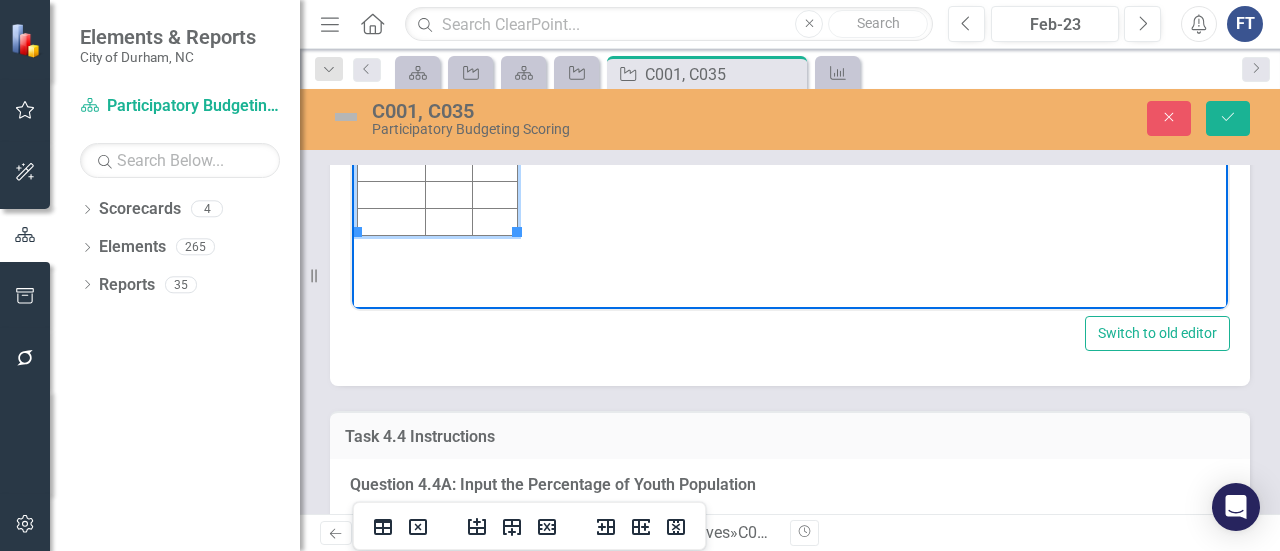 type 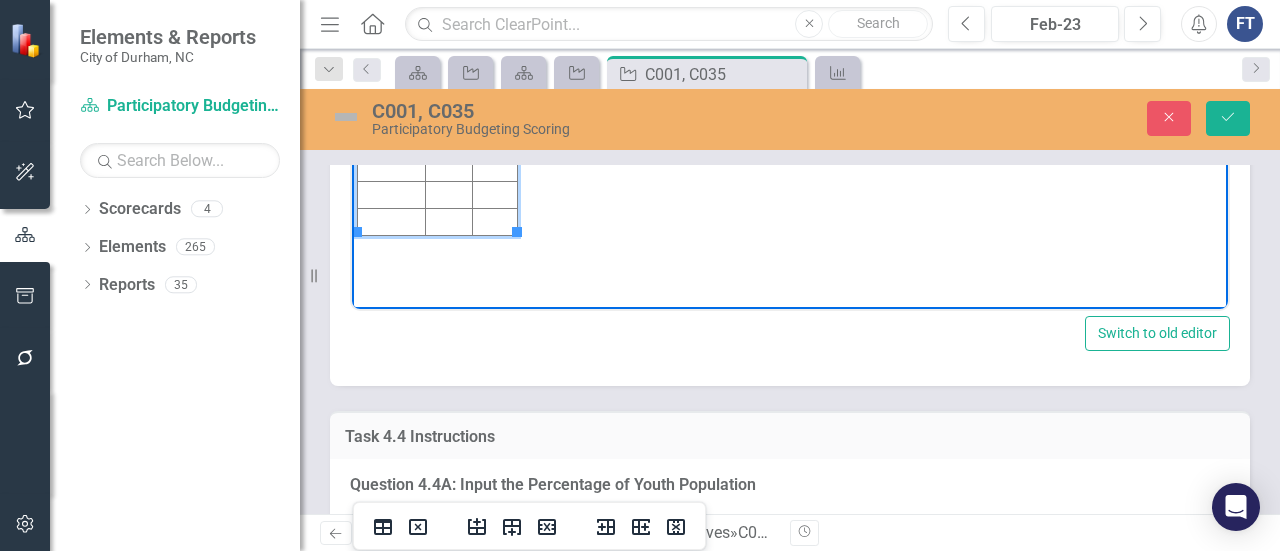 click on "6%" at bounding box center (495, 6) 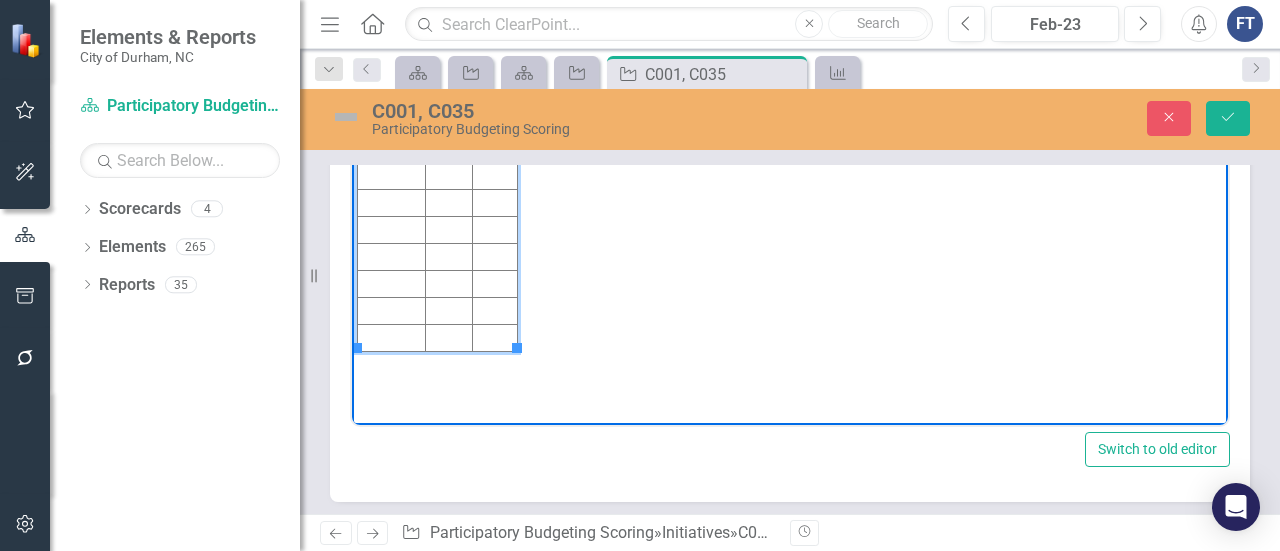 scroll, scrollTop: 5500, scrollLeft: 0, axis: vertical 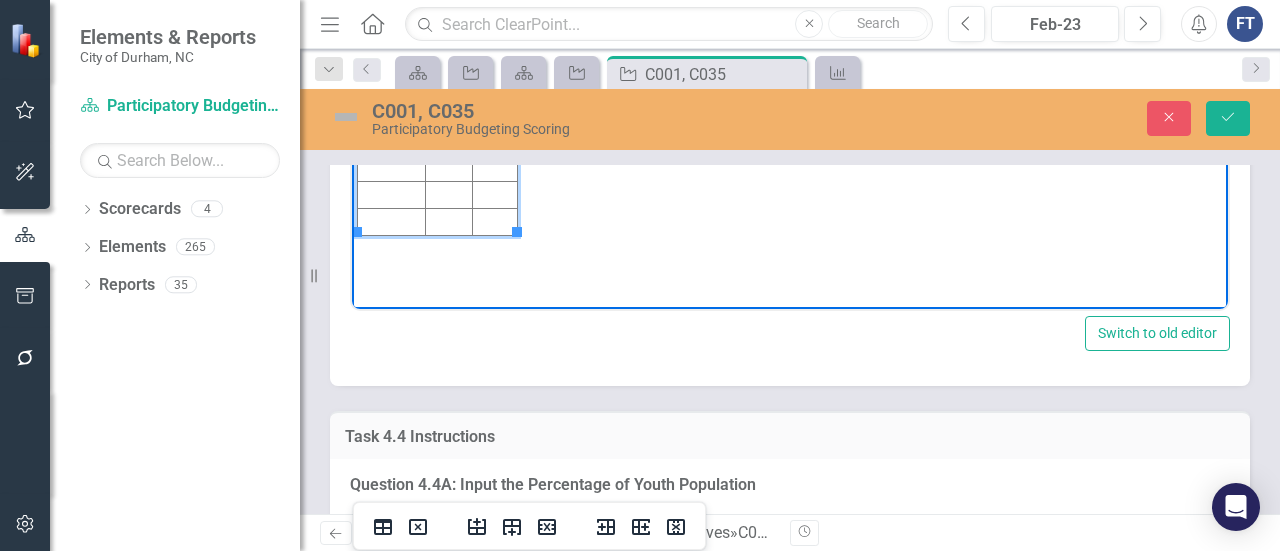 click at bounding box center (448, 6) 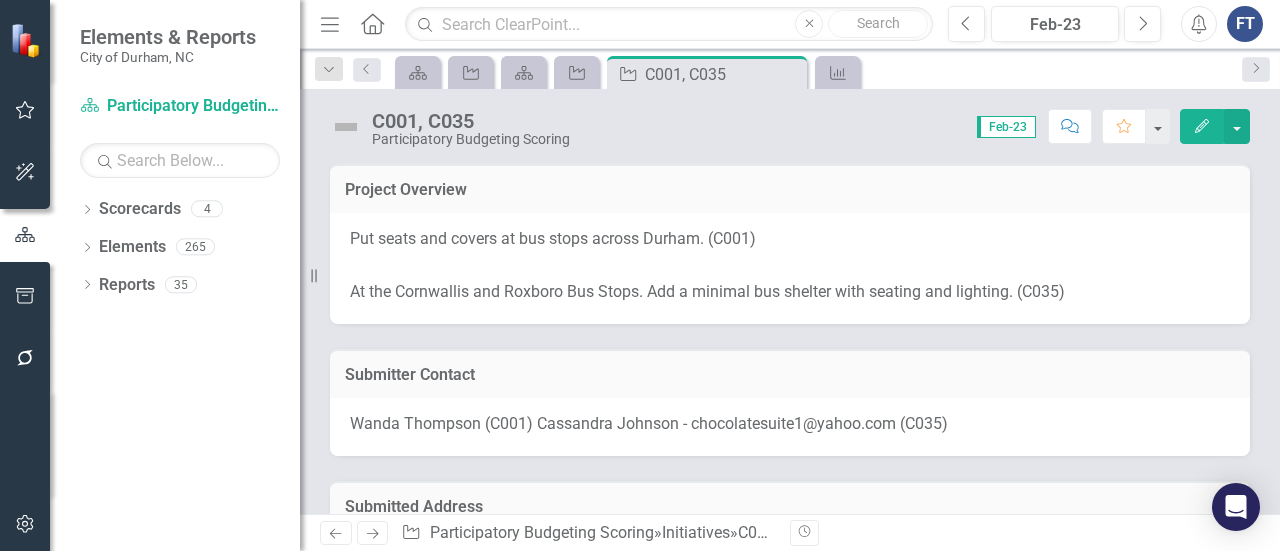 scroll, scrollTop: 0, scrollLeft: 0, axis: both 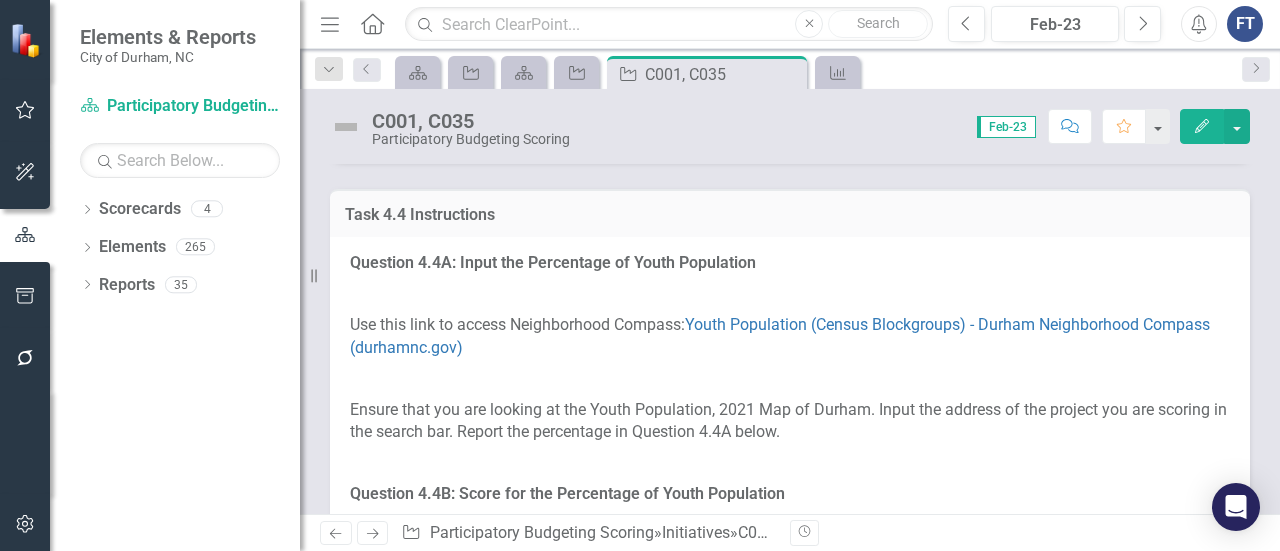 click at bounding box center [531, -77] 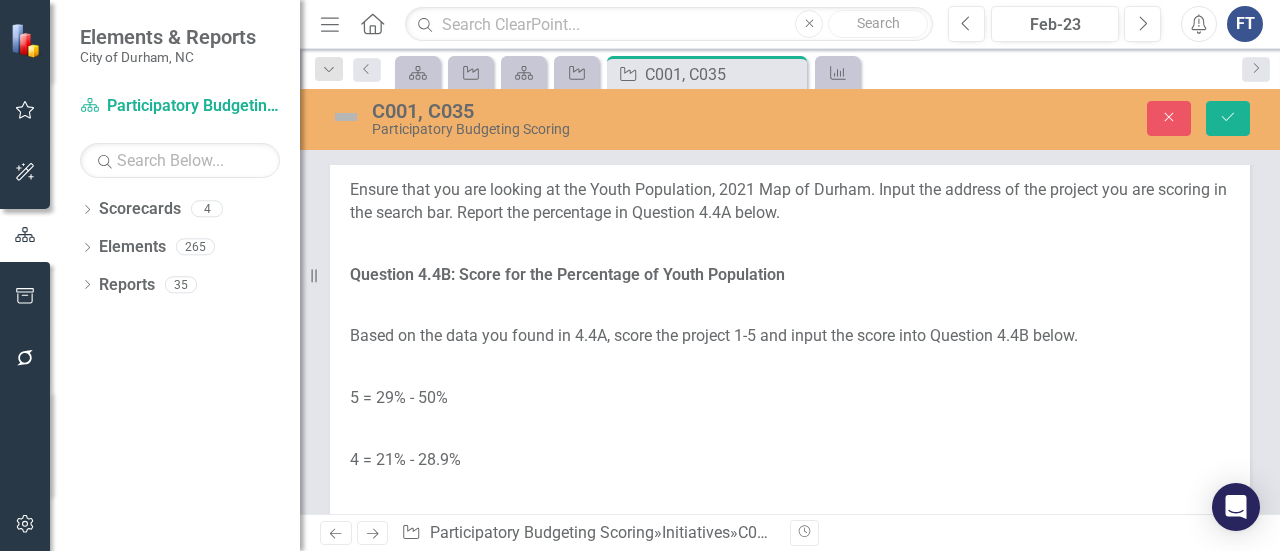 type on "<table border="1">
<colgroup>
<col>
<col>
<col>
</colgroup>
<tbody>
<tr>
<td><strong>Initiative</strong></td>
<td><strong>Score</strong></td>
<td><strong>Value</strong></td>
</tr>
<tr>
<td>&nbsp;</td>
<td>&nbsp;</td>
<td>&nbsp;</td>
</tr>
<tr>
<td>&nbsp;</td>
<td>&nbsp;</td>
<td>&nbsp;</td>
</tr>
<tr>
<td>&nbsp;</td>
<td>&nbsp;</td>
<td>&nbsp;</td>
</tr>
<tr>
<td>&nbsp;</td>
<td>&nbsp;</td>
<td>&nbsp;</td>
</tr>
<tr>
<td>&nbsp;</td>
<td>&nbsp;</td>
<td>&nbsp;</td>
</tr>
<tr>
<td>&nbsp;</td>
<td>&nbsp;</td>
<td>&nbsp;</td>
</tr>
<tr>
<td>&nbsp;</td>
<td>&nbsp;</td>
<td>&nbsp;</td>
</tr>
<tr>
<td>&nbsp;</td>
<td>&nbsp;</td>
<td>&nbsp;</td>
</tr>
<tr>
<td>&nbsp;</td>
<td>&nbsp;</td>
<td>&nbsp;</td>
</tr>
</tbody>
</table>" 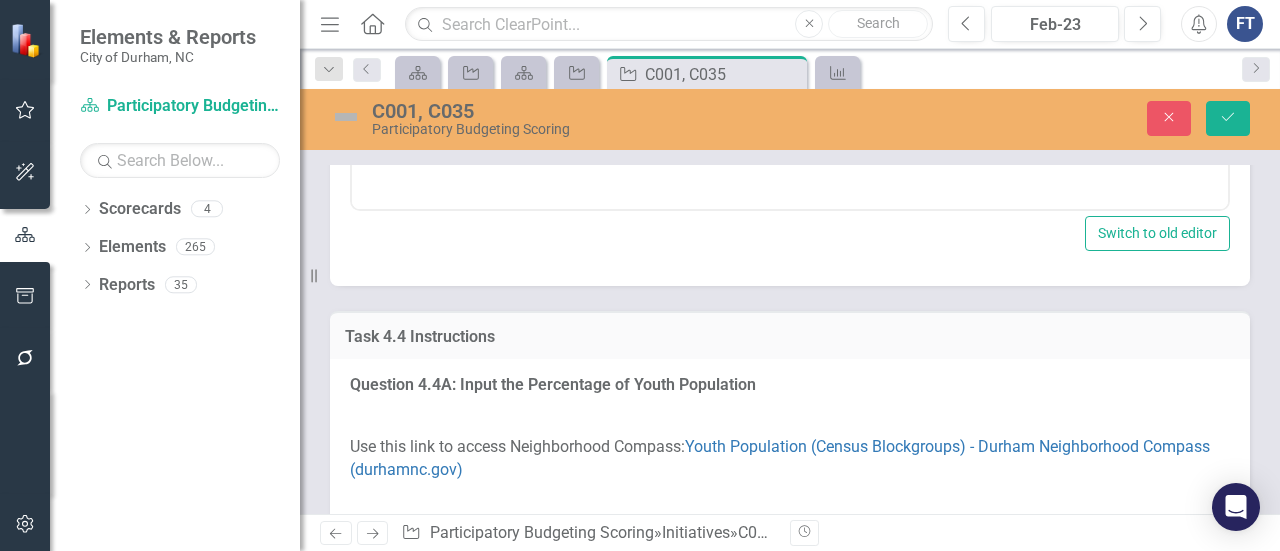 scroll, scrollTop: 0, scrollLeft: 0, axis: both 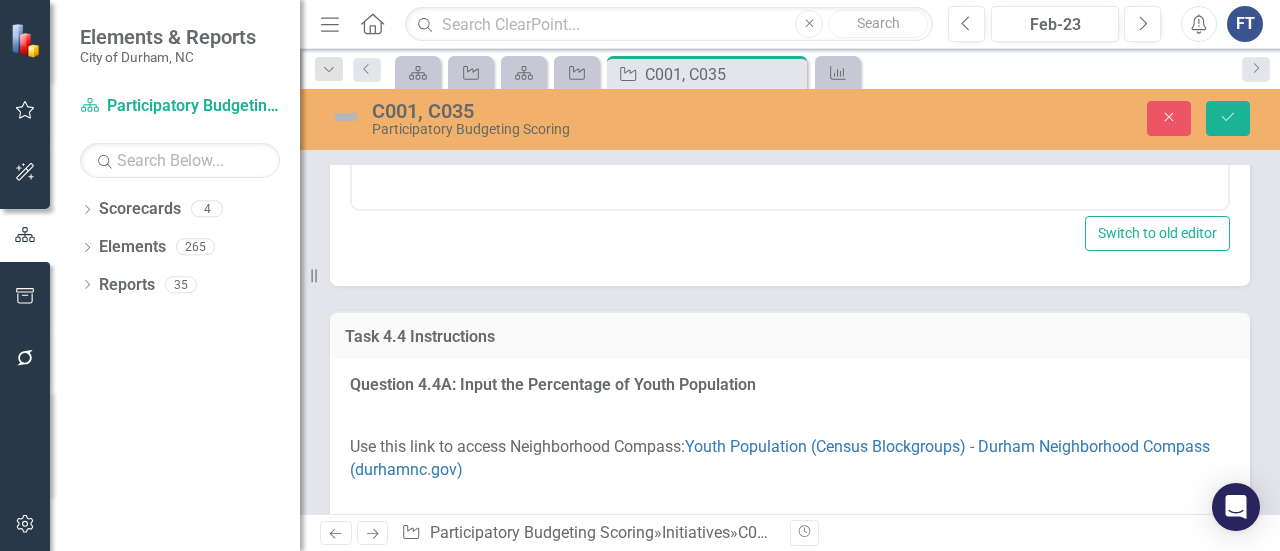 click at bounding box center [495, -94] 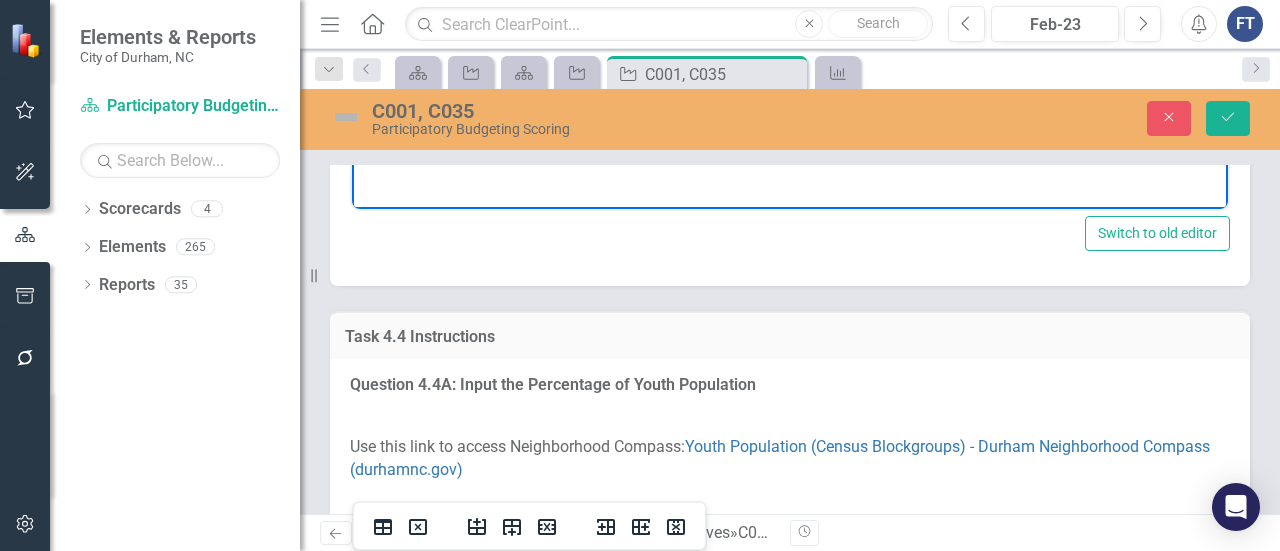 type 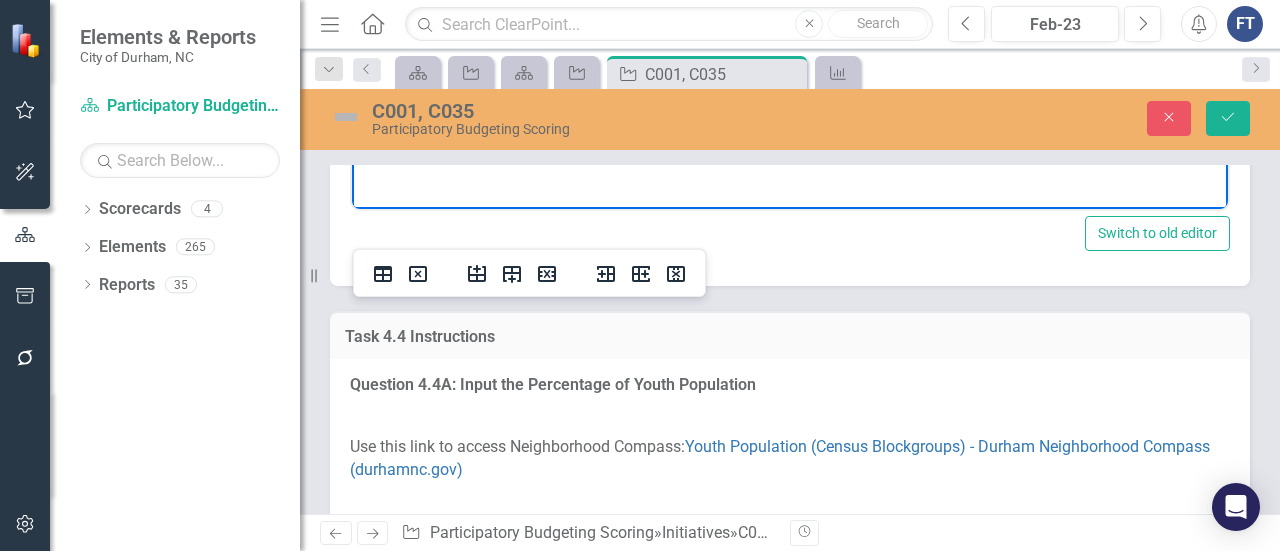 click at bounding box center (495, -67) 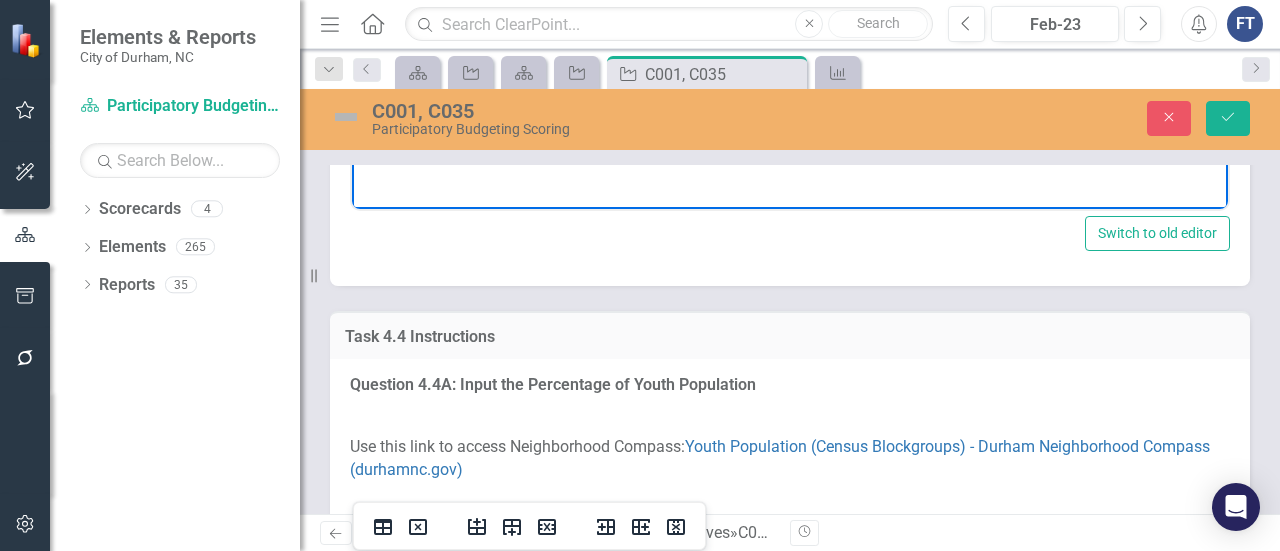 click at bounding box center (448, -94) 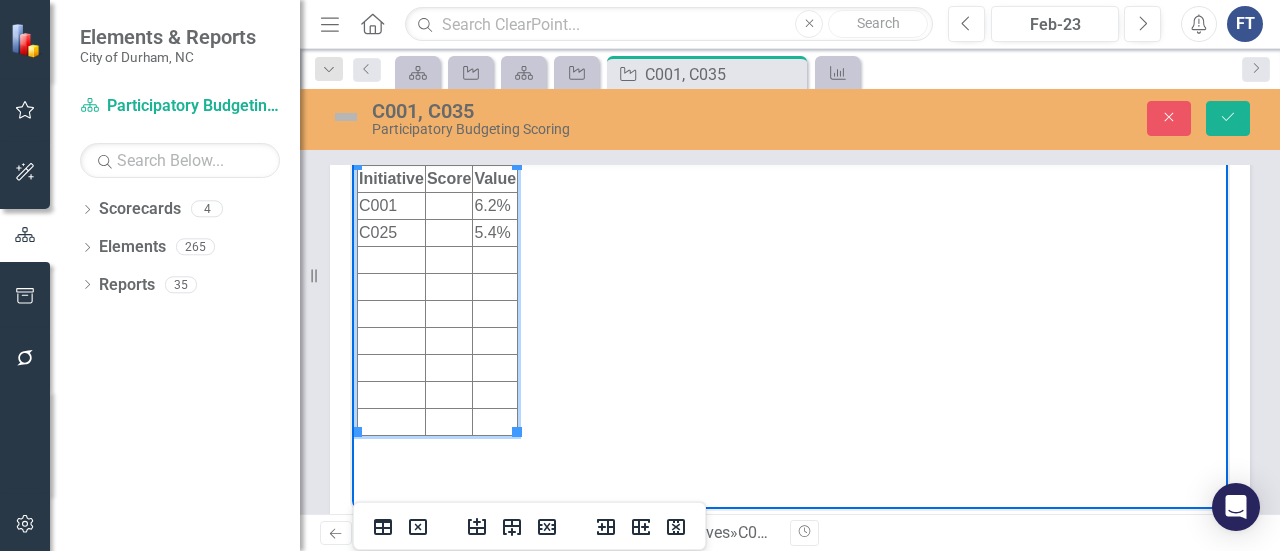 scroll, scrollTop: 5600, scrollLeft: 0, axis: vertical 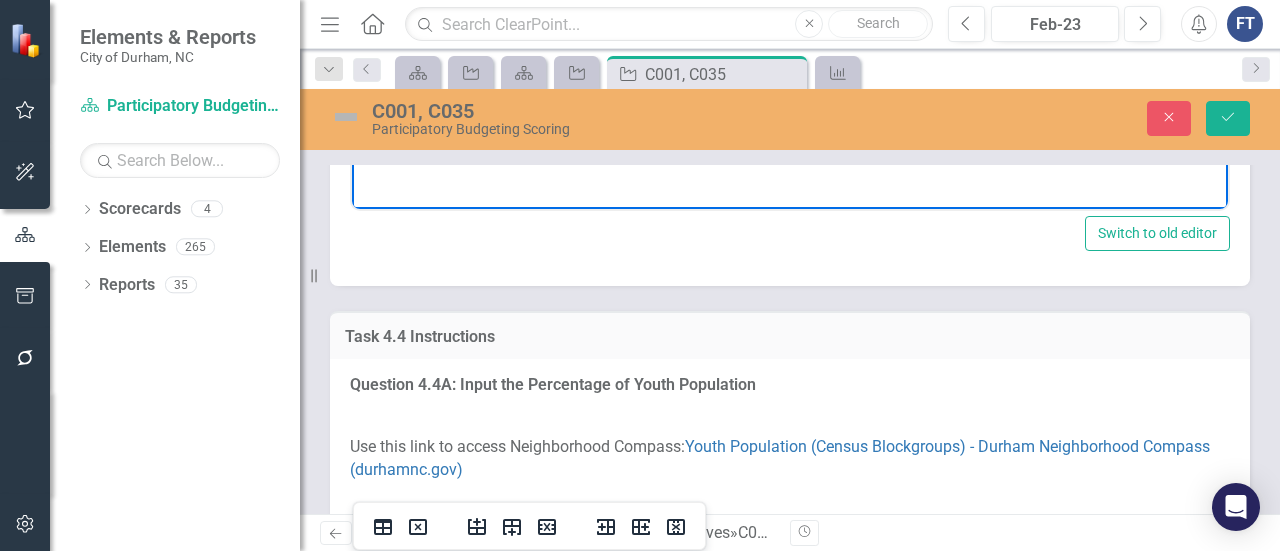 click at bounding box center [448, -94] 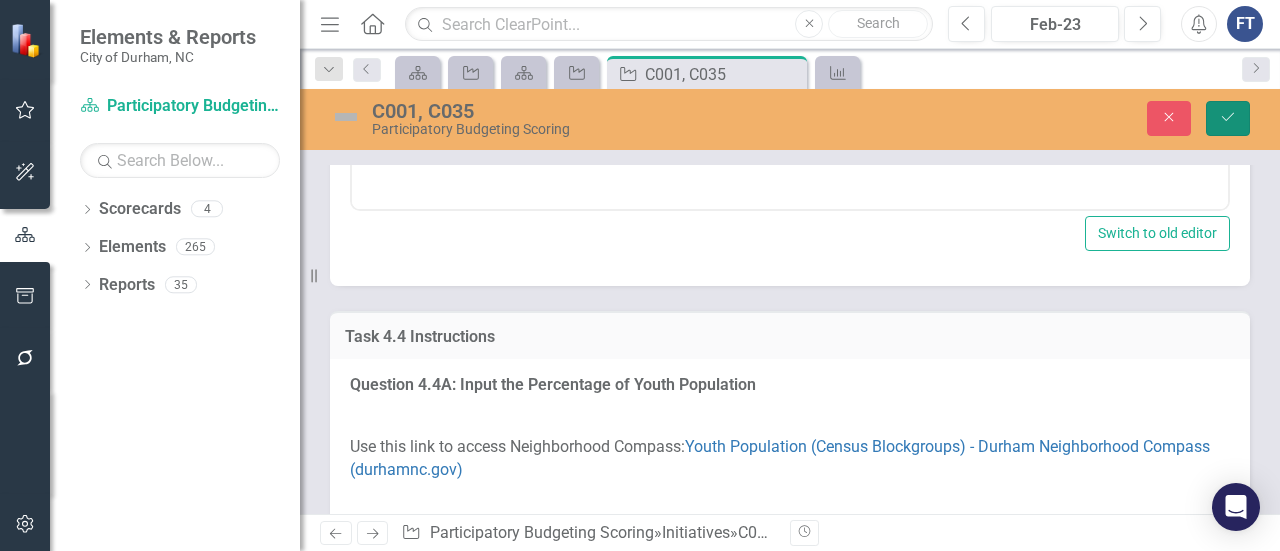 click on "Save" at bounding box center [1228, 118] 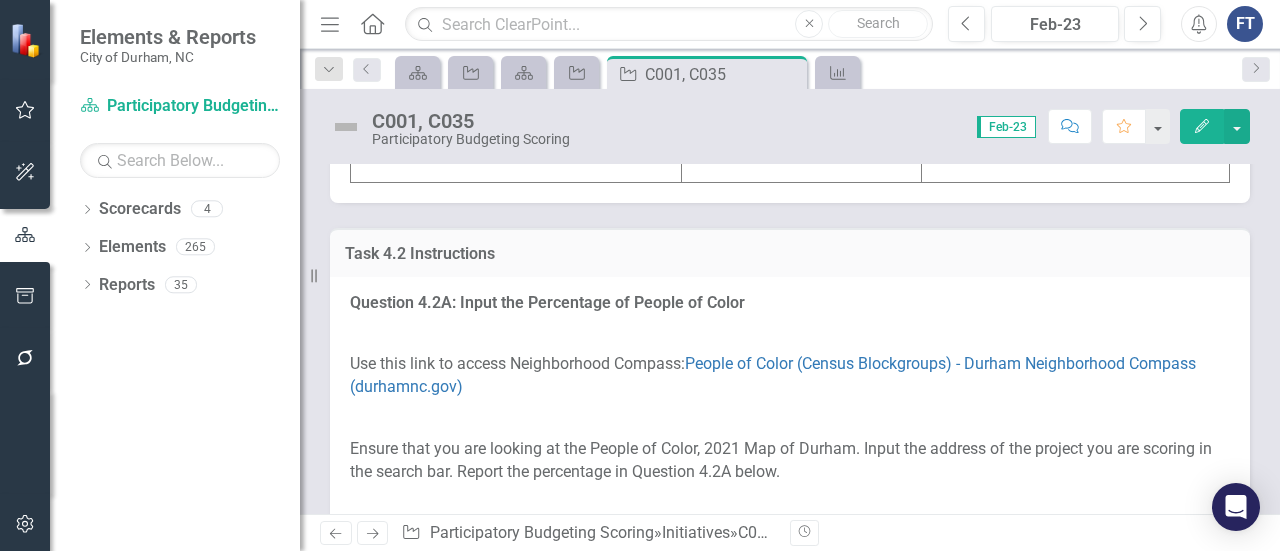 scroll, scrollTop: 3300, scrollLeft: 0, axis: vertical 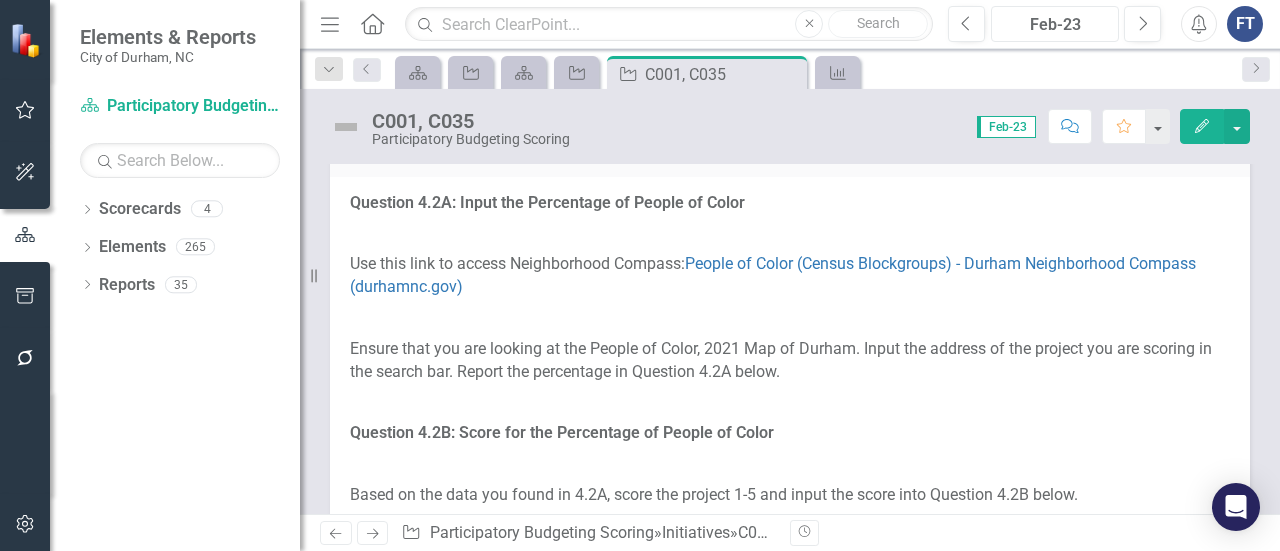 click on "Feb-23" at bounding box center [1055, 25] 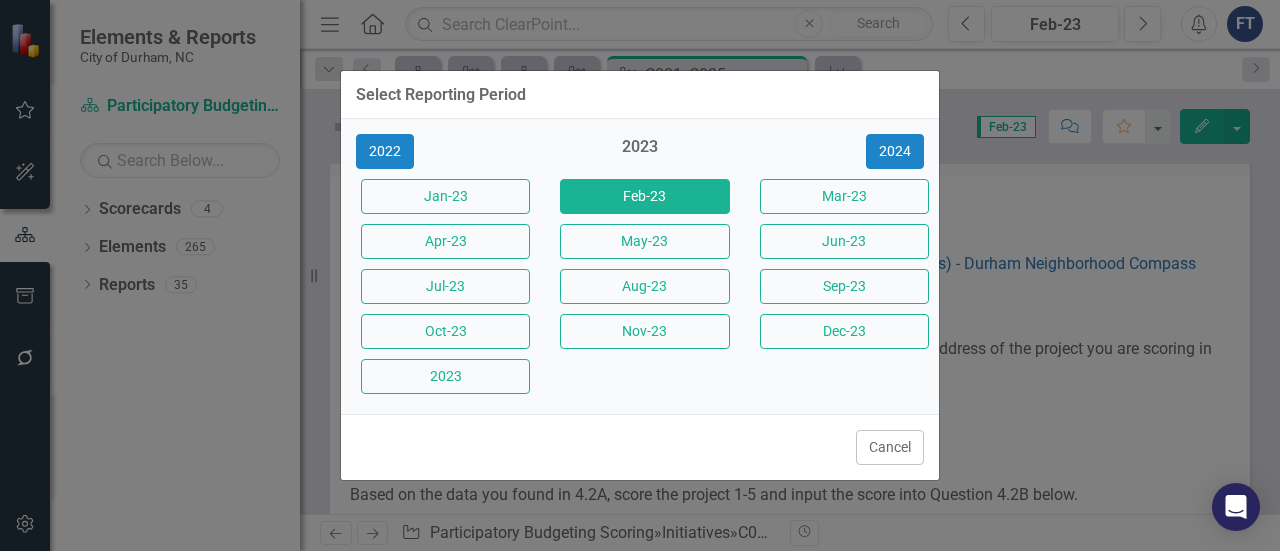 click on "Select Reporting Period 2022 2023 2024 Jan-23 Feb-23 Mar-23 Apr-23 May-23 Jun-23 Jul-23 Aug-23 Sep-23 Oct-23 Nov-23 Dec-23 2023 Cancel" at bounding box center [640, 275] 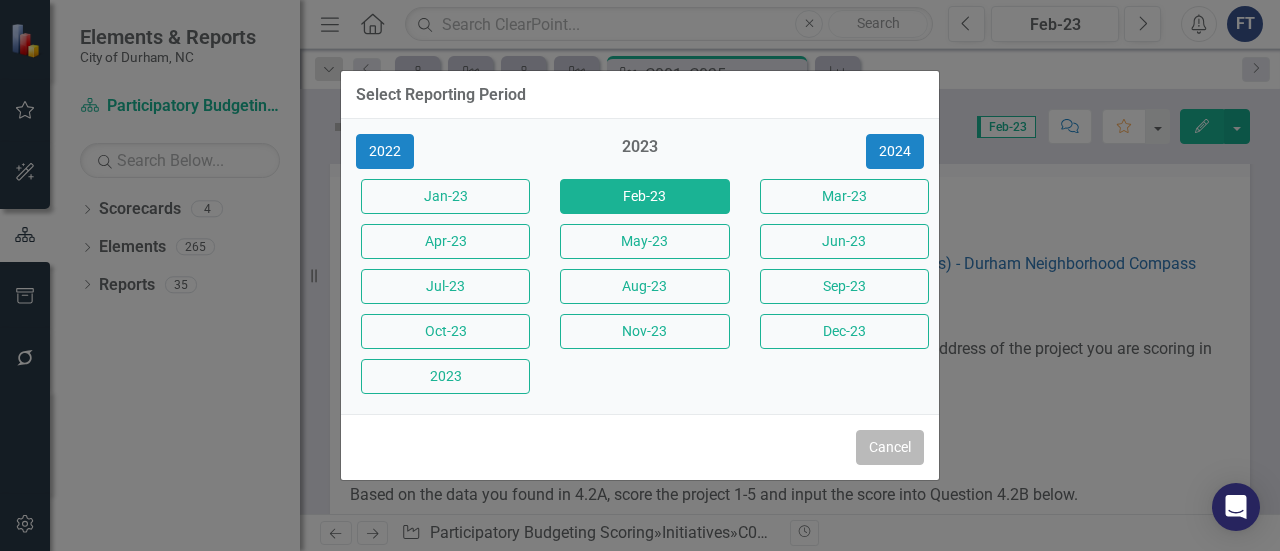 click on "Cancel" at bounding box center (890, 447) 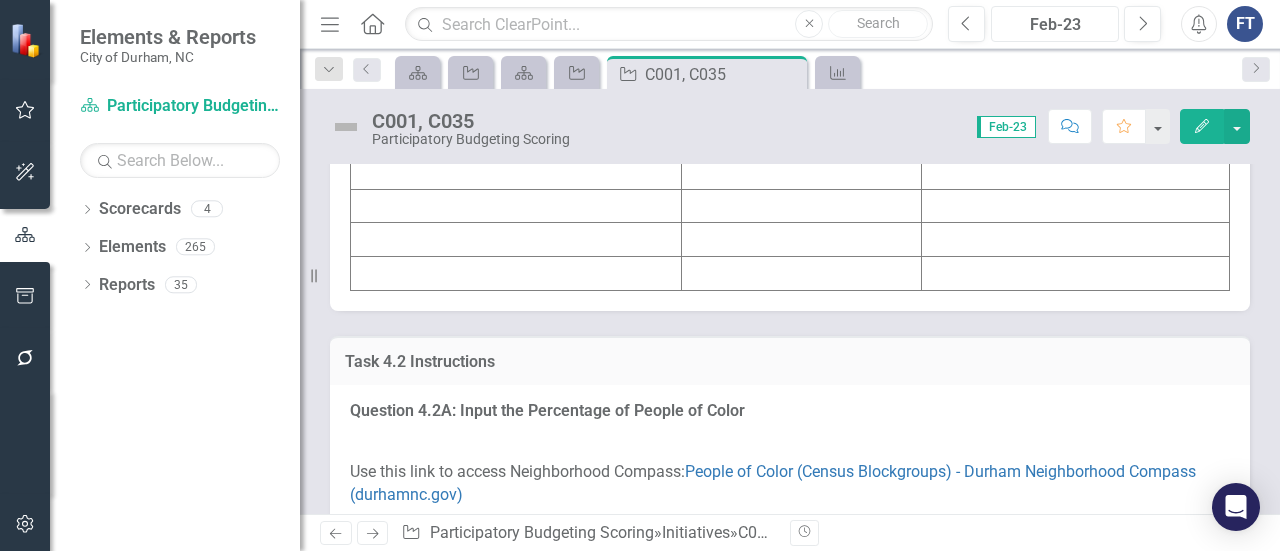 scroll, scrollTop: 3200, scrollLeft: 0, axis: vertical 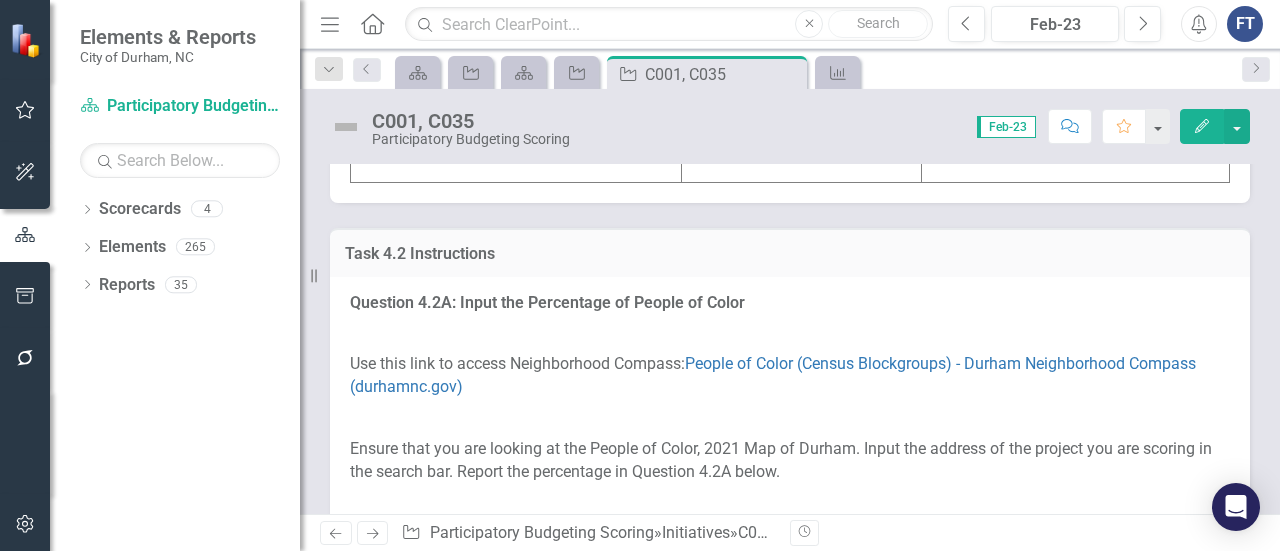 click on "C001" at bounding box center (516, -105) 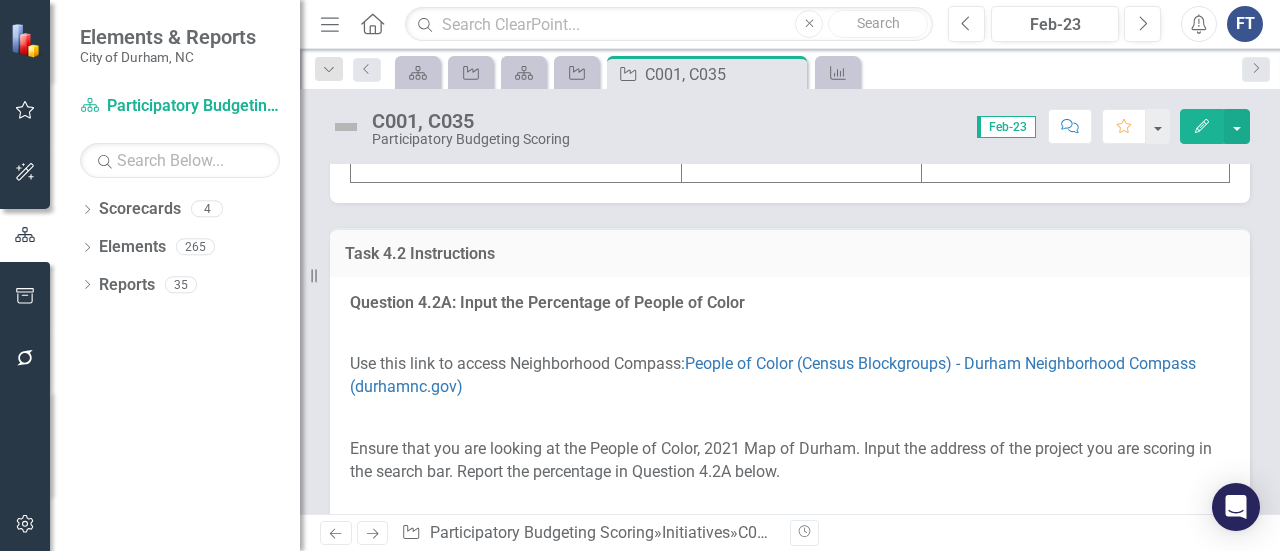 click on "$66,826" at bounding box center (1075, -105) 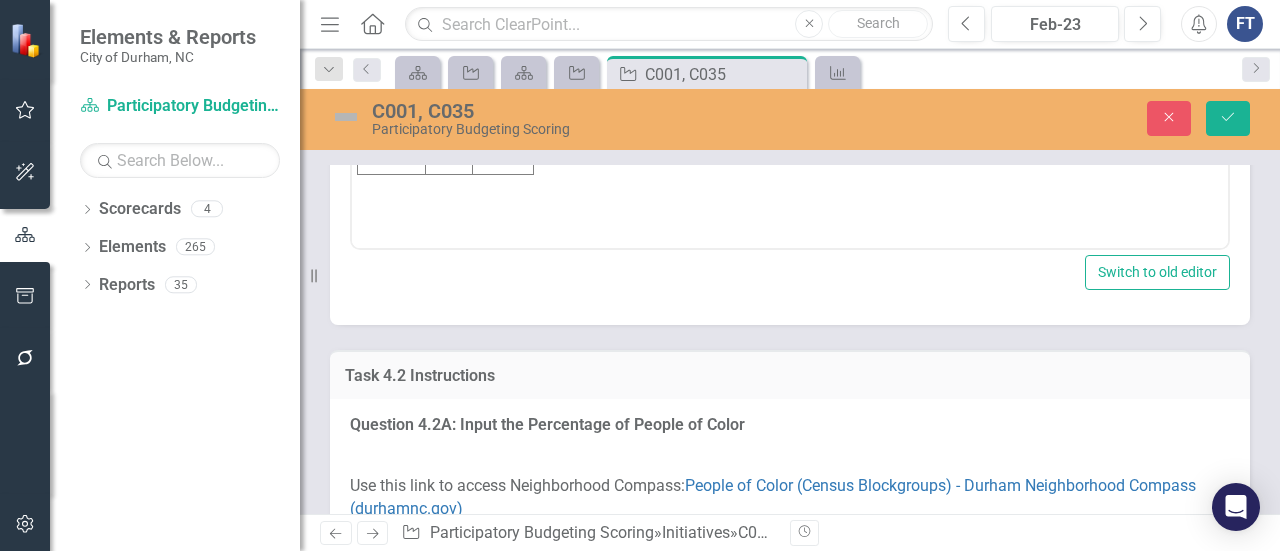 scroll, scrollTop: 0, scrollLeft: 0, axis: both 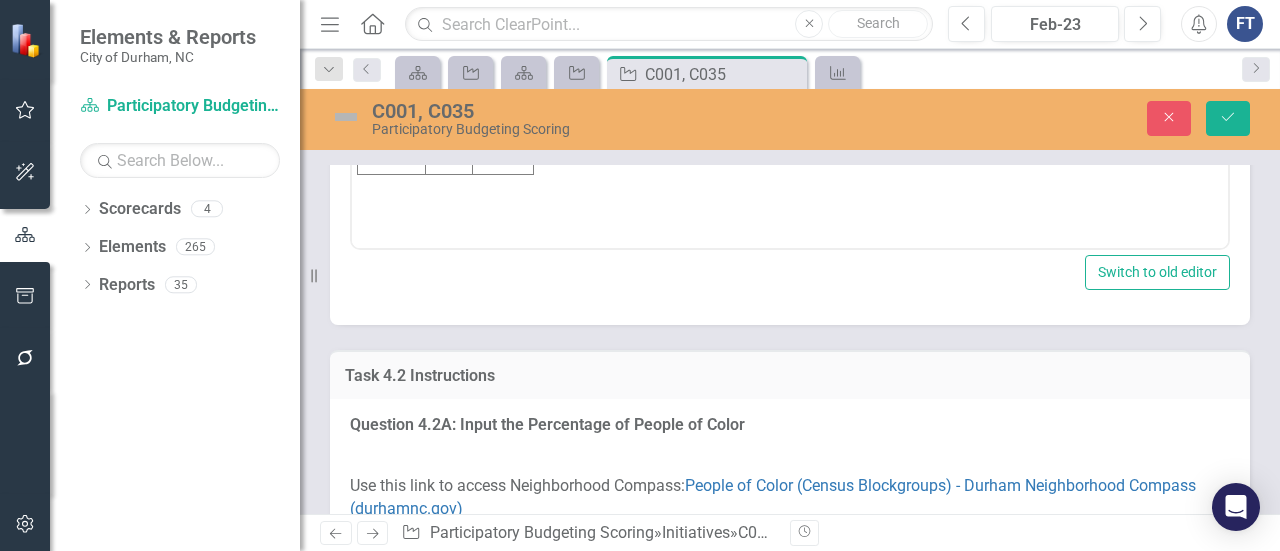 drag, startPoint x: 362, startPoint y: -66, endPoint x: 480, endPoint y: -32, distance: 122.80065 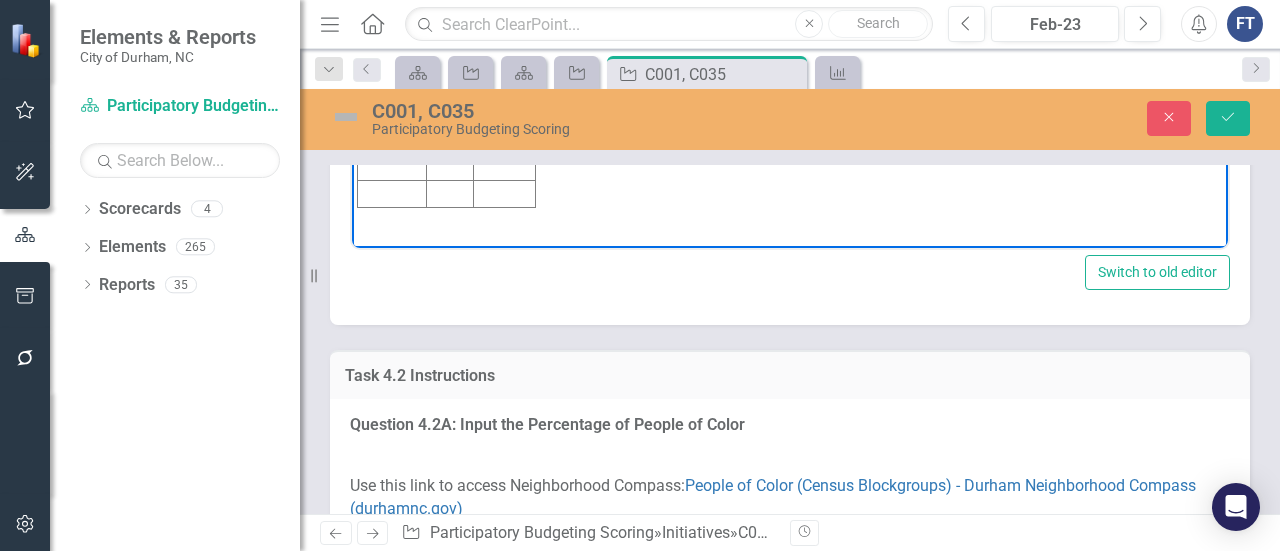drag, startPoint x: 496, startPoint y: -32, endPoint x: 545, endPoint y: 4, distance: 60.80296 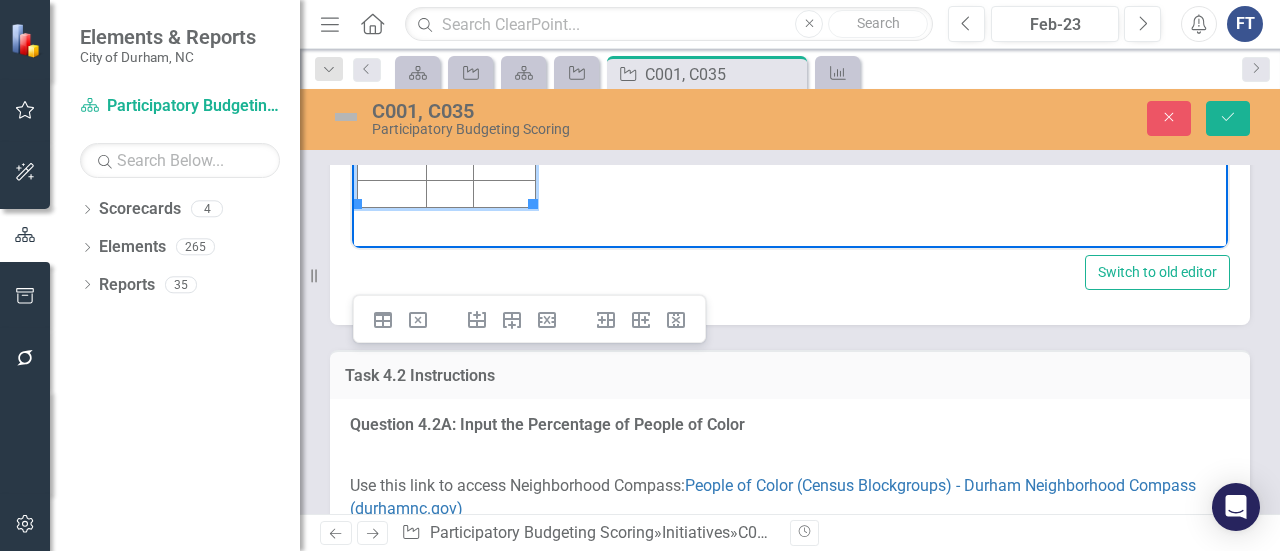 drag, startPoint x: 534, startPoint y: 12, endPoint x: 352, endPoint y: -30, distance: 186.7833 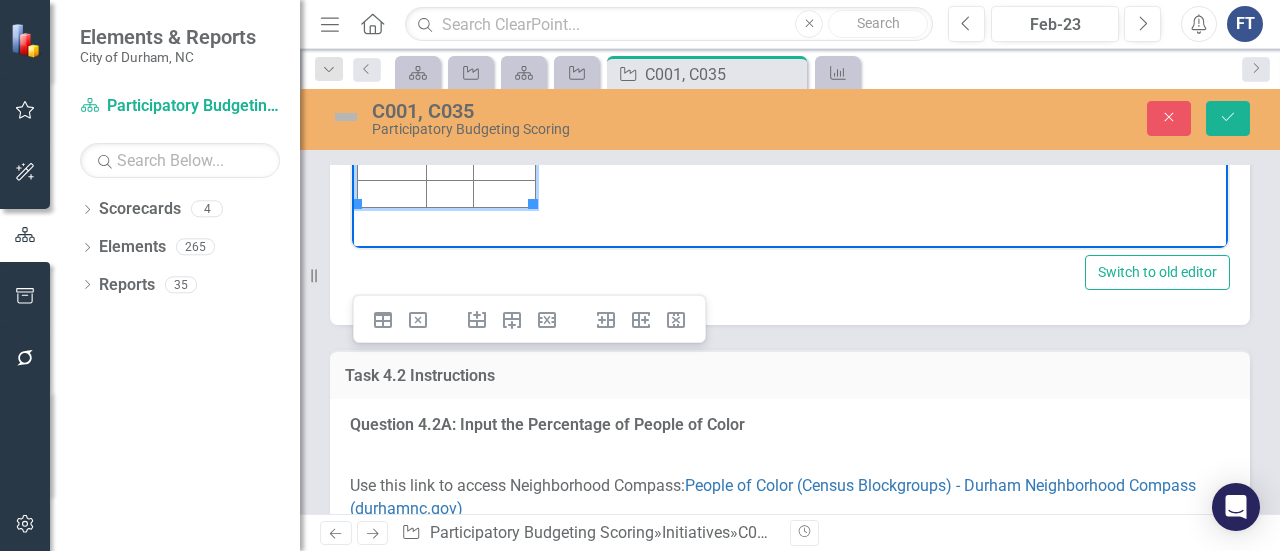 click on "Initiative Score Value C001 2 $66,826 C035  2 $69,291" at bounding box center (790, 57) 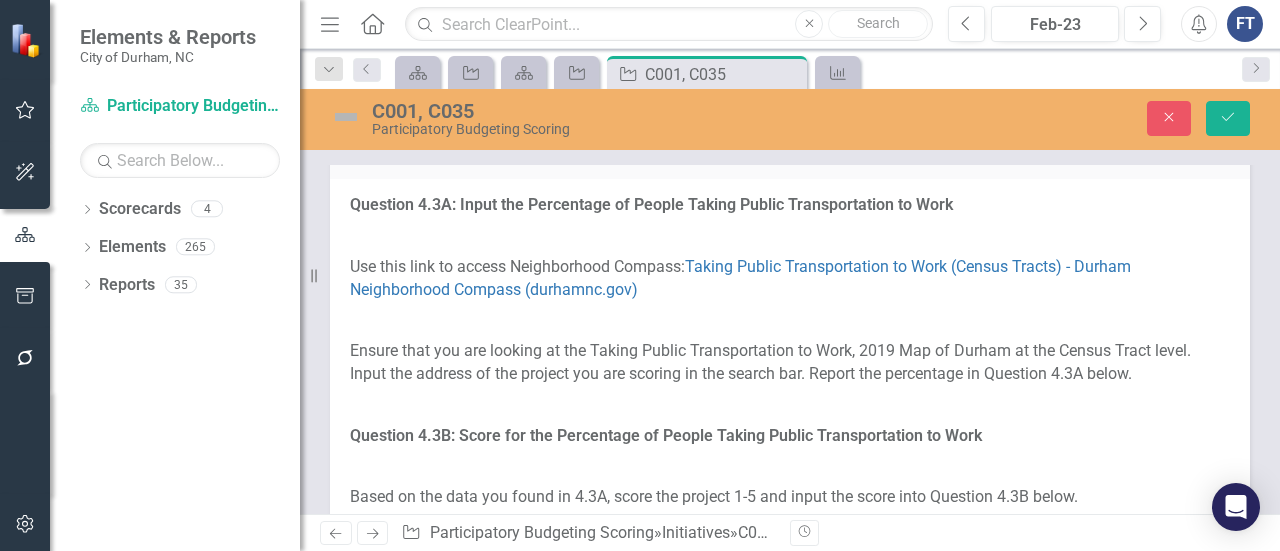 scroll, scrollTop: 4500, scrollLeft: 0, axis: vertical 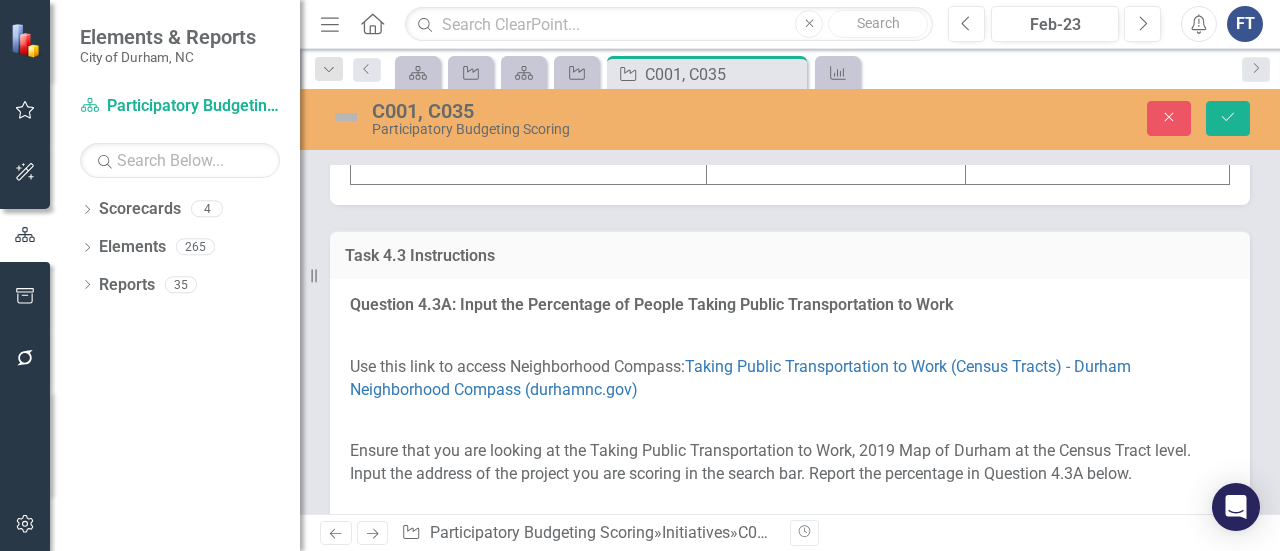 click on "85.5%" at bounding box center (1098, -69) 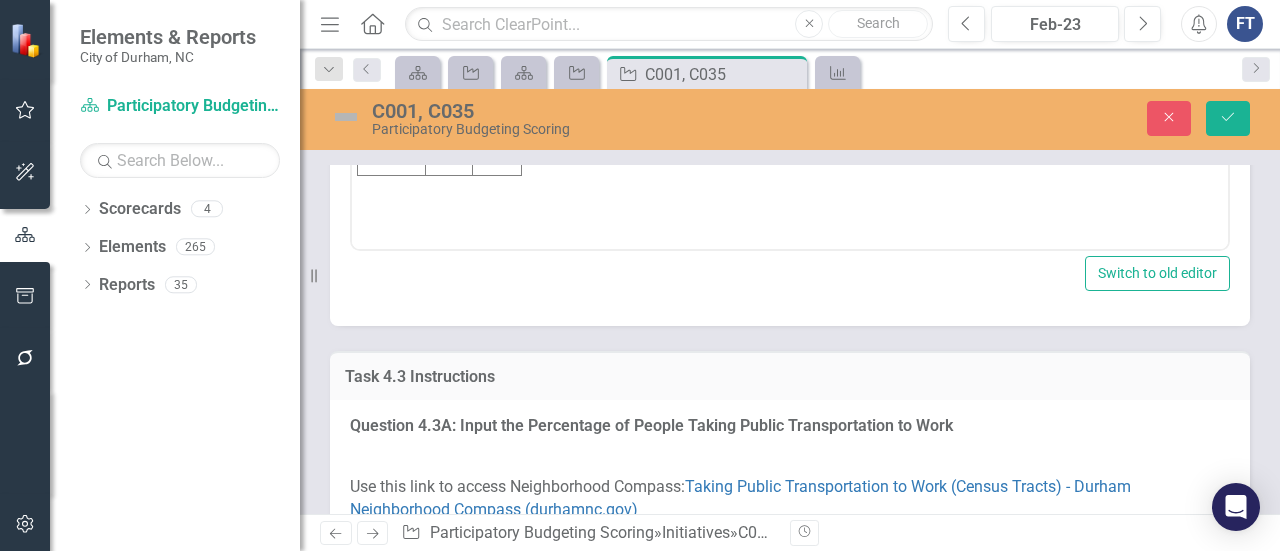 scroll, scrollTop: 0, scrollLeft: 0, axis: both 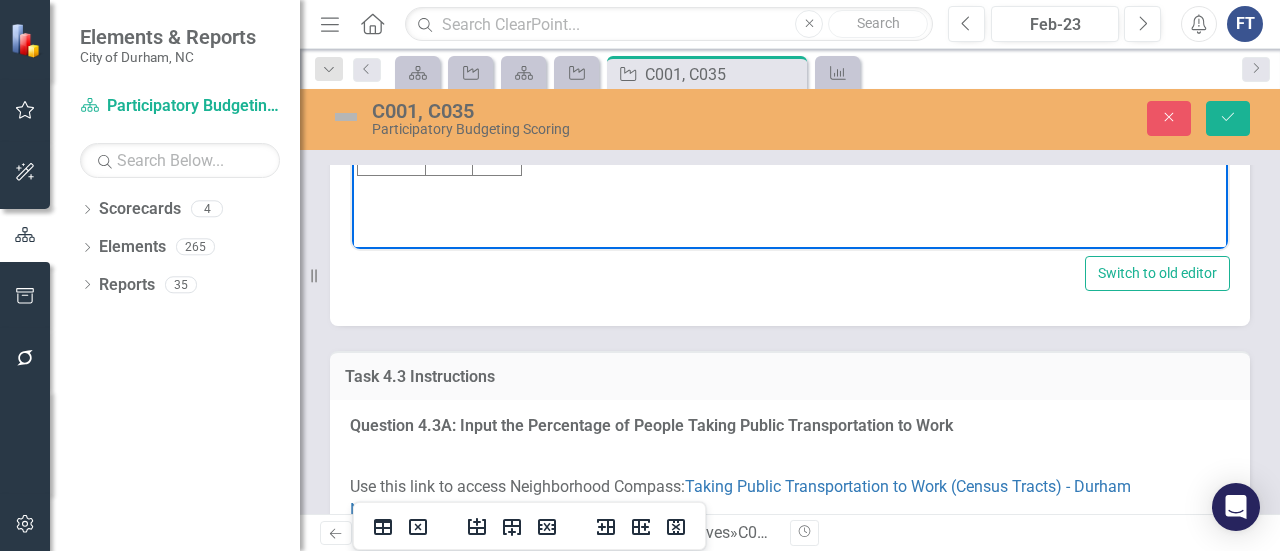 drag, startPoint x: 510, startPoint y: -30, endPoint x: 394, endPoint y: -49, distance: 117.54574 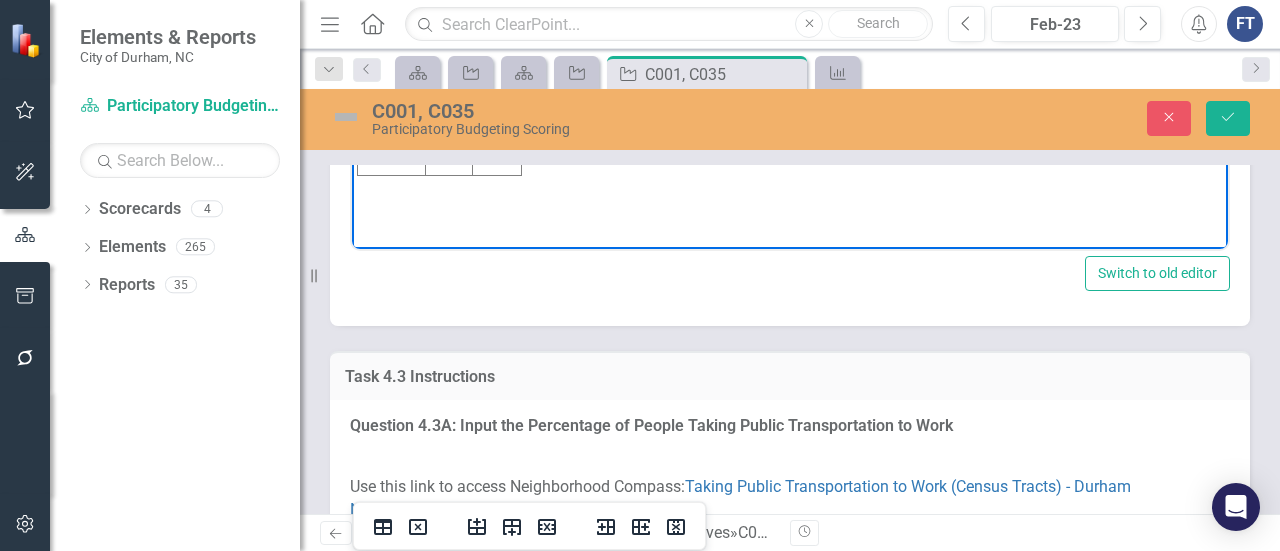 click on "Initiative Score Value C001 3 46% C035 5 85.5%" at bounding box center [790, 50] 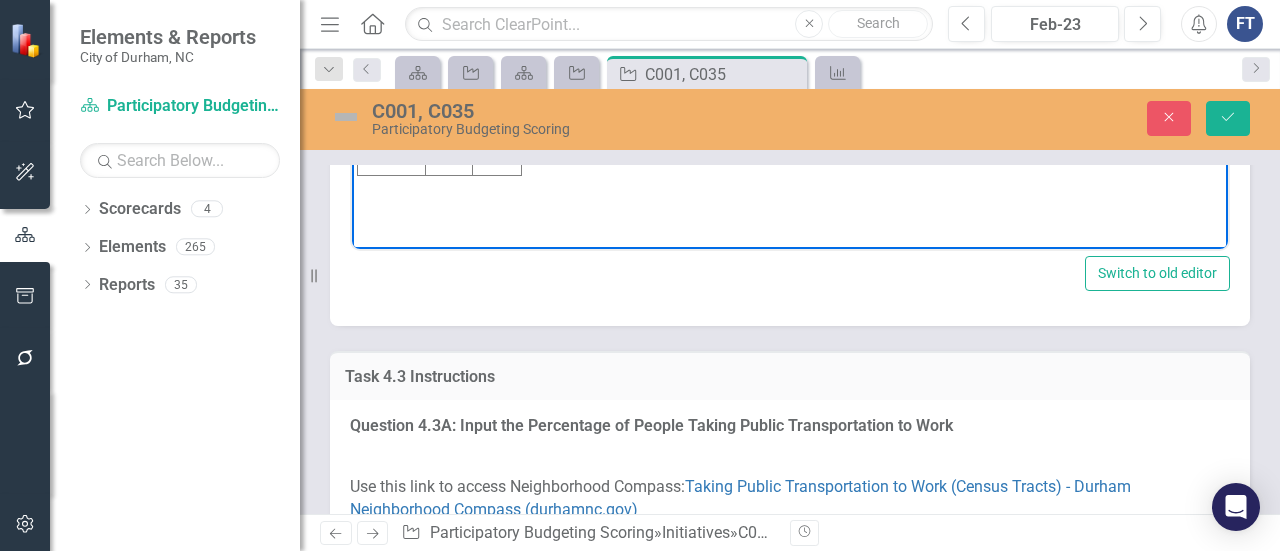 click on "Initiative Score Value C001 3 46% C035 5 85.5%" at bounding box center [790, 50] 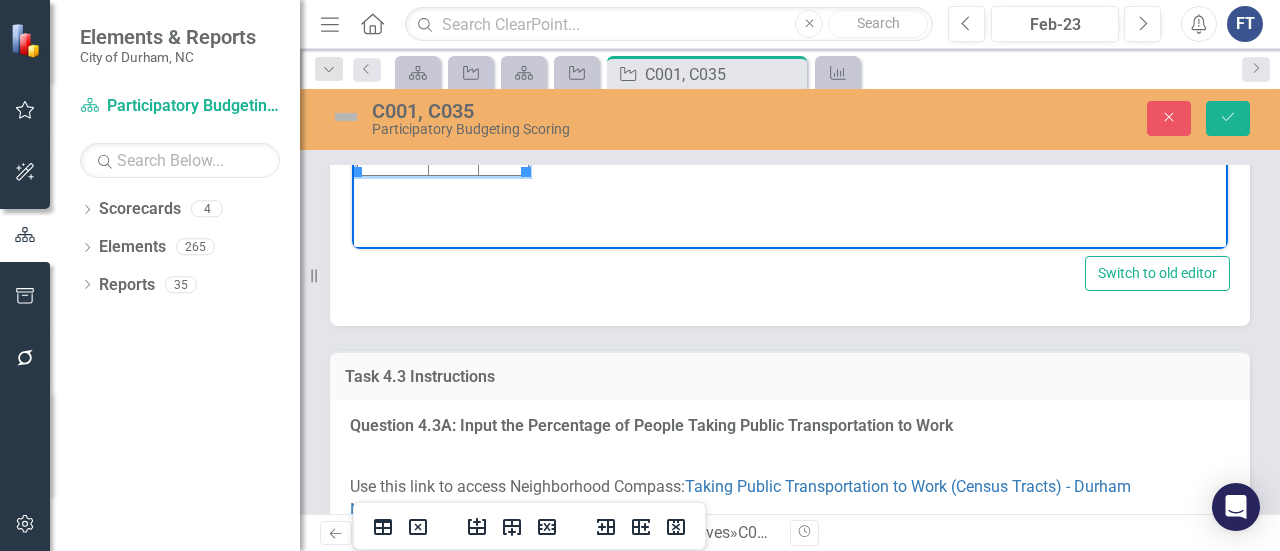 drag, startPoint x: 364, startPoint y: -86, endPoint x: 517, endPoint y: -32, distance: 162.2498 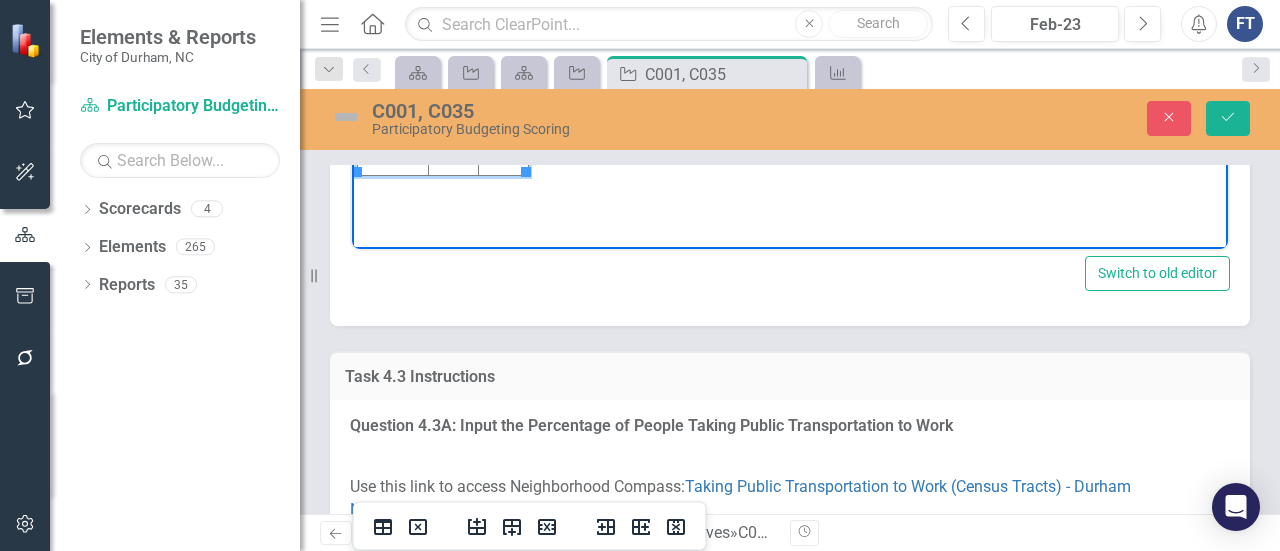 click on "Initiative Score Value C001 3 46% C035 5 85.5%" at bounding box center [443, 41] 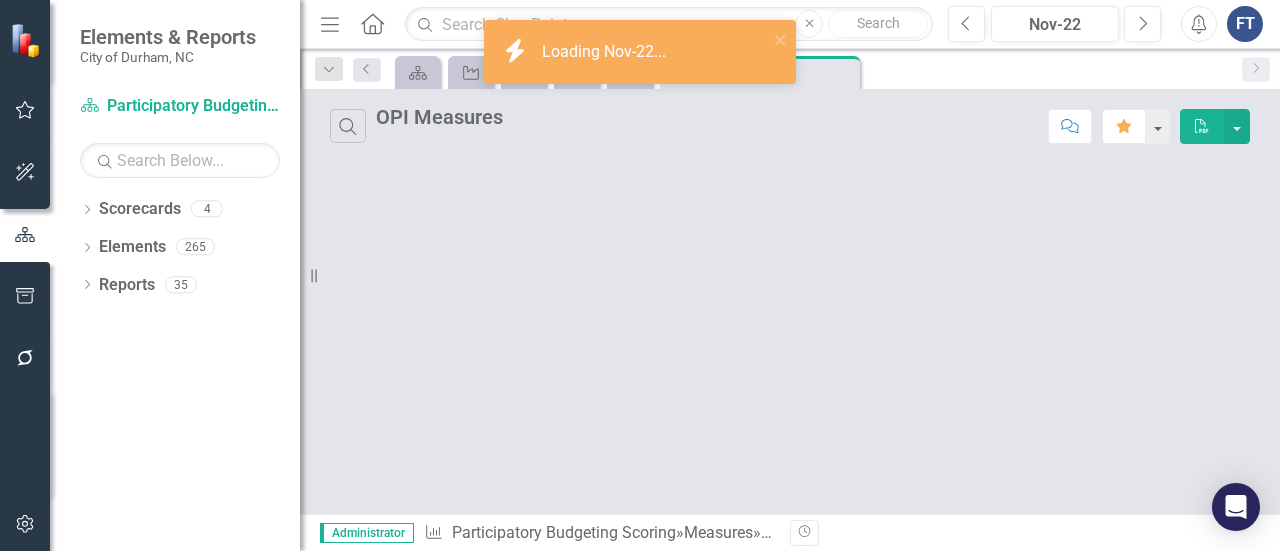 scroll, scrollTop: 0, scrollLeft: 0, axis: both 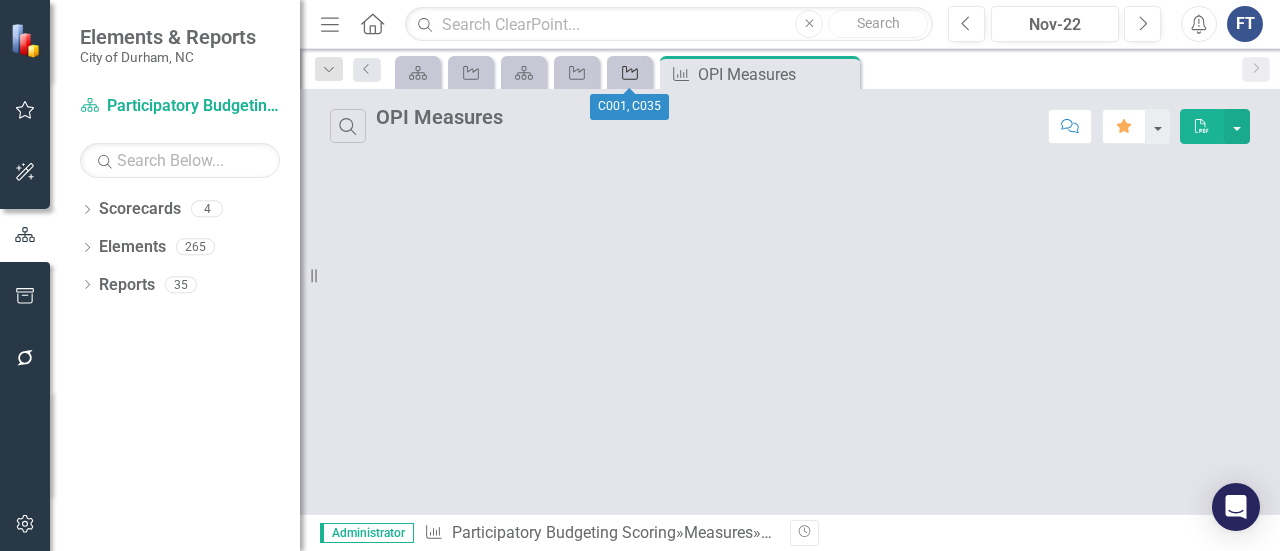 click on "Initiative" at bounding box center [629, 72] 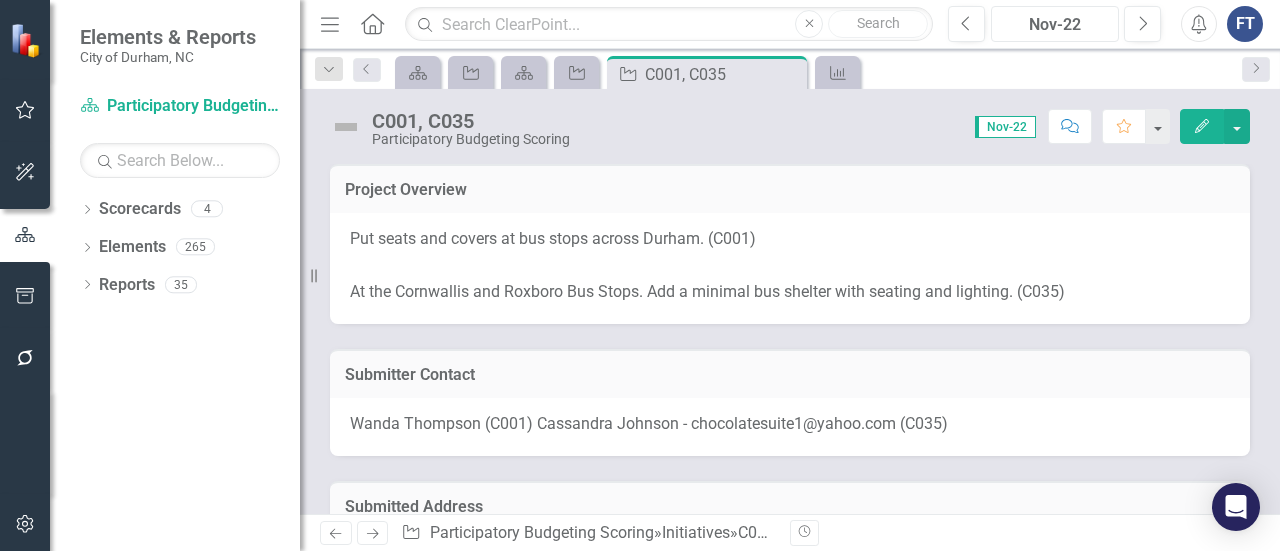 click on "Nov-22" at bounding box center (1055, 25) 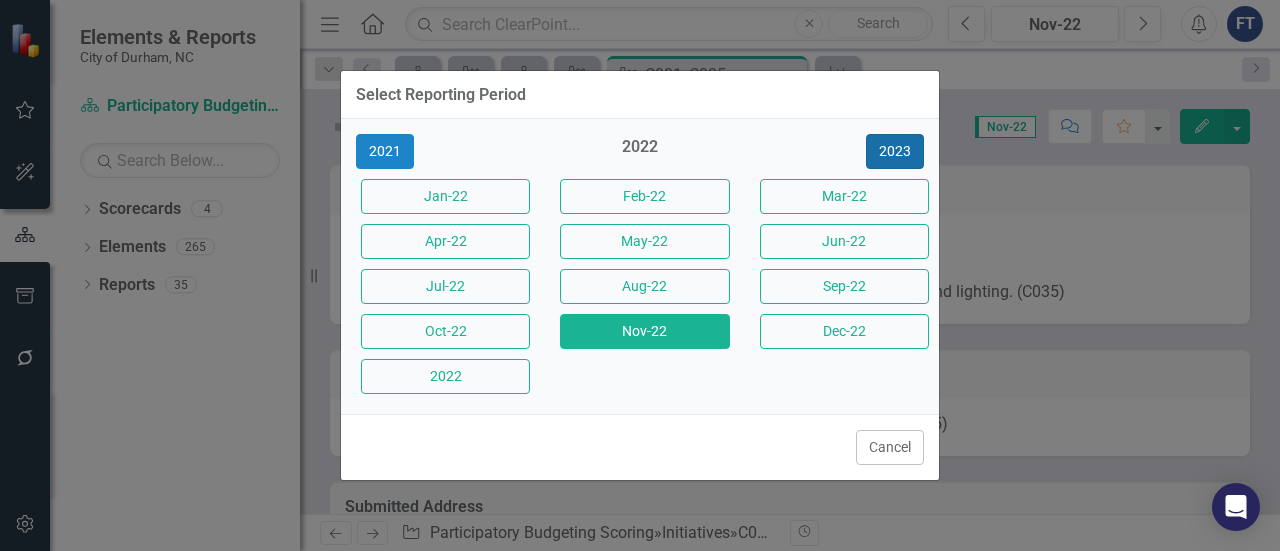 click on "2023" at bounding box center (895, 151) 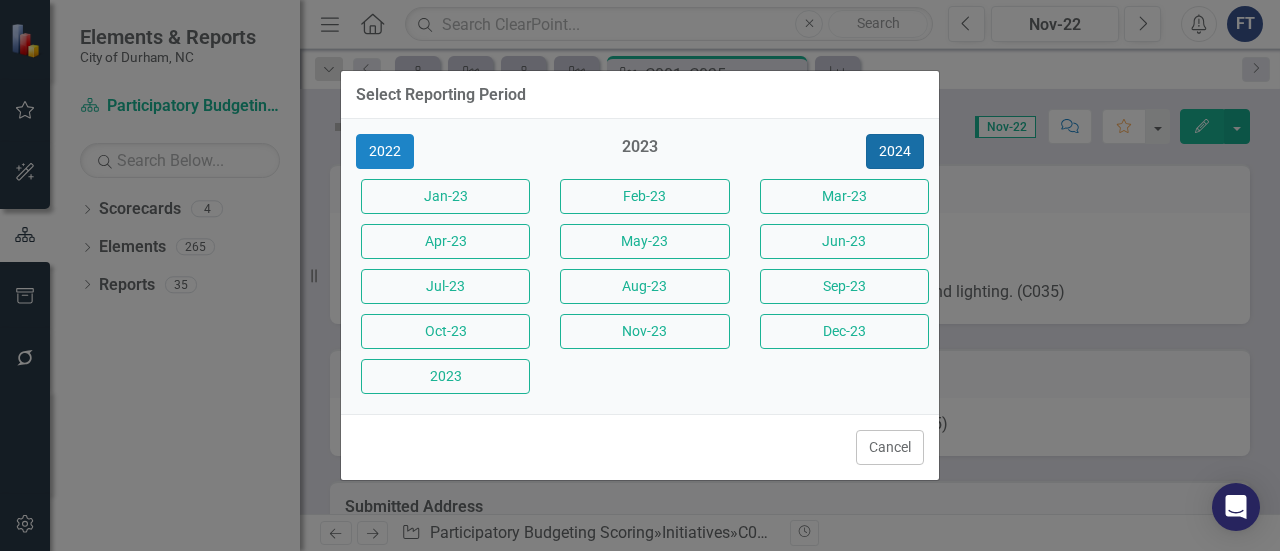 click on "2024" at bounding box center [895, 151] 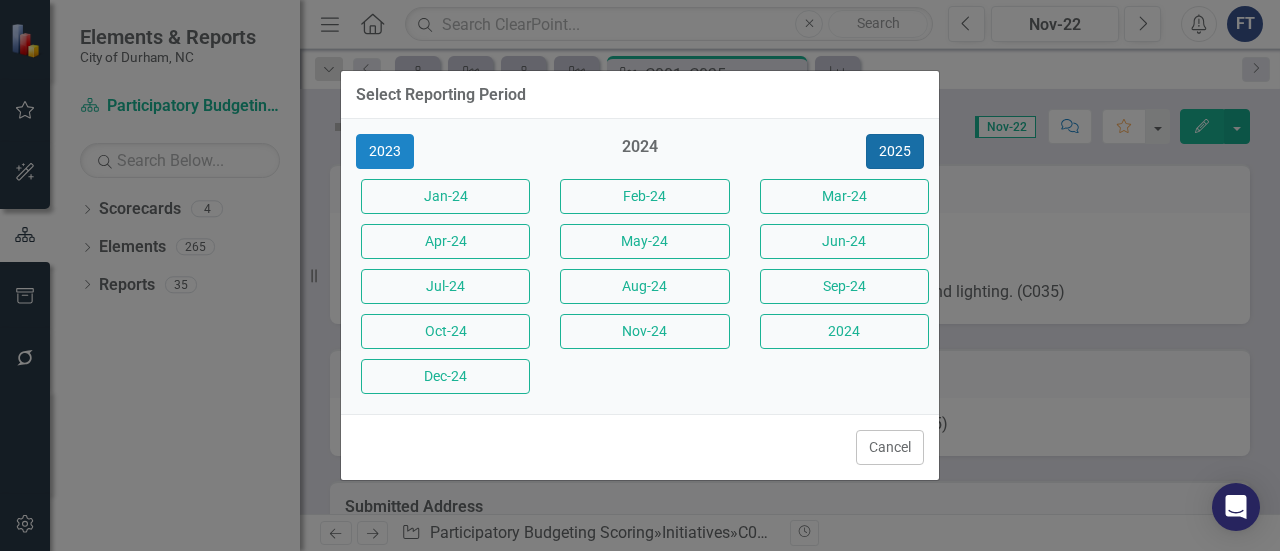 click on "2025" at bounding box center [895, 151] 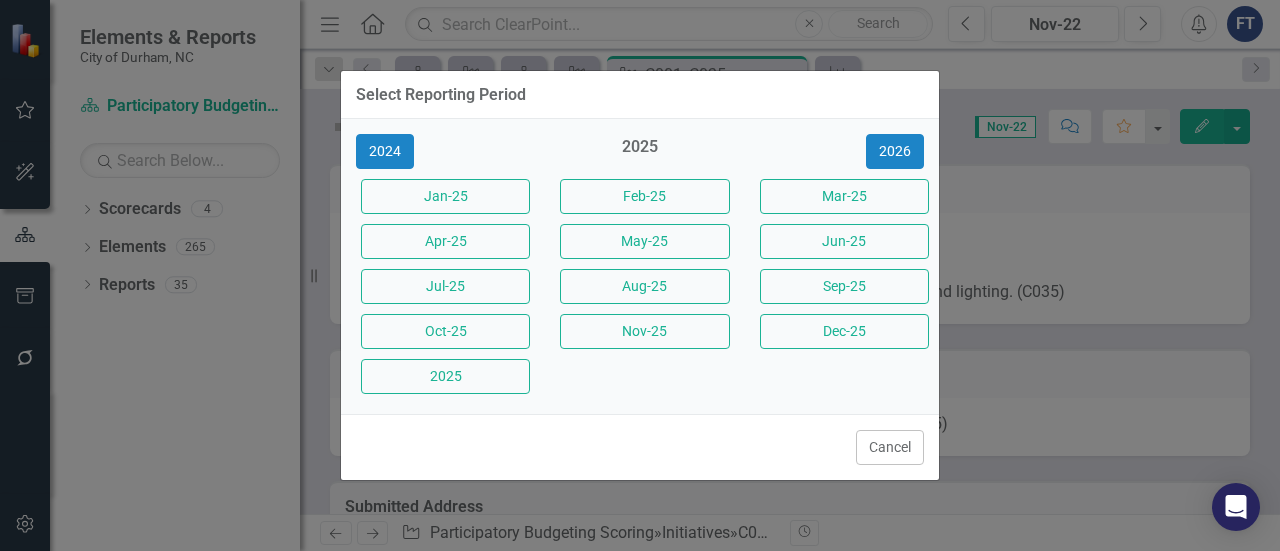 click on "Jul-25" at bounding box center [445, 286] 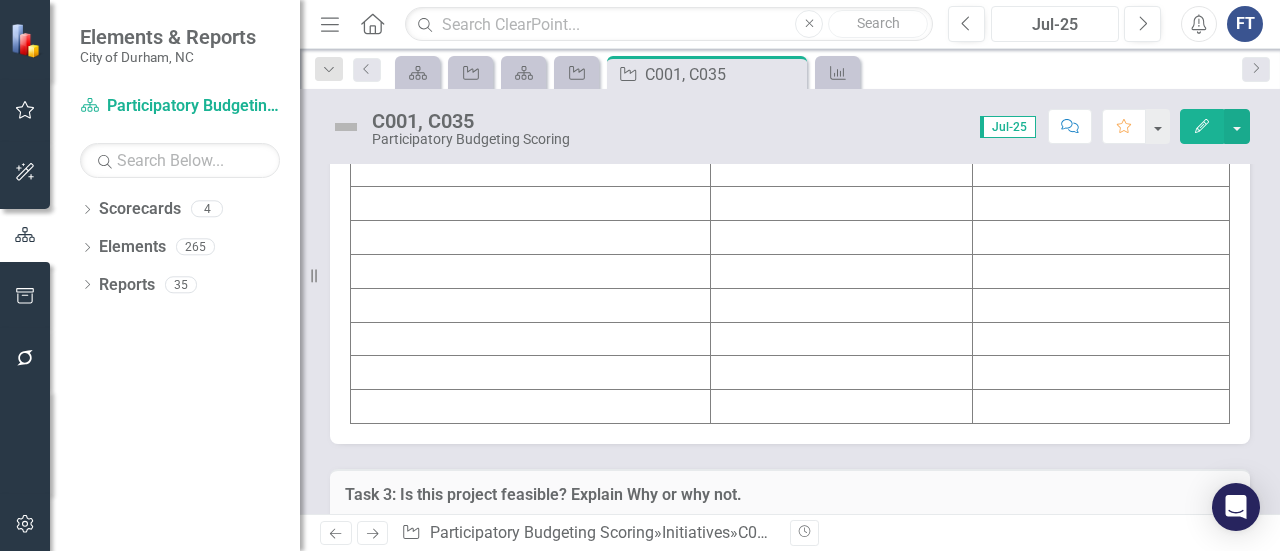 scroll, scrollTop: 6300, scrollLeft: 0, axis: vertical 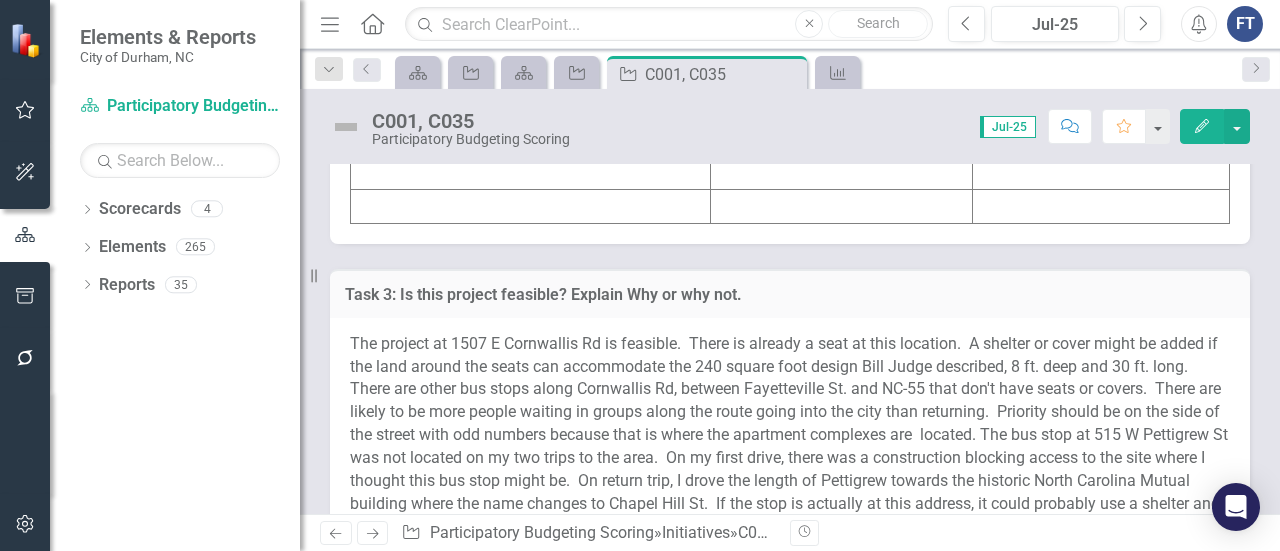 click at bounding box center (1101, -30) 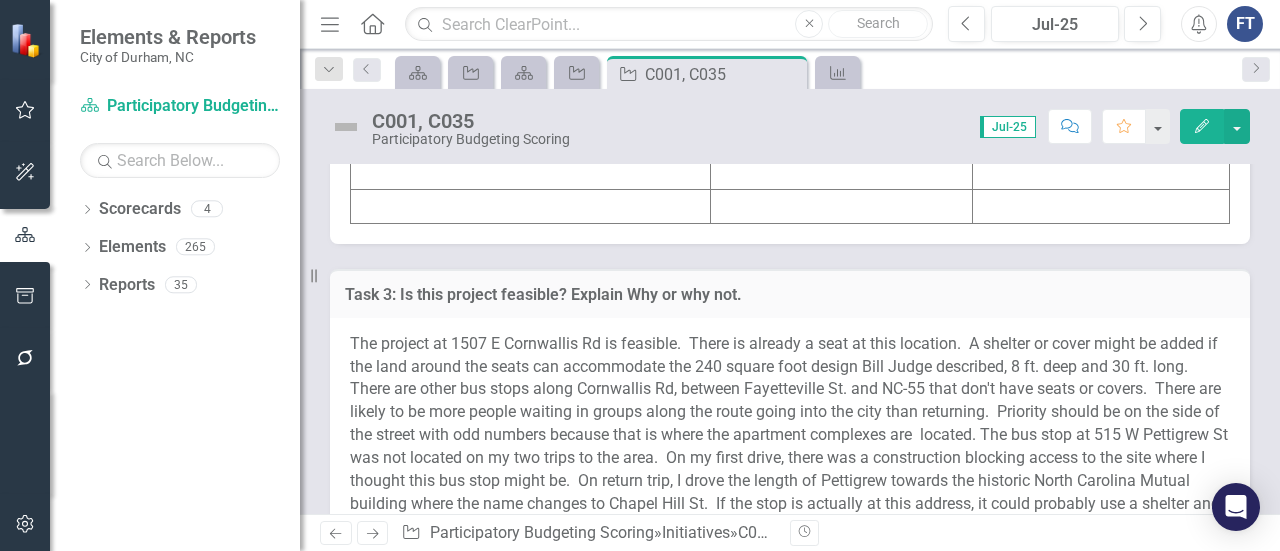 click at bounding box center [1101, -30] 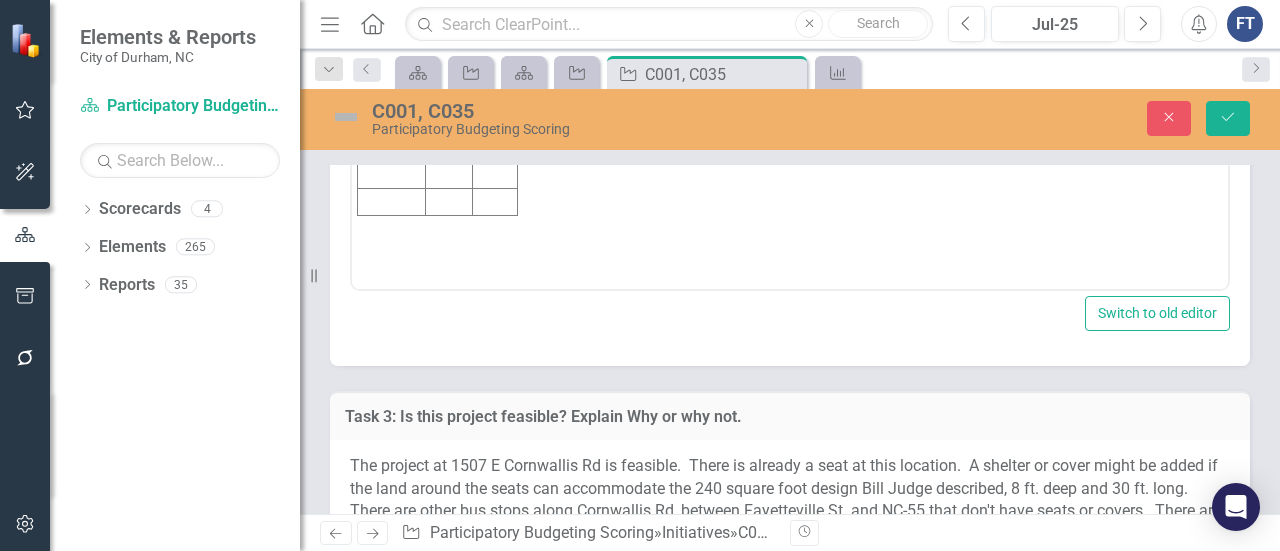 scroll, scrollTop: 0, scrollLeft: 0, axis: both 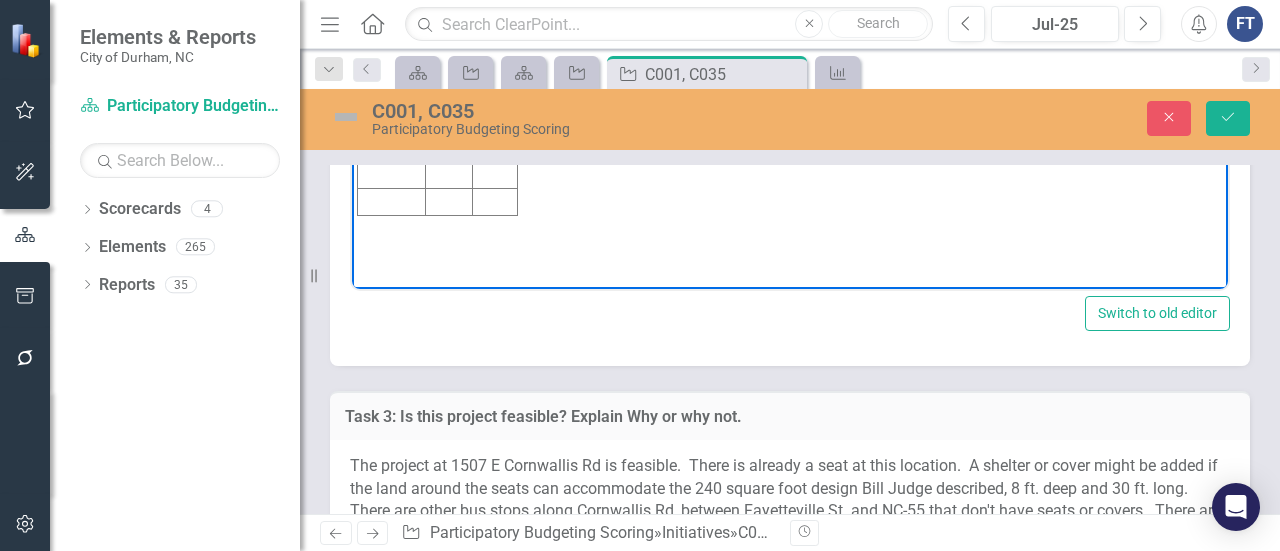 click at bounding box center (495, 14) 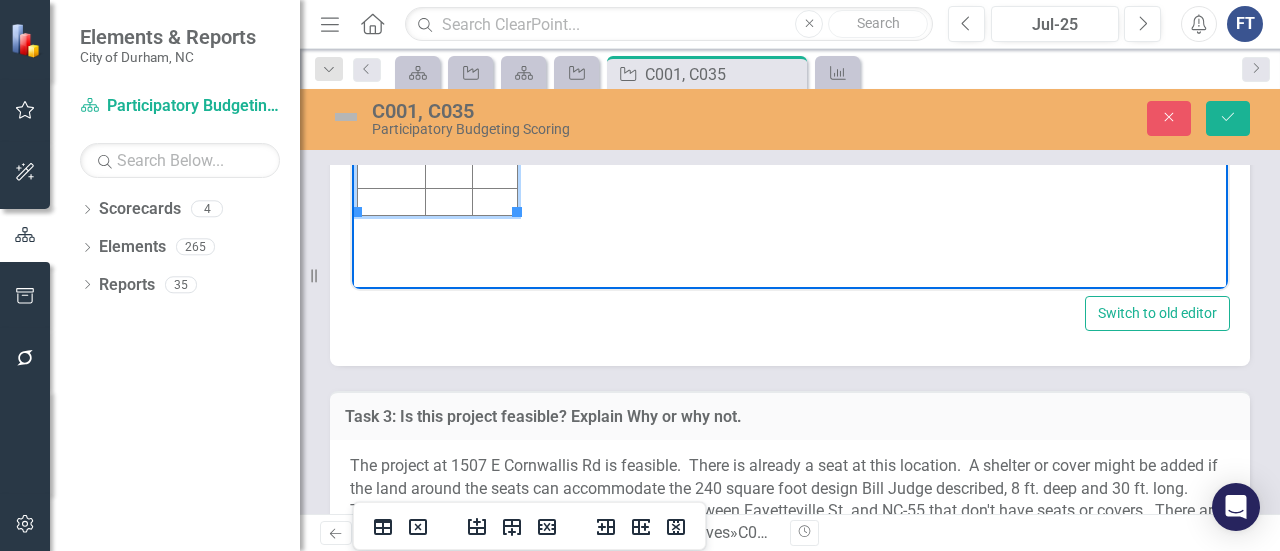 type 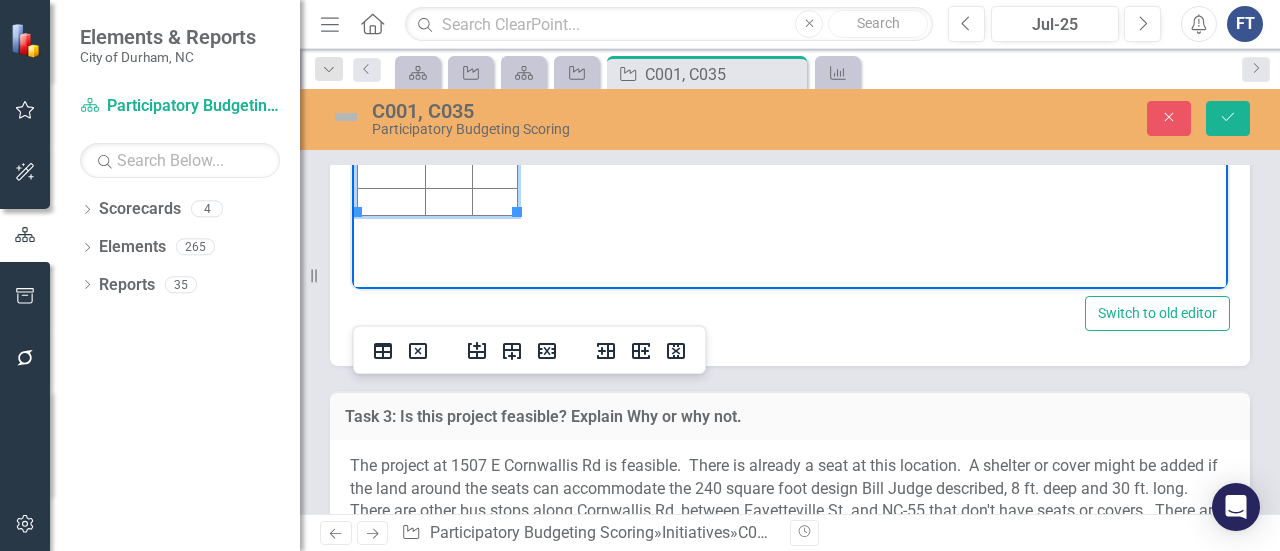 click at bounding box center [392, 14] 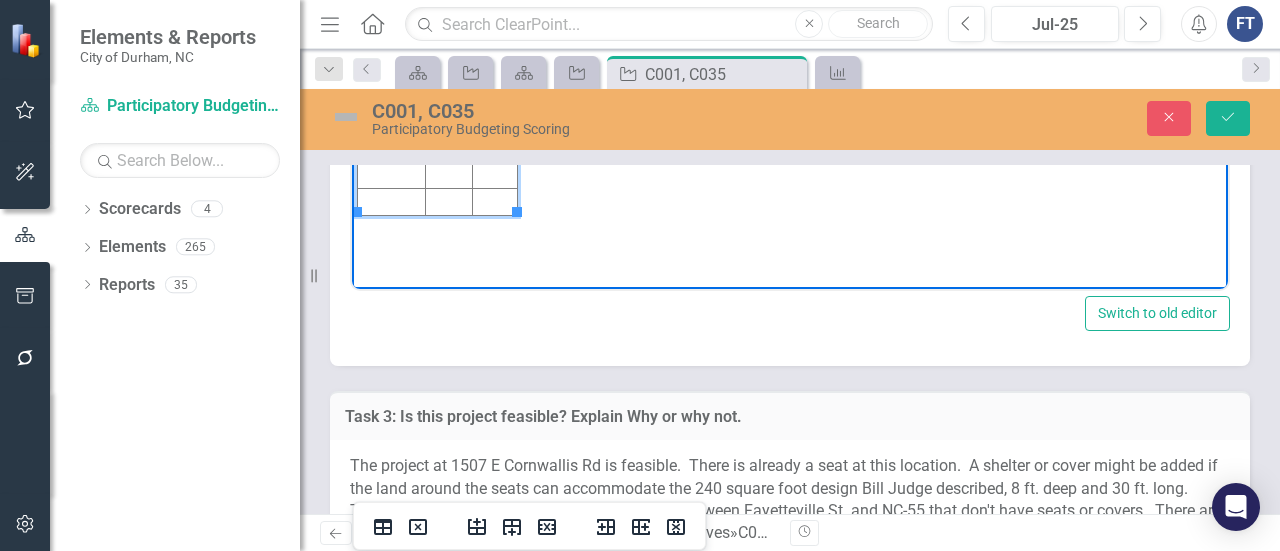 click at bounding box center (392, -13) 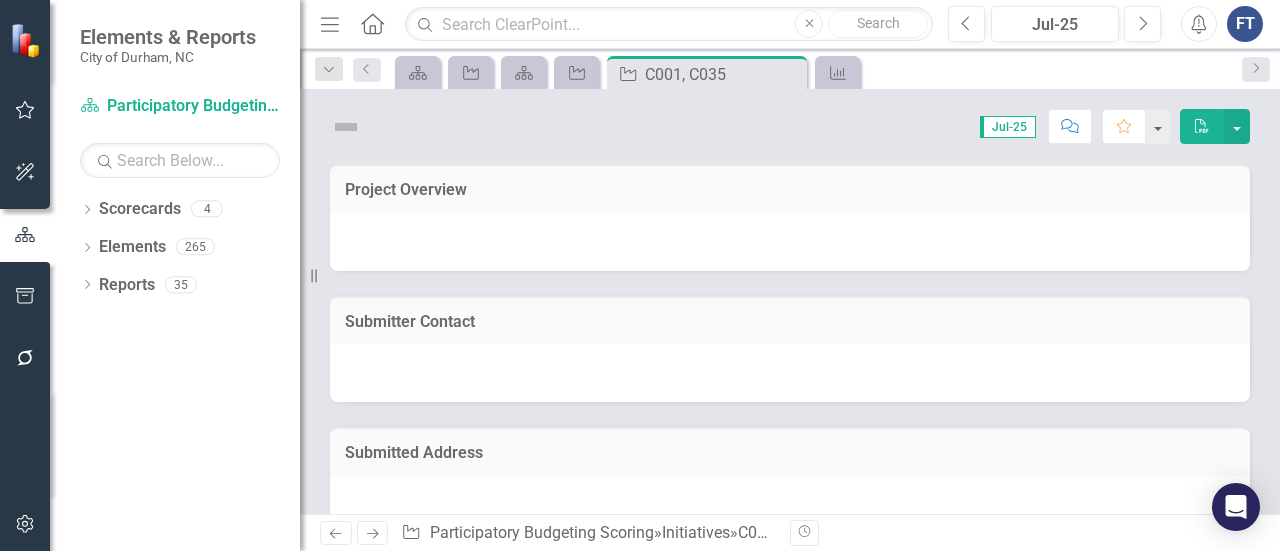 scroll, scrollTop: 0, scrollLeft: 0, axis: both 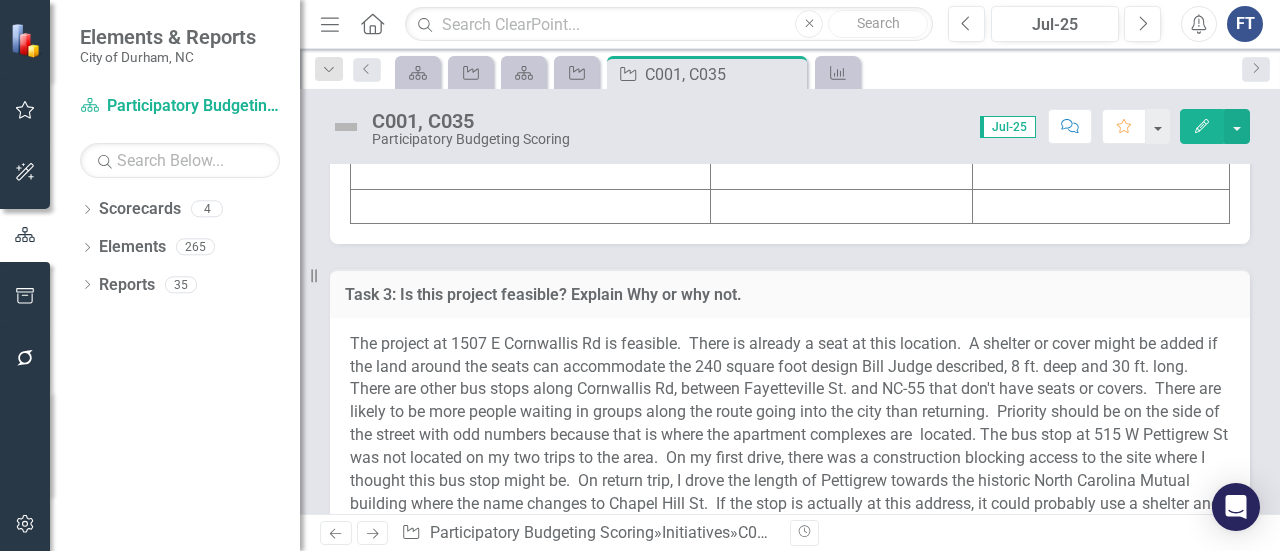 click at bounding box center [1101, -30] 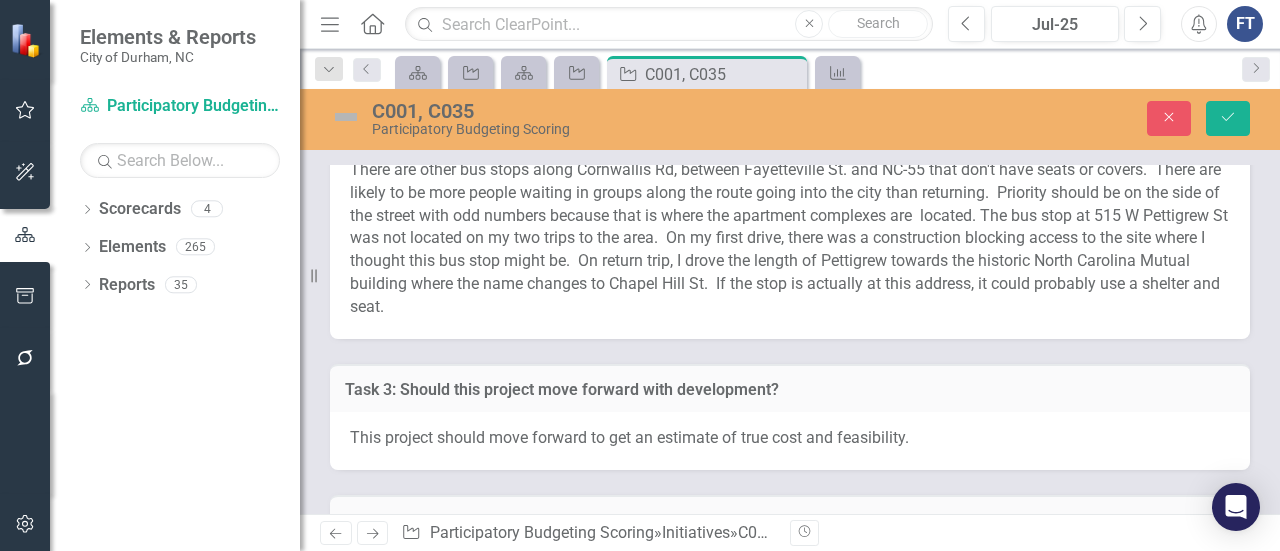 type on "<table border="1">
<colgroup>
<col>
<col>
<col>
</colgroup>
<tbody>
<tr>
<td><strong>Initiative</strong></td>
<td><strong>Score</strong></td>
<td><strong>Value</strong></td>
</tr>
<tr>
<td>&nbsp;</td>
<td>&nbsp;</td>
<td>&nbsp;</td>
</tr>
<tr>
<td>&nbsp;</td>
<td>&nbsp;</td>
<td>&nbsp;</td>
</tr>
<tr>
<td>&nbsp;</td>
<td>&nbsp;</td>
<td>&nbsp;</td>
</tr>
<tr>
<td>&nbsp;</td>
<td>&nbsp;</td>
<td>&nbsp;</td>
</tr>
<tr>
<td>&nbsp;</td>
<td>&nbsp;</td>
<td>&nbsp;</td>
</tr>
<tr>
<td>&nbsp;</td>
<td>&nbsp;</td>
<td>&nbsp;</td>
</tr>
<tr>
<td>&nbsp;</td>
<td>&nbsp;</td>
<td>&nbsp;</td>
</tr>
<tr>
<td>&nbsp;</td>
<td>&nbsp;</td>
<td>&nbsp;</td>
</tr>
<tr>
<td>&nbsp;</td>
<td>&nbsp;</td>
<td>&nbsp;</td>
</tr>
</tbody>
</table>" 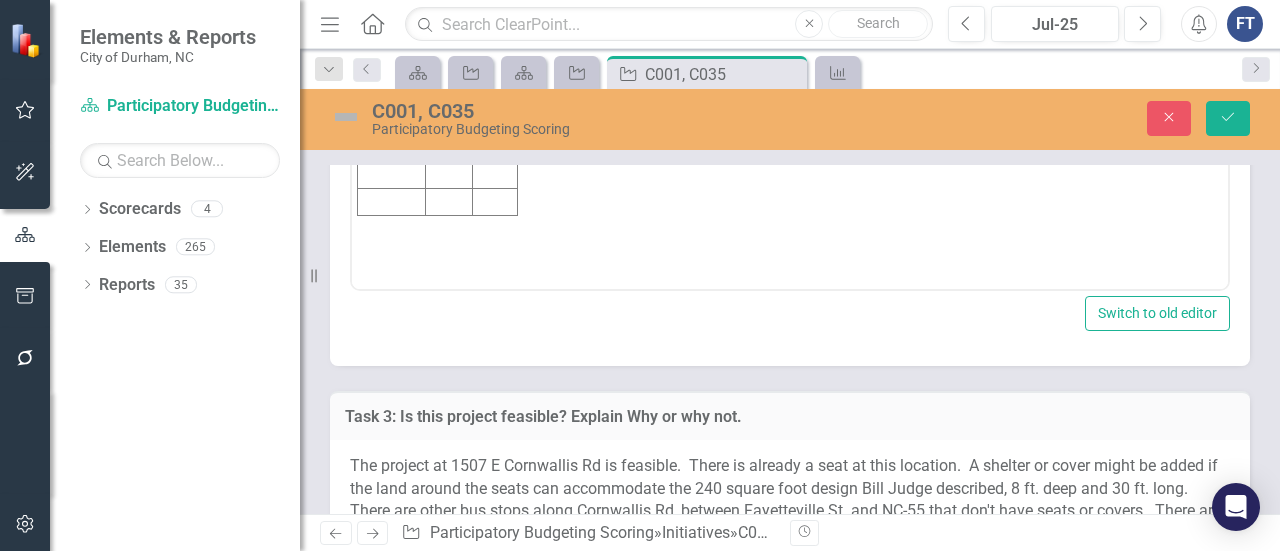 scroll, scrollTop: 0, scrollLeft: 0, axis: both 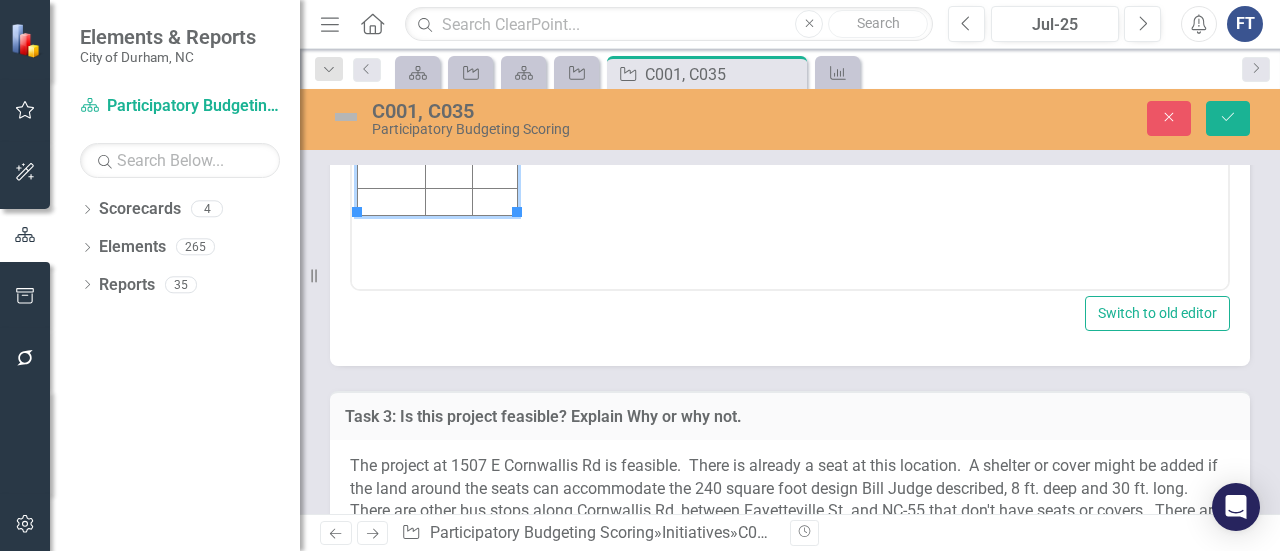 click at bounding box center [495, -13] 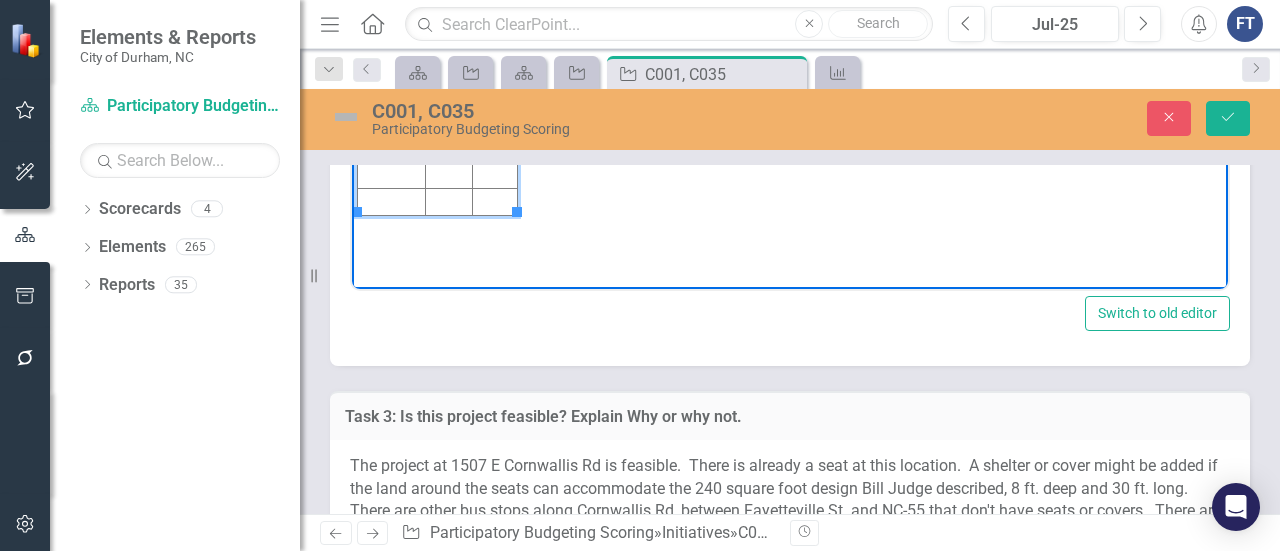type 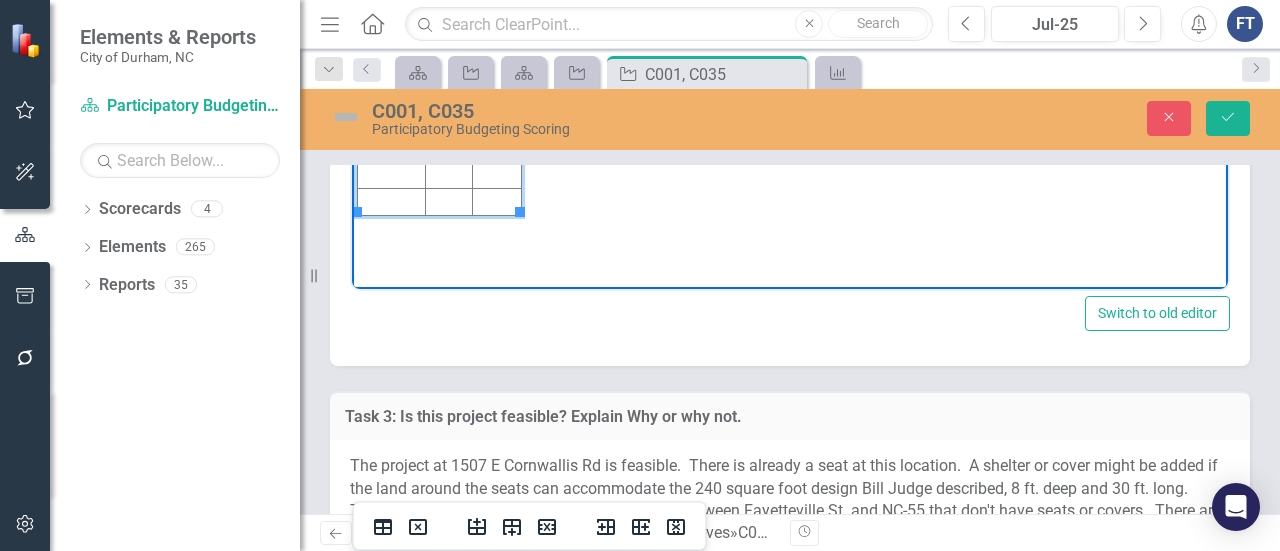 click at bounding box center [392, -13] 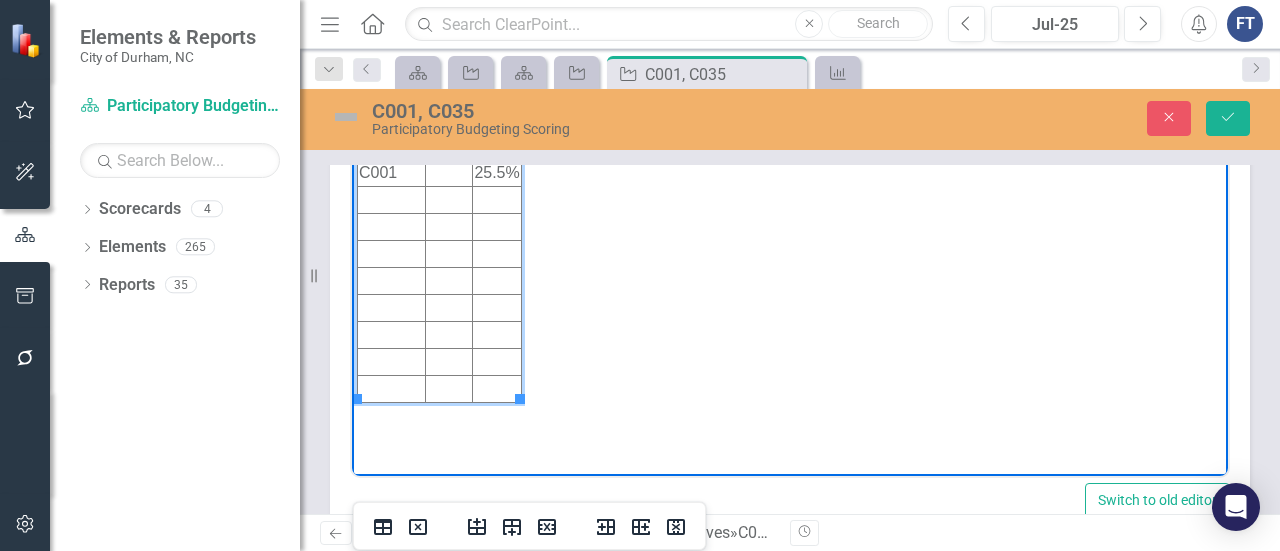 scroll, scrollTop: 6600, scrollLeft: 0, axis: vertical 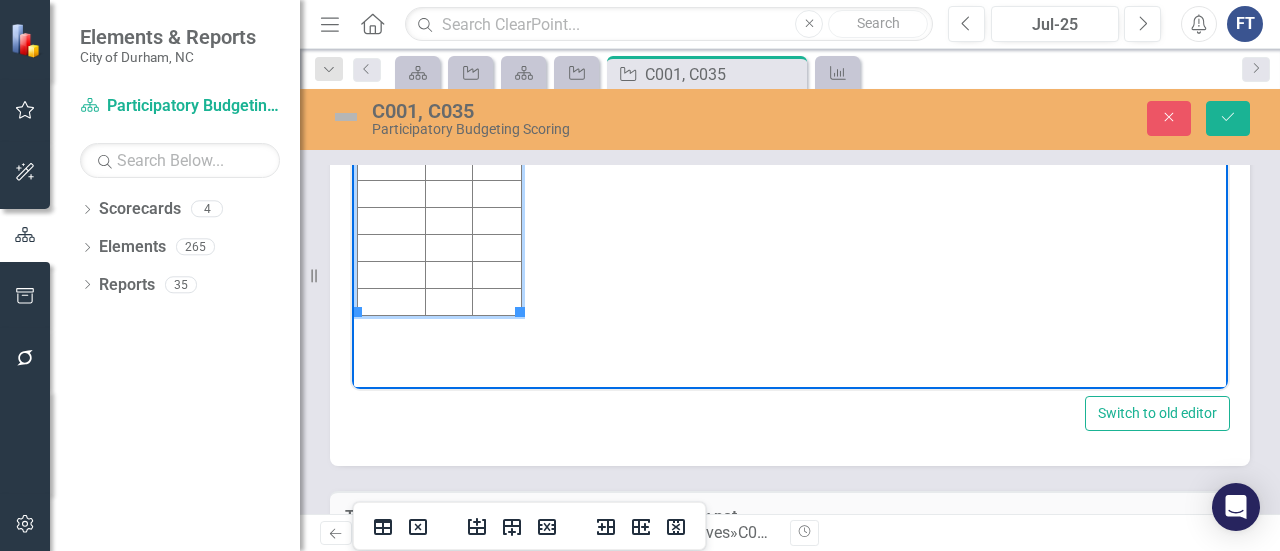 click at bounding box center (448, 86) 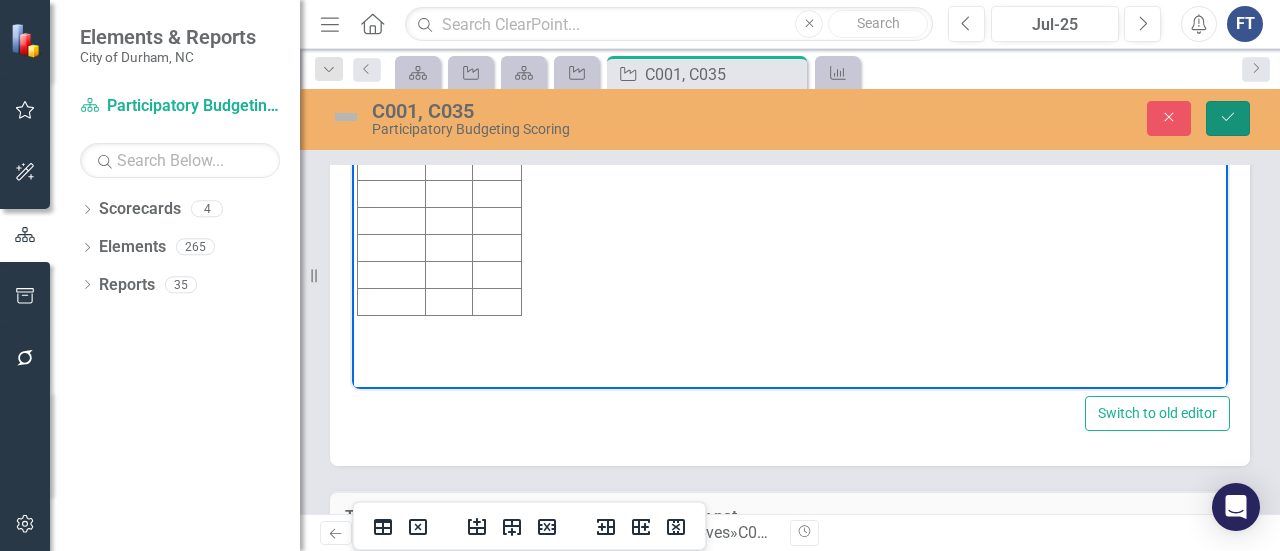 click on "Save" at bounding box center [1228, 118] 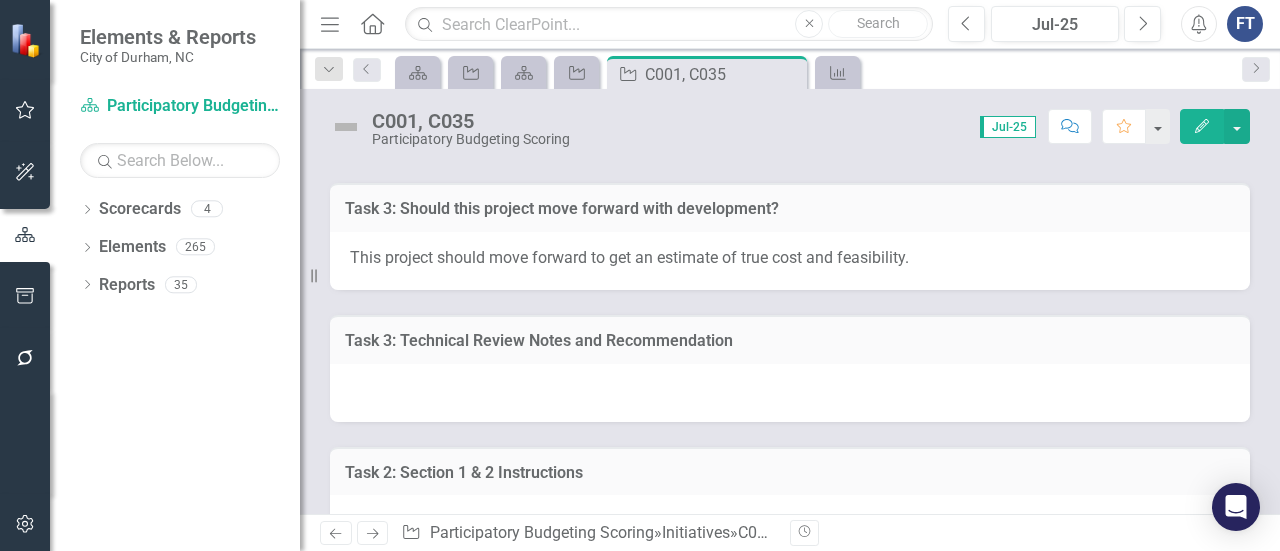 scroll, scrollTop: 6800, scrollLeft: 0, axis: vertical 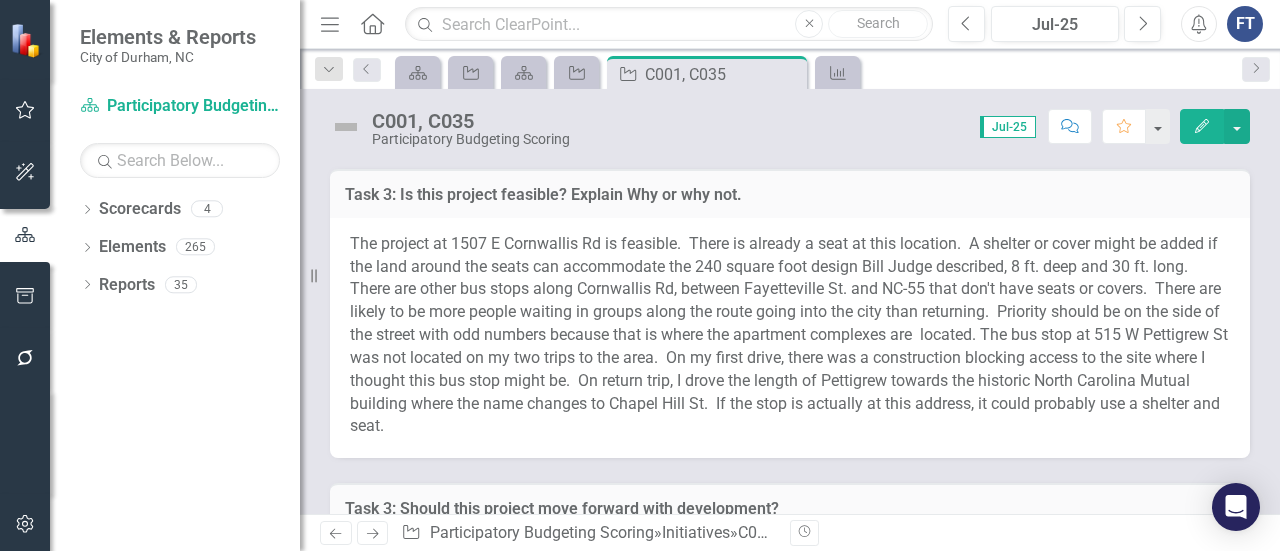 click at bounding box center (529, -130) 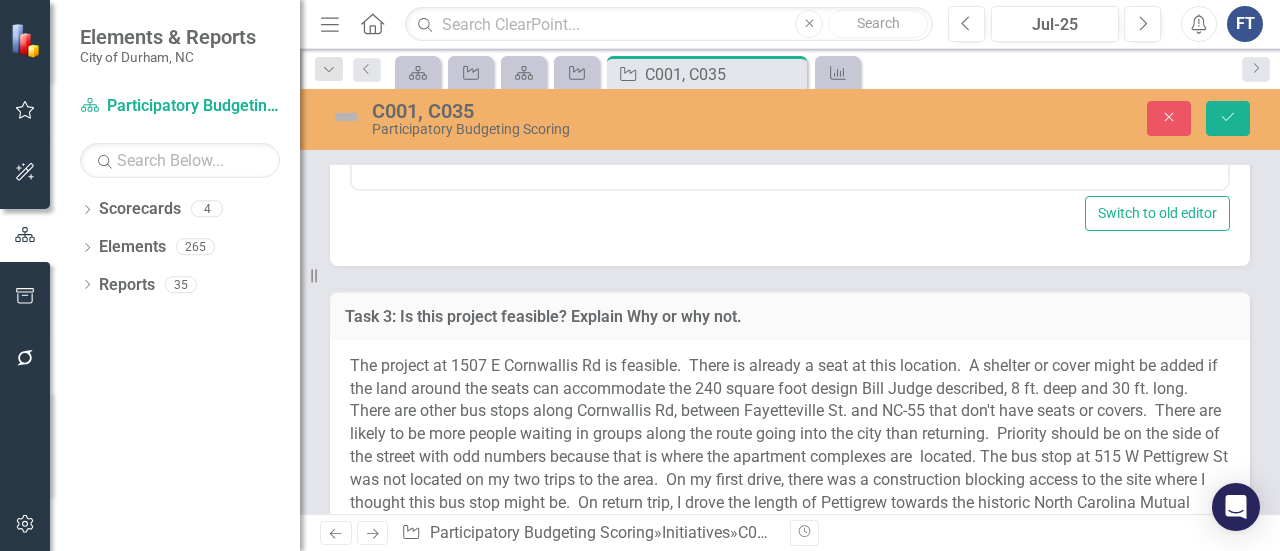 scroll, scrollTop: 0, scrollLeft: 0, axis: both 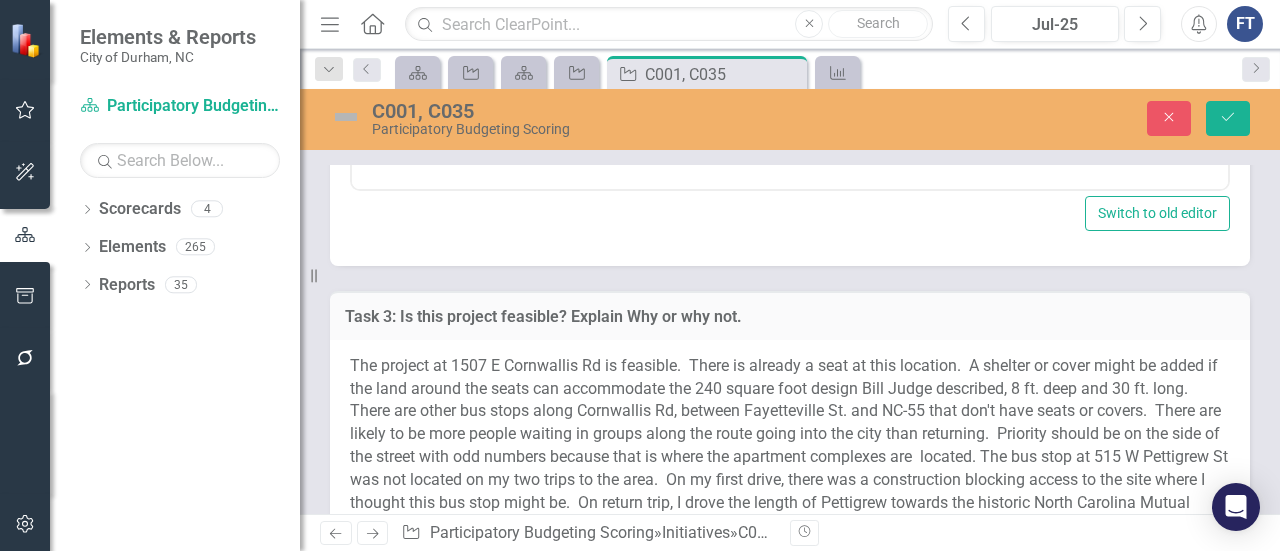 click at bounding box center [392, -86] 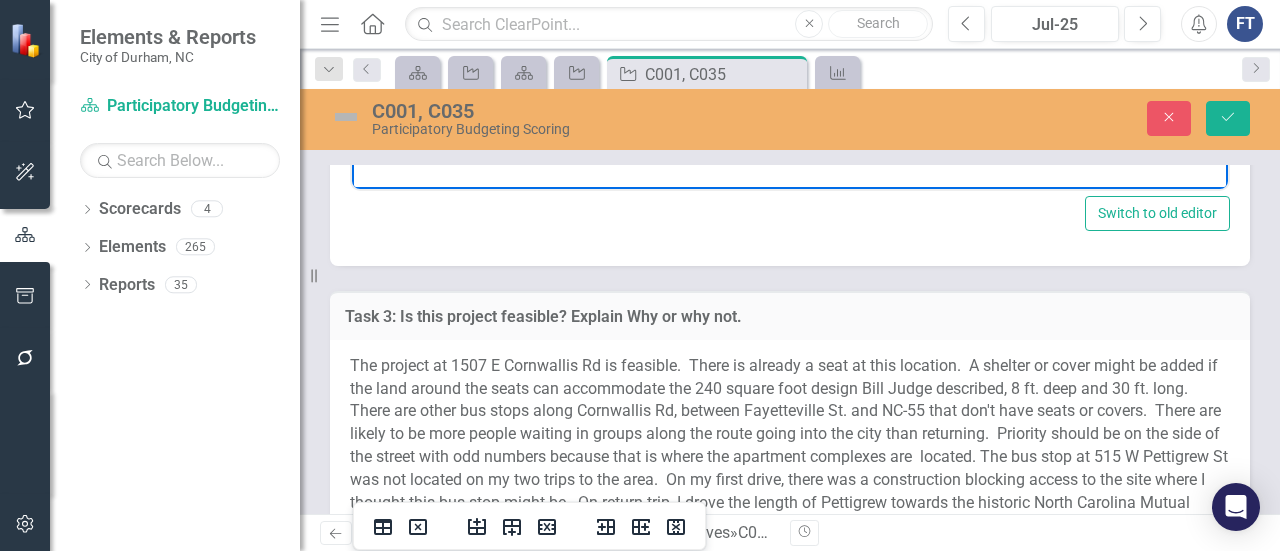 type 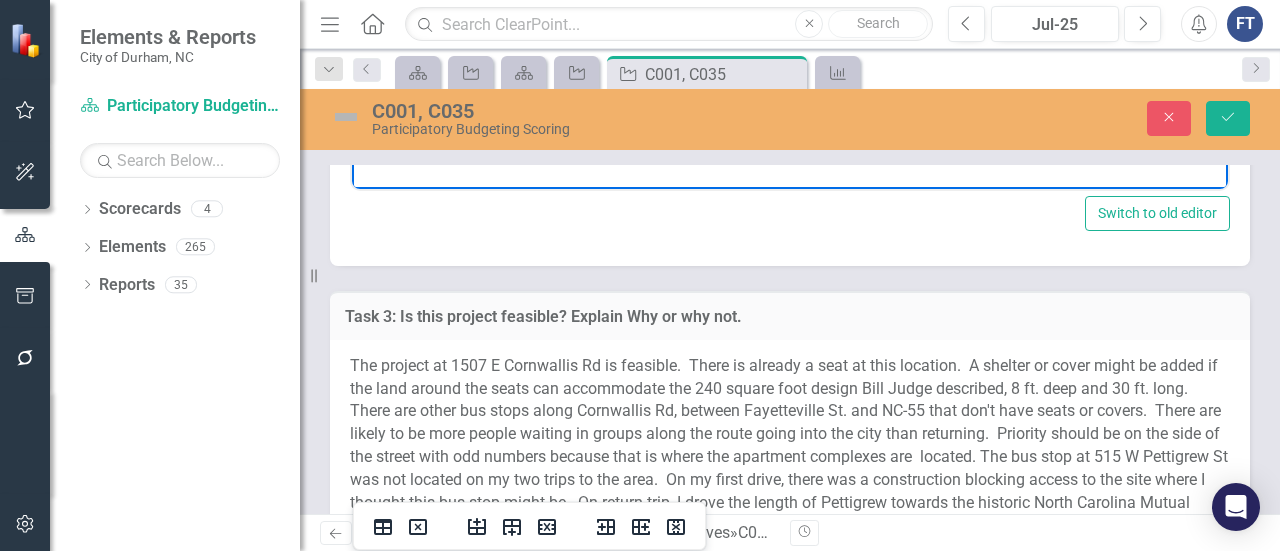 click at bounding box center (448, -86) 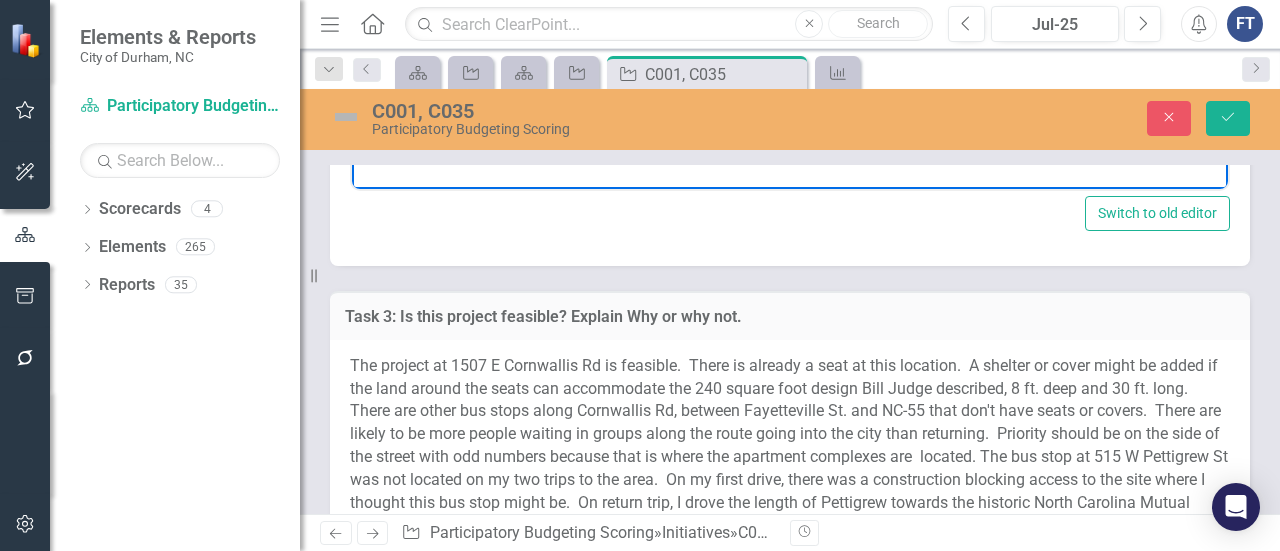 click at bounding box center (497, -86) 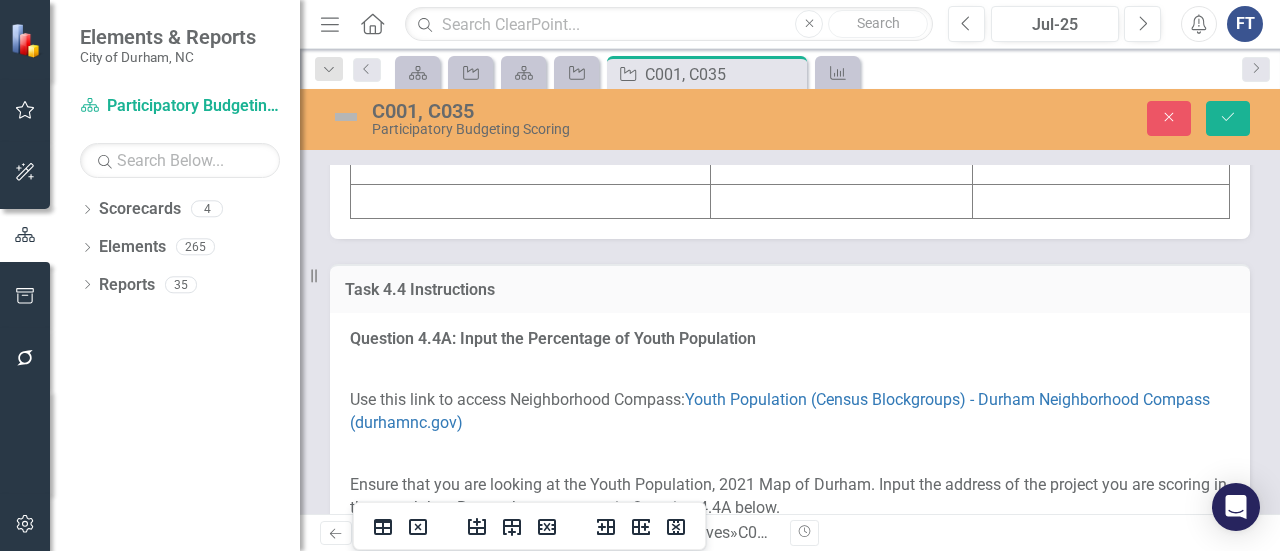 scroll, scrollTop: 5870, scrollLeft: 0, axis: vertical 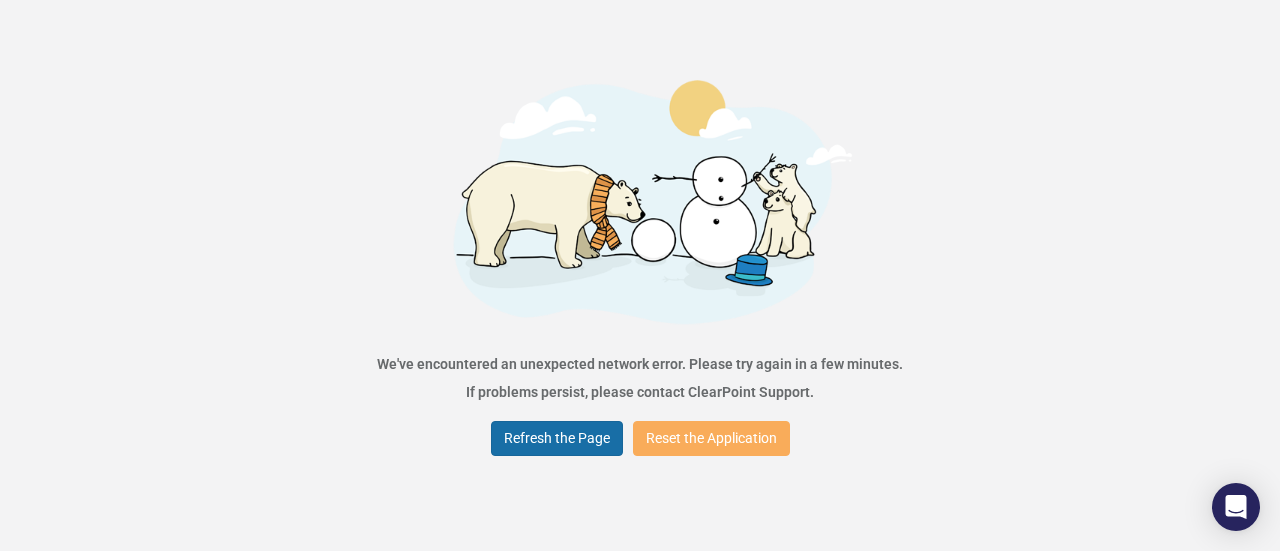 click on "Refresh the Page" at bounding box center [557, 438] 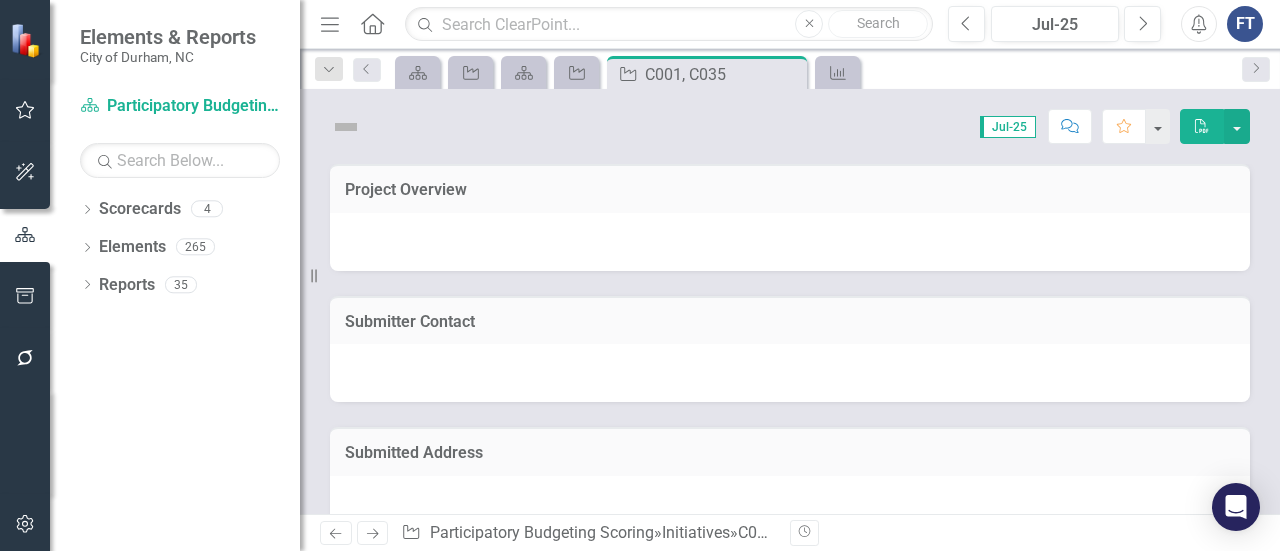 scroll, scrollTop: 0, scrollLeft: 0, axis: both 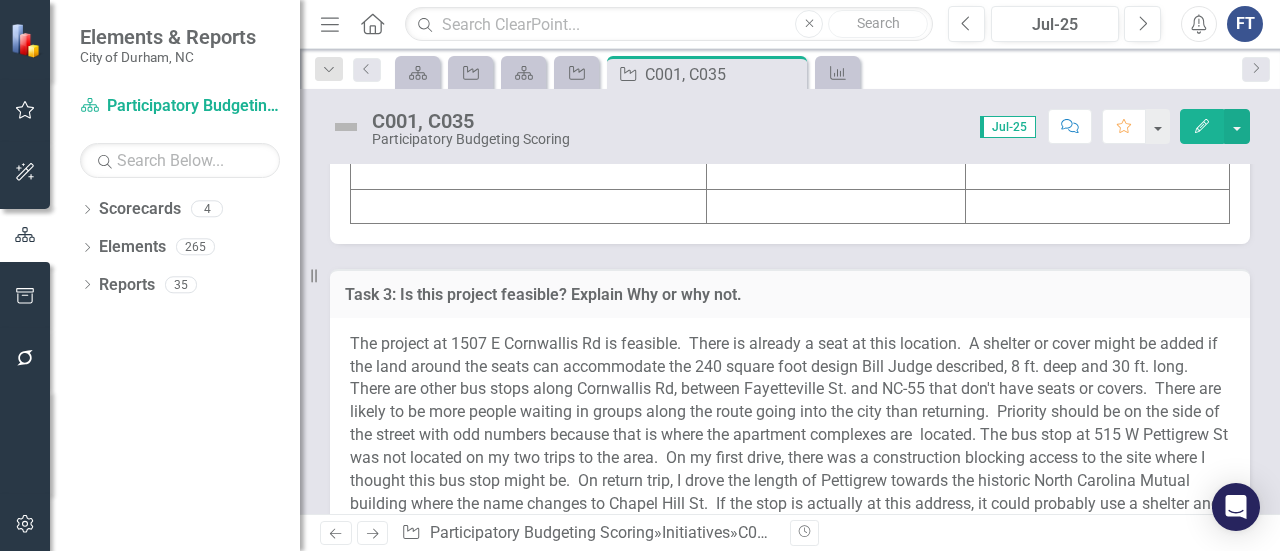 click at bounding box center [529, -30] 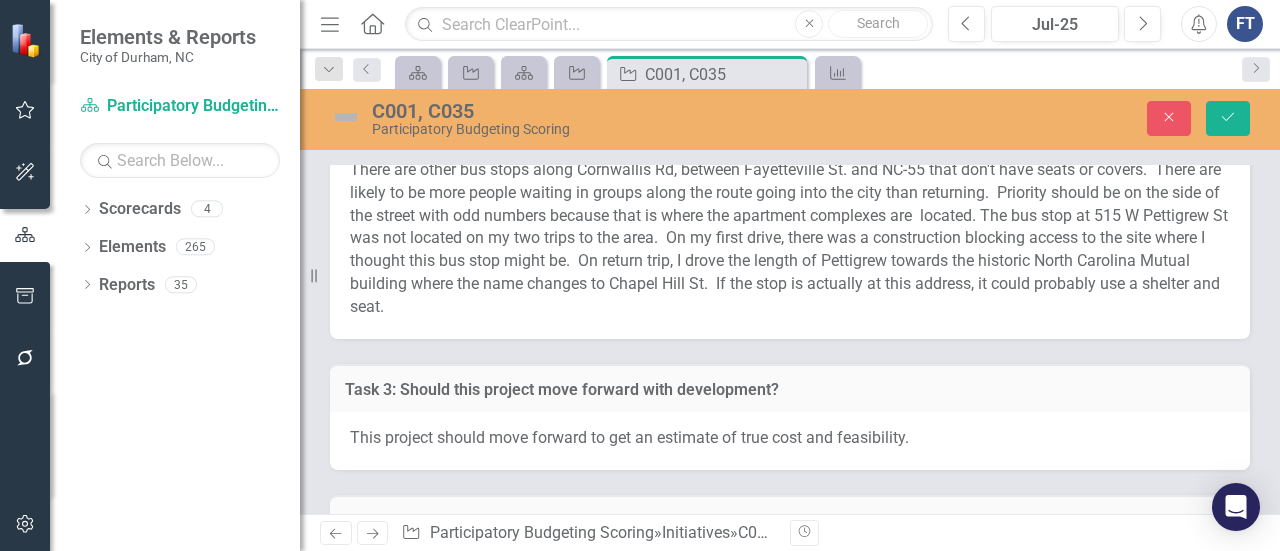 type on "<table border="1">
<colgroup>
<col>
<col>
<col>
</colgroup>
<tbody>
<tr>
<td><strong>Initiative</strong></td>
<td><strong>Score</strong></td>
<td><strong>Value</strong></td>
</tr>
<tr>
<td>C001</td>
<td>4</td>
<td>25.5%</td>
</tr>
<tr>
<td>&nbsp;</td>
<td>&nbsp;</td>
<td>&nbsp;</td>
</tr>
<tr>
<td>&nbsp;</td>
<td>&nbsp;</td>
<td>&nbsp;</td>
</tr>
<tr>
<td>&nbsp;</td>
<td>&nbsp;</td>
<td>&nbsp;</td>
</tr>
<tr>
<td>&nbsp;</td>
<td>&nbsp;</td>
<td>&nbsp;</td>
</tr>
<tr>
<td>&nbsp;</td>
<td>&nbsp;</td>
<td>&nbsp;</td>
</tr>
<tr>
<td>&nbsp;</td>
<td>&nbsp;</td>
<td>&nbsp;</td>
</tr>
<tr>
<td>&nbsp;</td>
<td>&nbsp;</td>
<td>&nbsp;</td>
</tr>
<tr>
<td>&nbsp;</td>
<td>&nbsp;</td>
<td>&nbsp;</td>
</tr>
</tbody>
</table>" 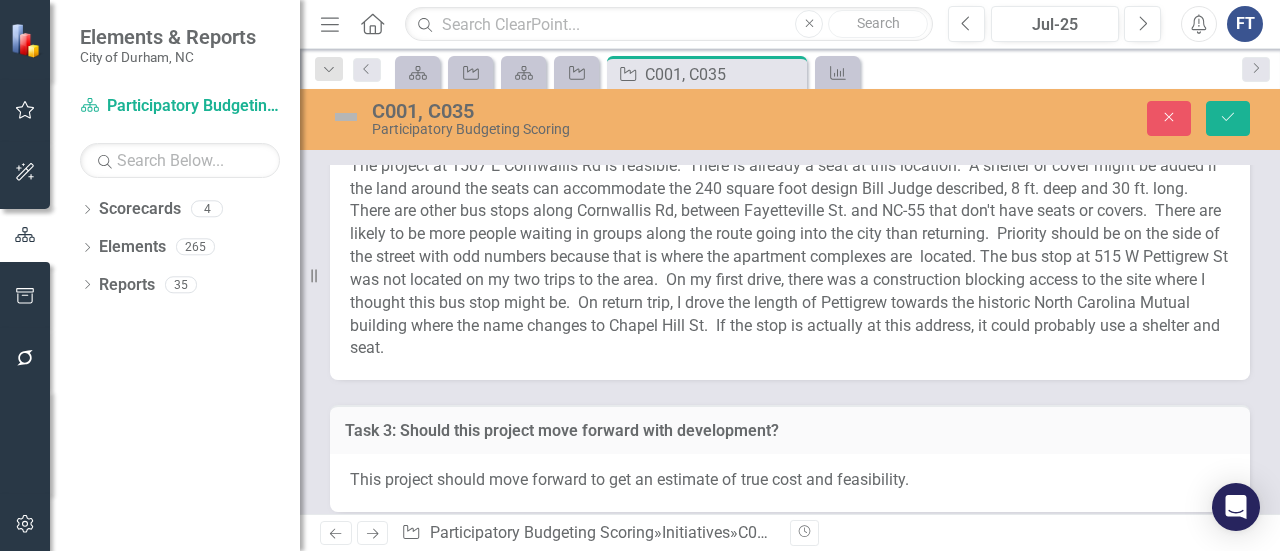 scroll, scrollTop: 7542, scrollLeft: 0, axis: vertical 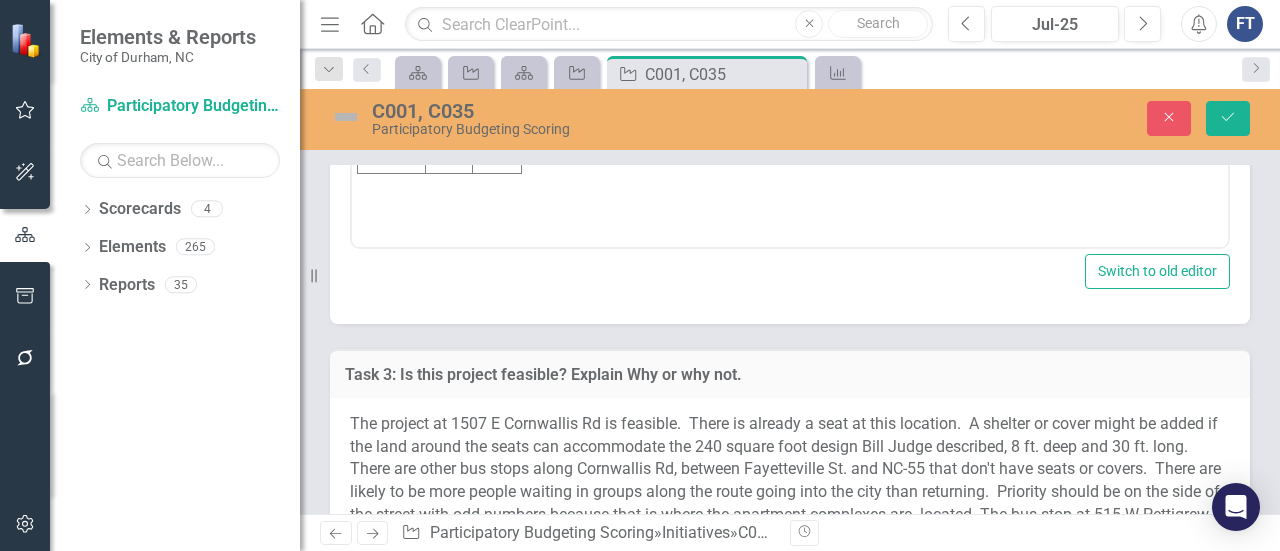 click at bounding box center [497, -28] 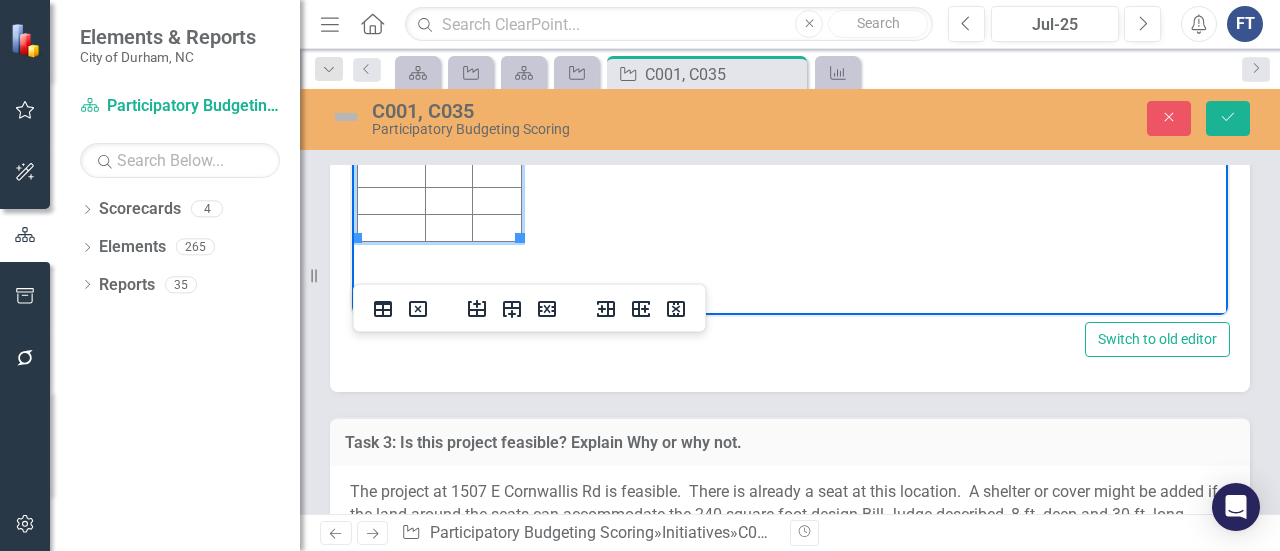 scroll, scrollTop: 6642, scrollLeft: 0, axis: vertical 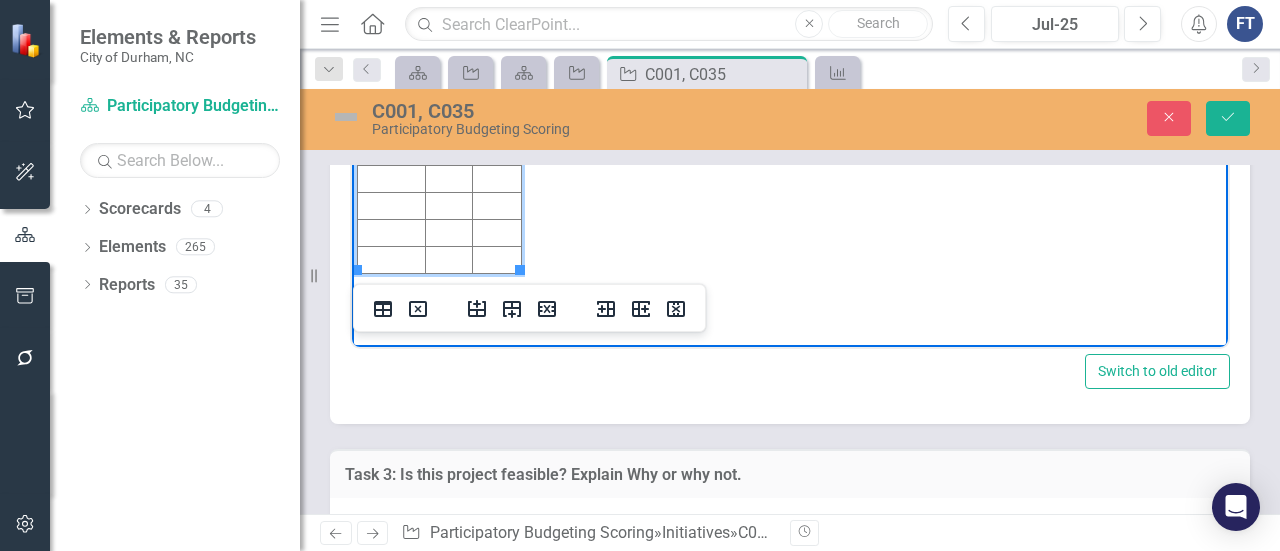 type 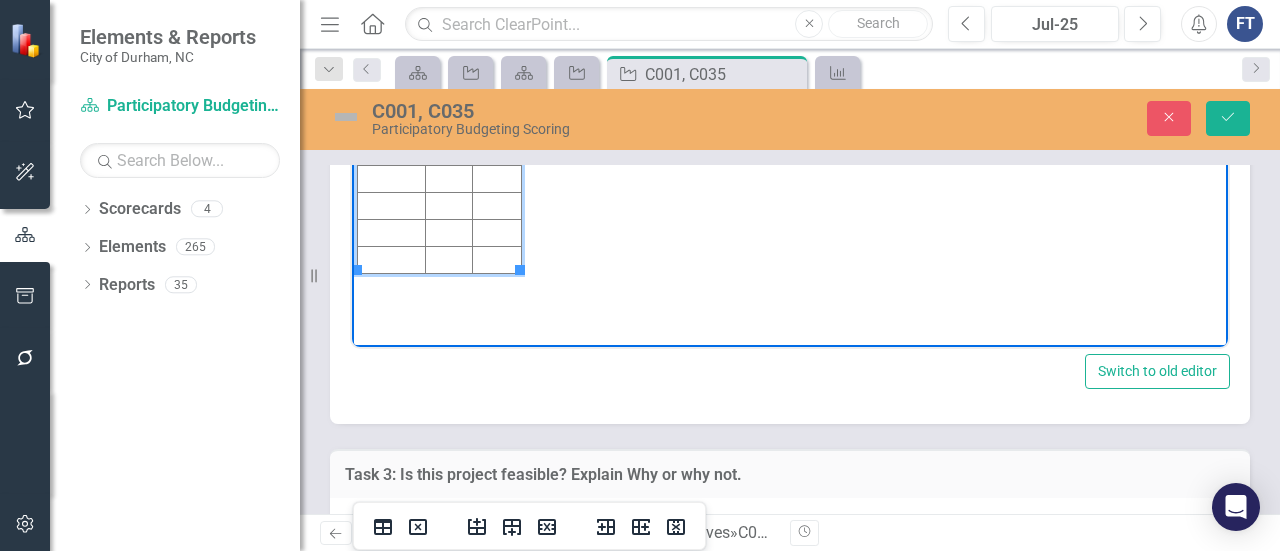 drag, startPoint x: 479, startPoint y: 41, endPoint x: 462, endPoint y: 59, distance: 24.758837 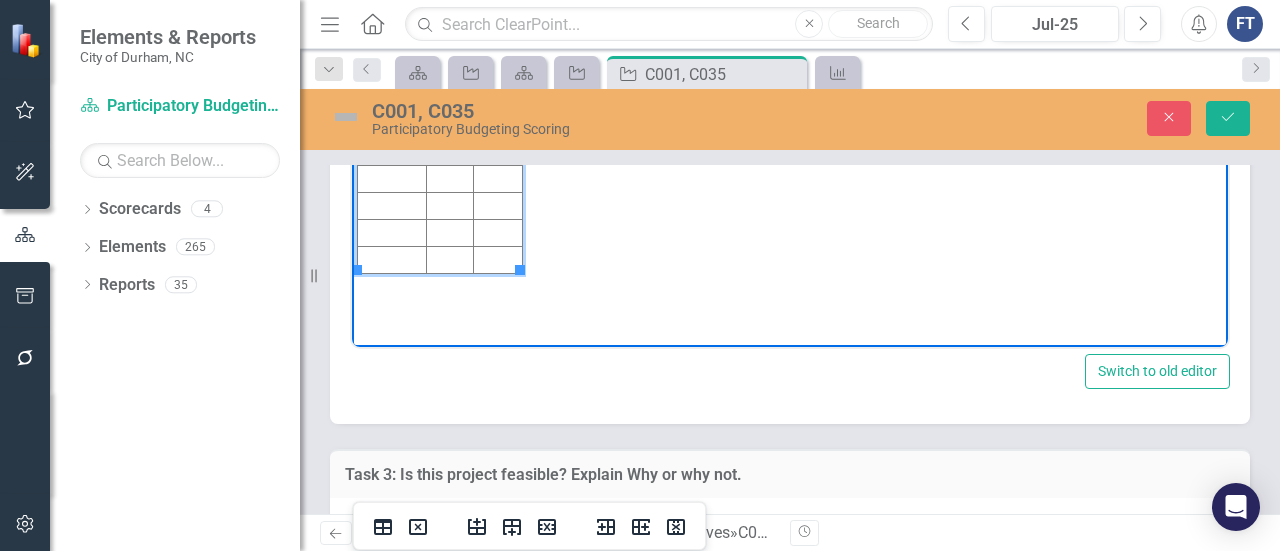 click at bounding box center (392, 72) 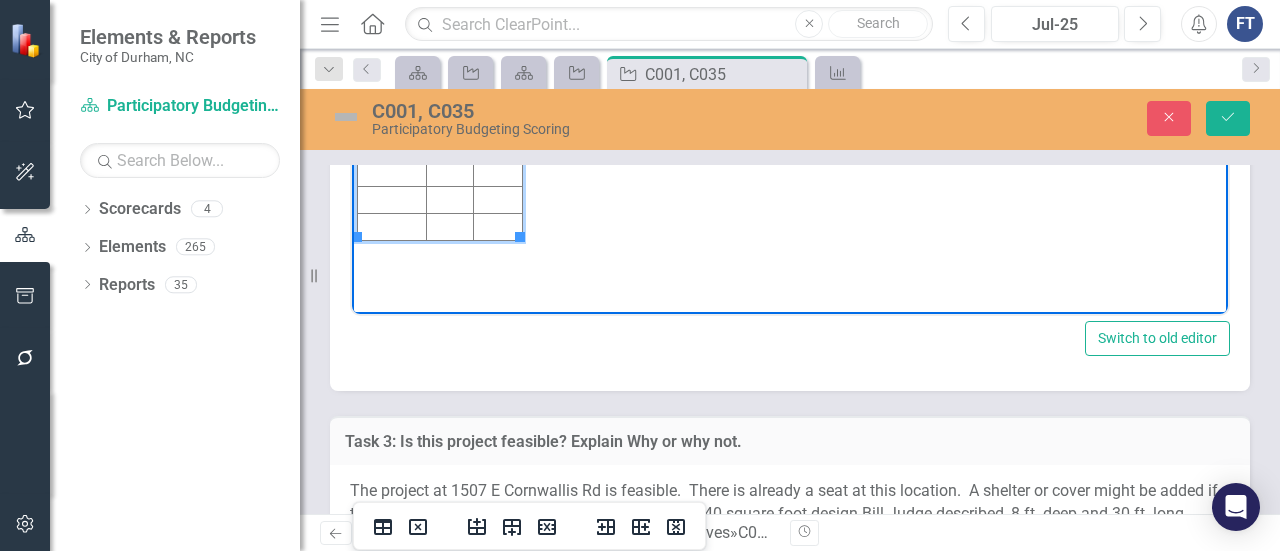 scroll, scrollTop: 6742, scrollLeft: 0, axis: vertical 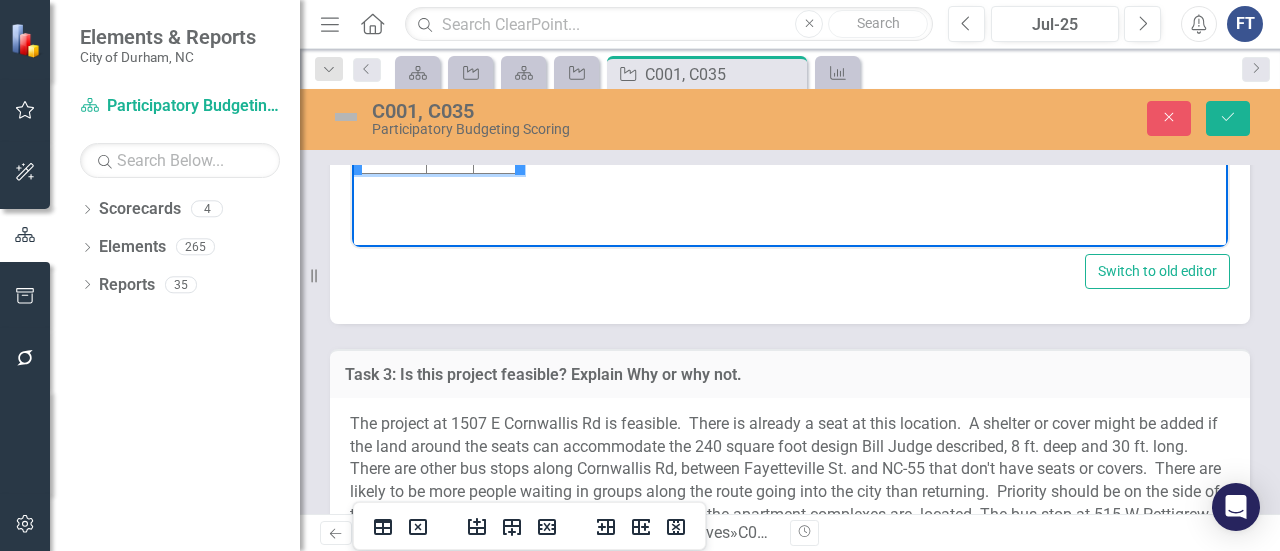 drag, startPoint x: 438, startPoint y: -52, endPoint x: 420, endPoint y: -53, distance: 18.027756 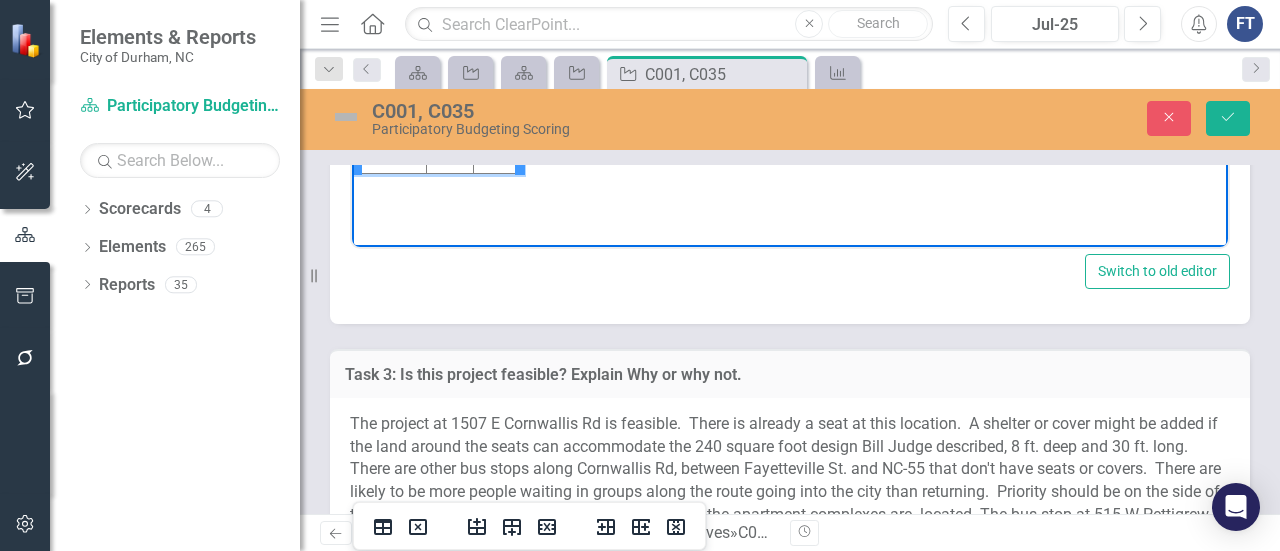 click on "C001 4 17.6%" at bounding box center (440, -55) 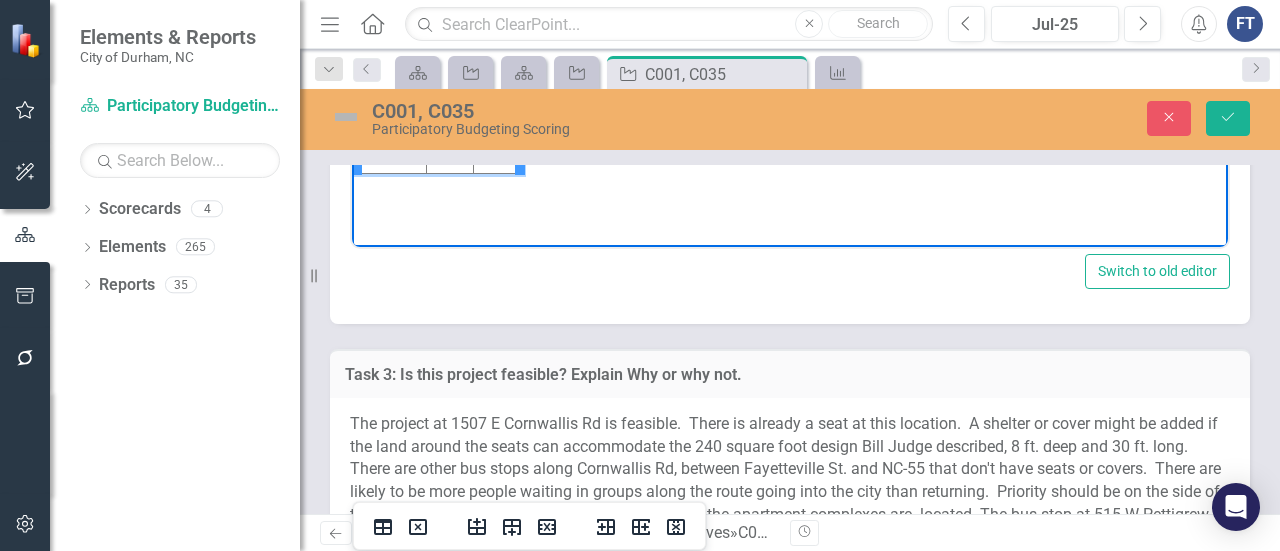click on "4" at bounding box center [450, -55] 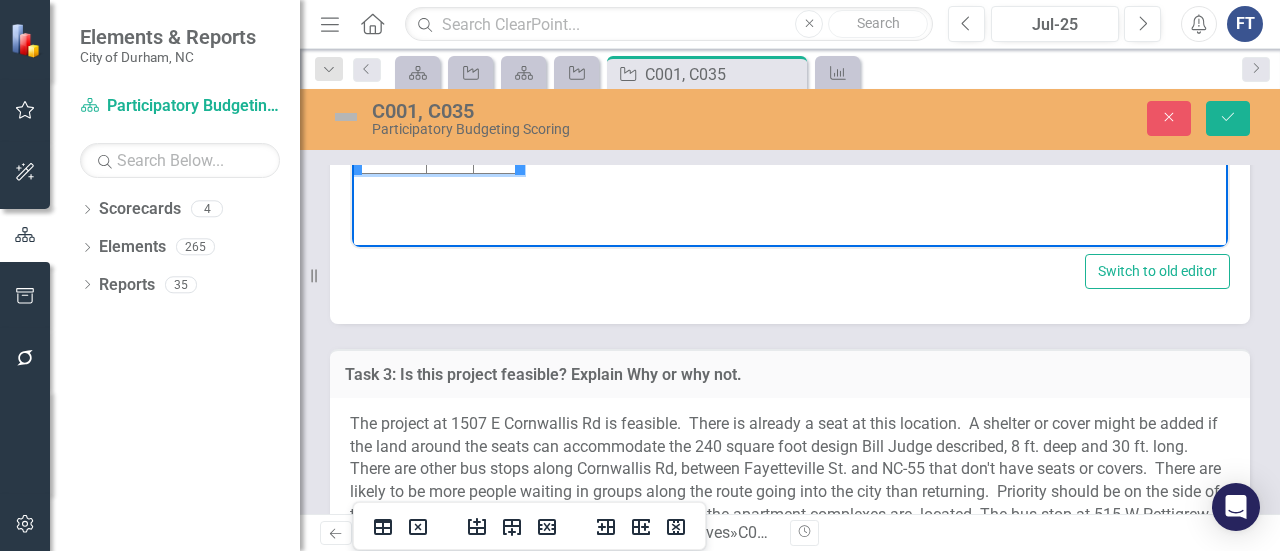 drag, startPoint x: 441, startPoint y: -59, endPoint x: 429, endPoint y: -41, distance: 21.633308 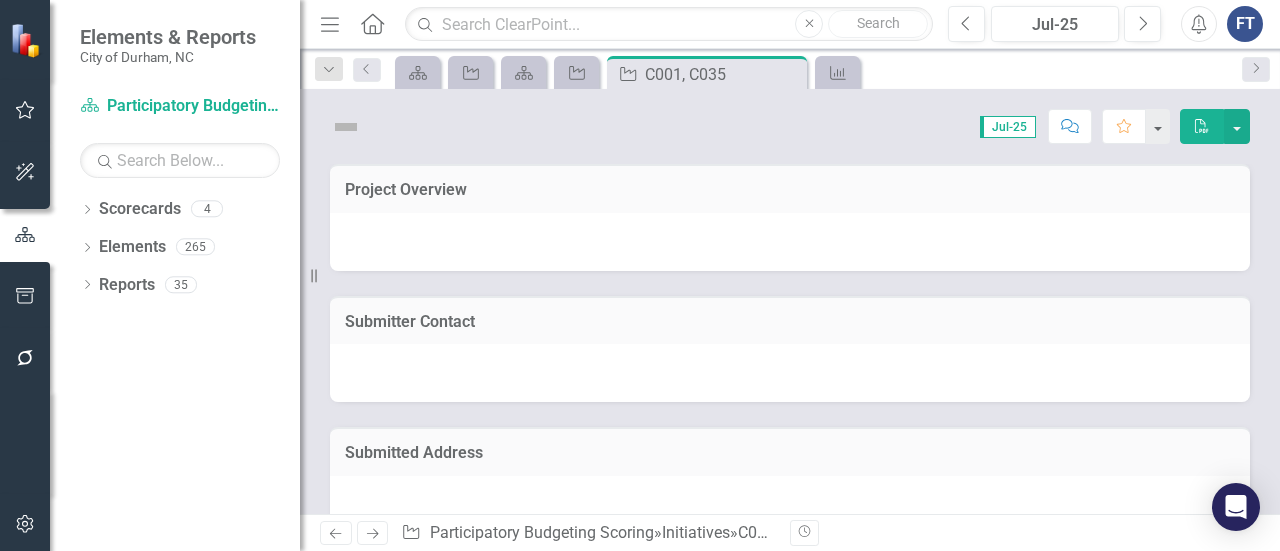 scroll, scrollTop: 0, scrollLeft: 0, axis: both 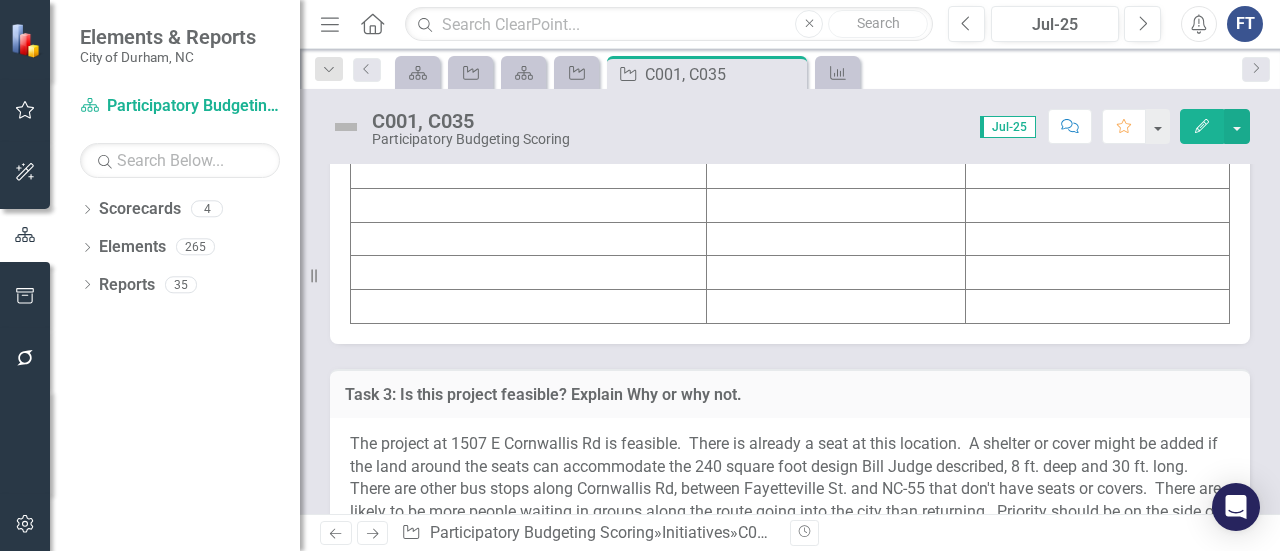 click on "C001" at bounding box center (529, 36) 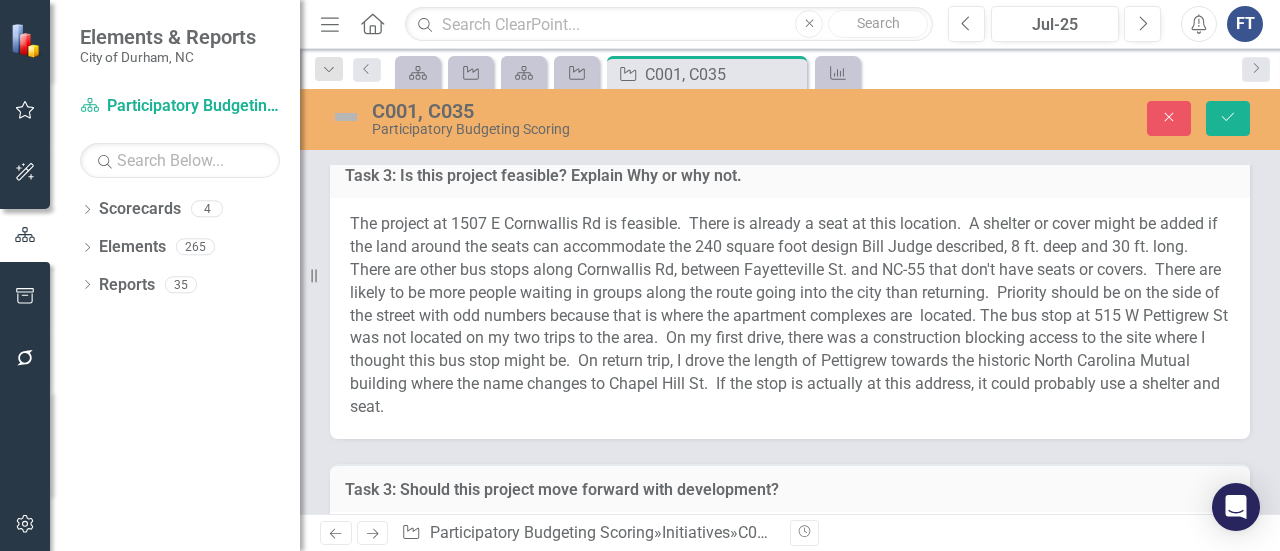 type on "<table border="1">
<colgroup>
<col>
<col>
<col>
</colgroup>
<tbody>
<tr>
<td><strong>Initiative</strong></td>
<td><strong>Score</strong></td>
<td><strong>Value</strong></td>
</tr>
<tr>
<td>C001</td>
<td>4</td>
<td>25.5%</td>
</tr>
<tr>
<td>&nbsp;</td>
<td>&nbsp;</td>
<td>&nbsp;</td>
</tr>
<tr>
<td>&nbsp;</td>
<td>&nbsp;</td>
<td>&nbsp;</td>
</tr>
<tr>
<td>&nbsp;</td>
<td>&nbsp;</td>
<td>&nbsp;</td>
</tr>
<tr>
<td>&nbsp;</td>
<td>&nbsp;</td>
<td>&nbsp;</td>
</tr>
<tr>
<td>&nbsp;</td>
<td>&nbsp;</td>
<td>&nbsp;</td>
</tr>
<tr>
<td>&nbsp;</td>
<td>&nbsp;</td>
<td>&nbsp;</td>
</tr>
<tr>
<td>&nbsp;</td>
<td>&nbsp;</td>
<td>&nbsp;</td>
</tr>
<tr>
<td>&nbsp;</td>
<td>&nbsp;</td>
<td>&nbsp;</td>
</tr>
</tbody>
</table>" 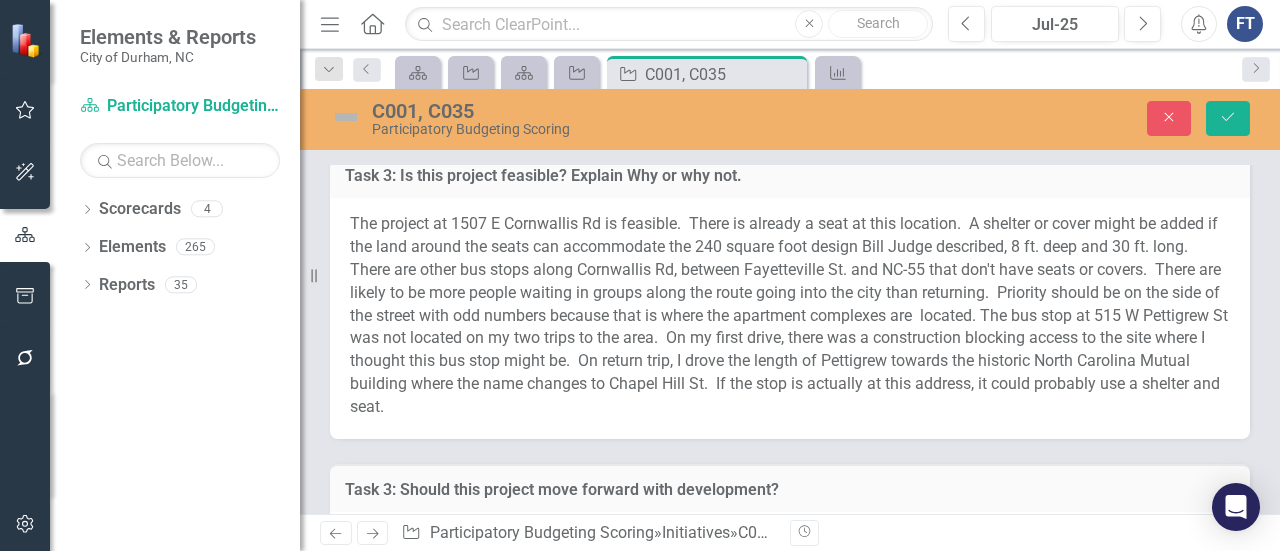 scroll, scrollTop: 6700, scrollLeft: 0, axis: vertical 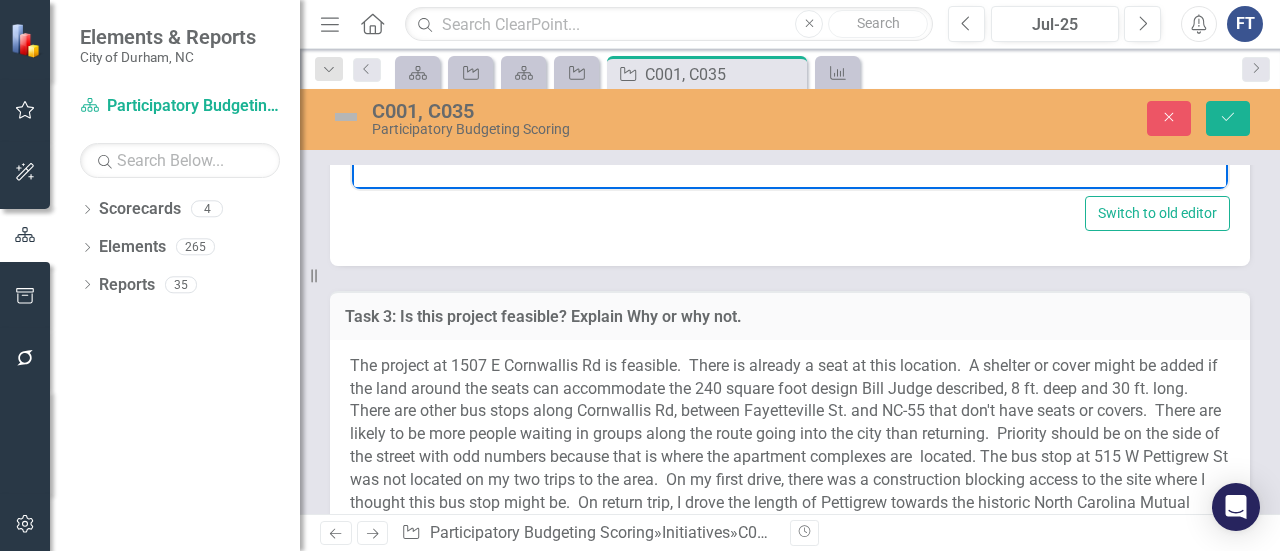 click at bounding box center (497, -86) 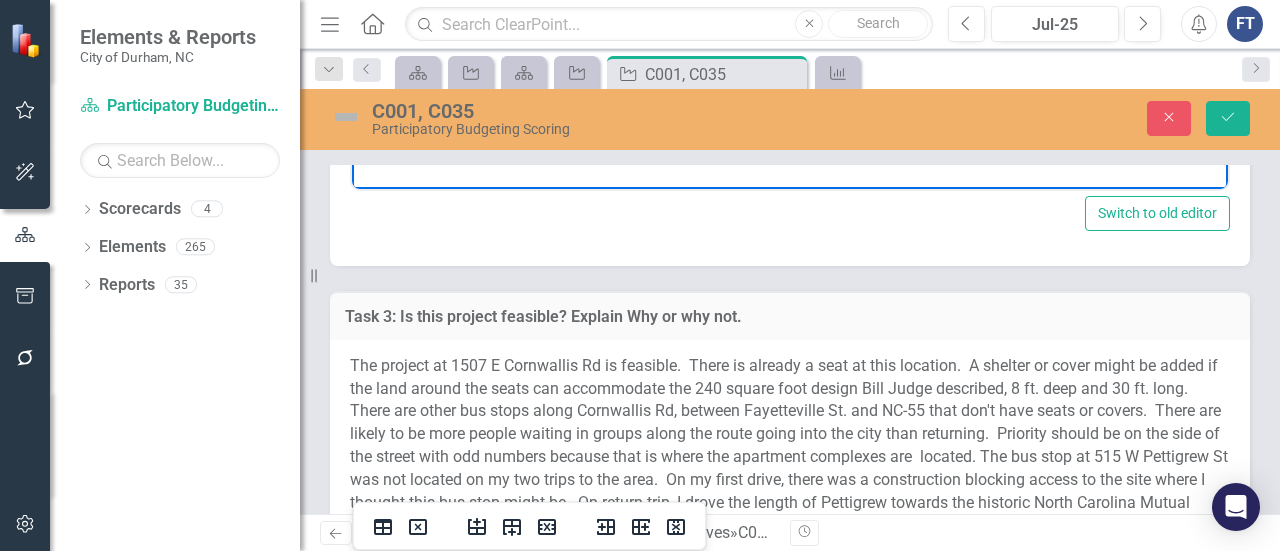 type 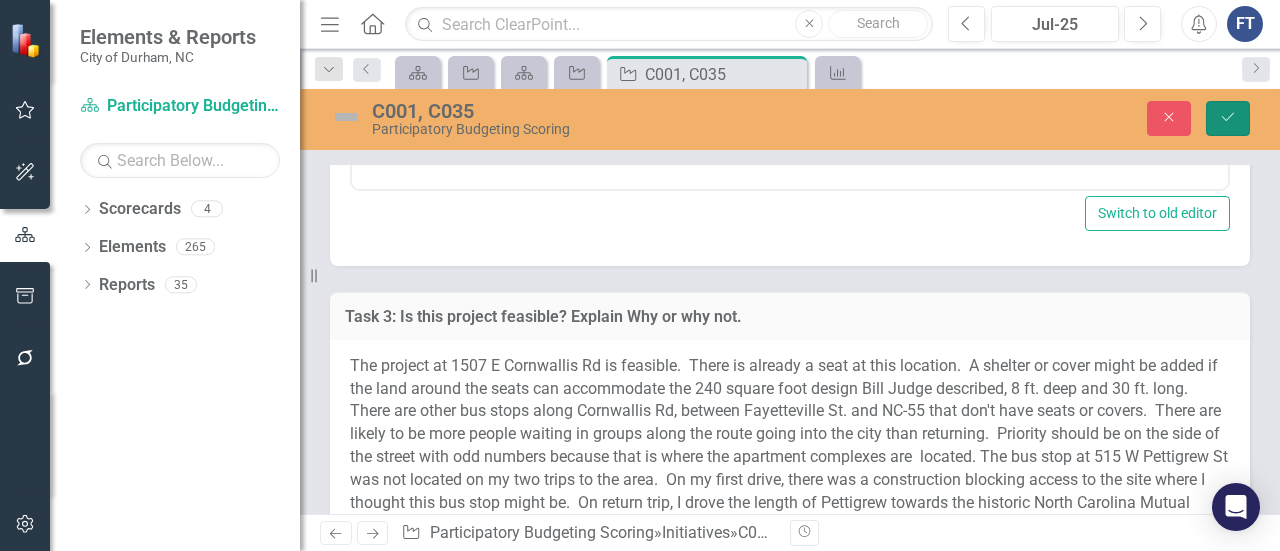 click on "Save" at bounding box center [1228, 118] 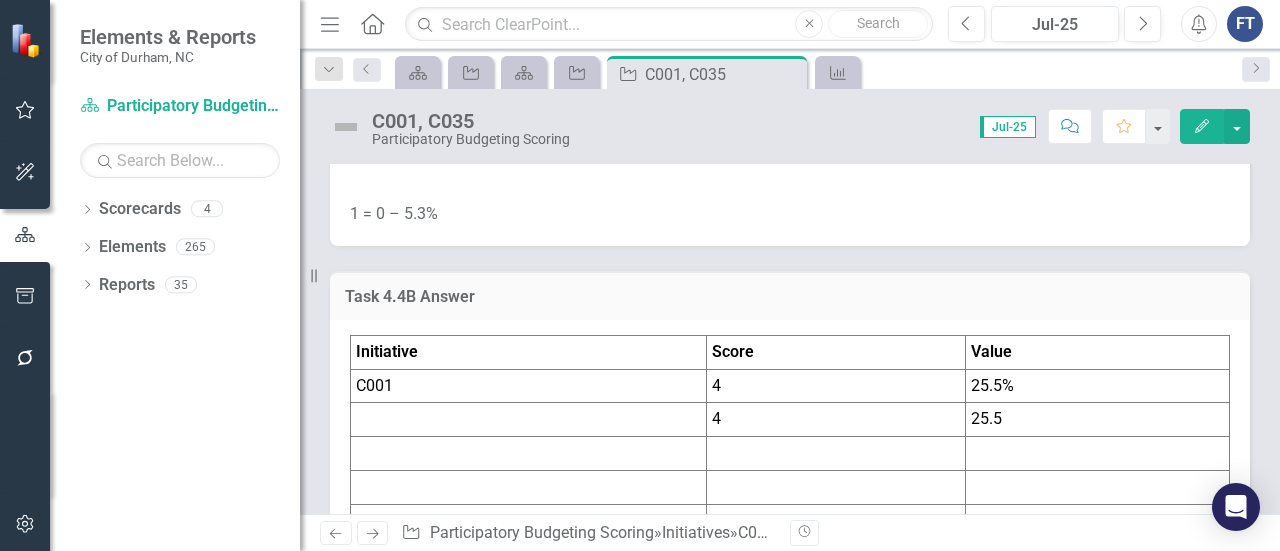 scroll, scrollTop: 6700, scrollLeft: 0, axis: vertical 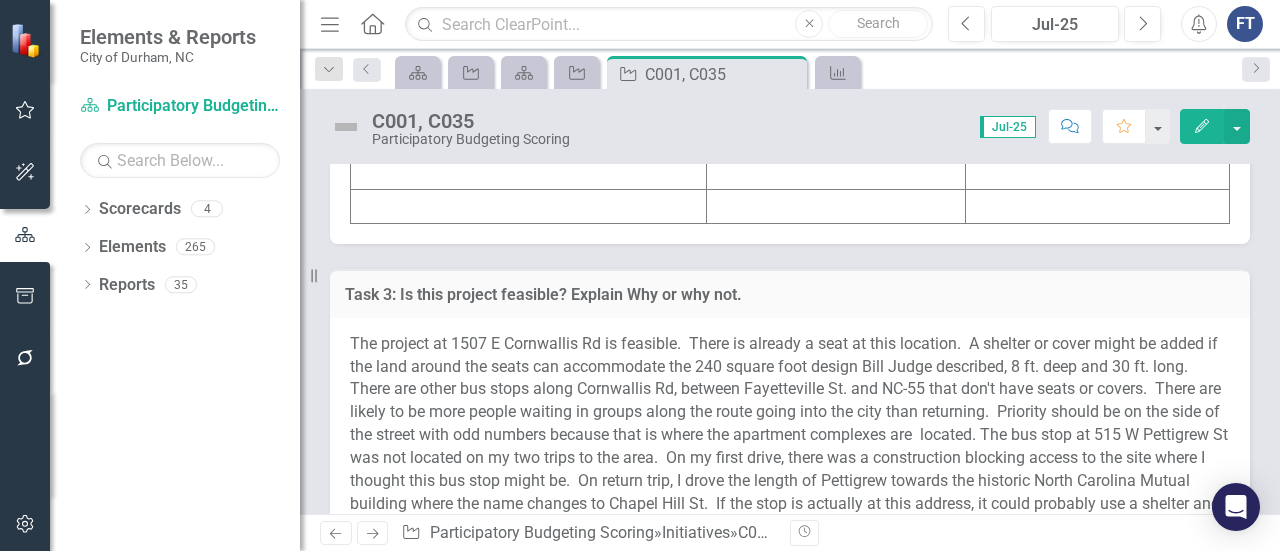 click on "4" at bounding box center (836, -64) 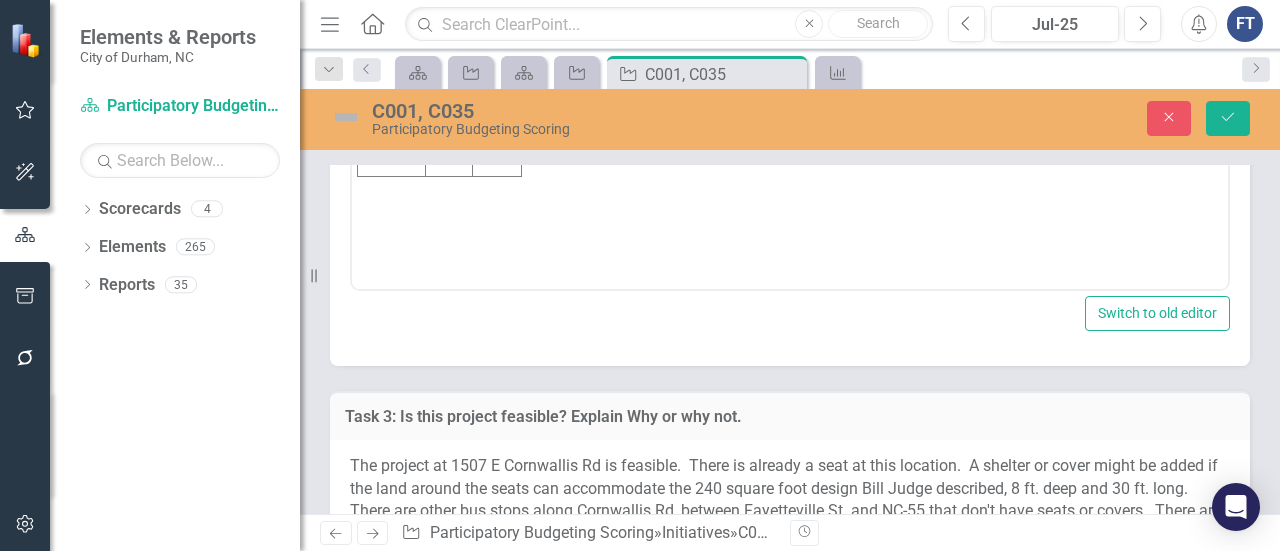 scroll, scrollTop: 0, scrollLeft: 0, axis: both 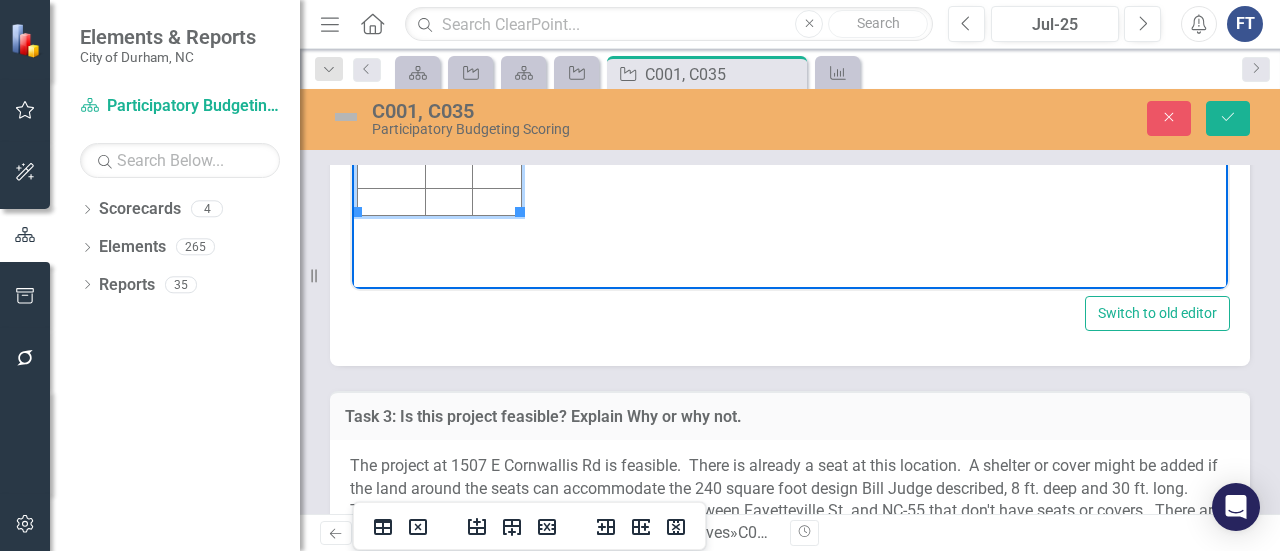 drag, startPoint x: 438, startPoint y: -19, endPoint x: 422, endPoint y: -21, distance: 16.124516 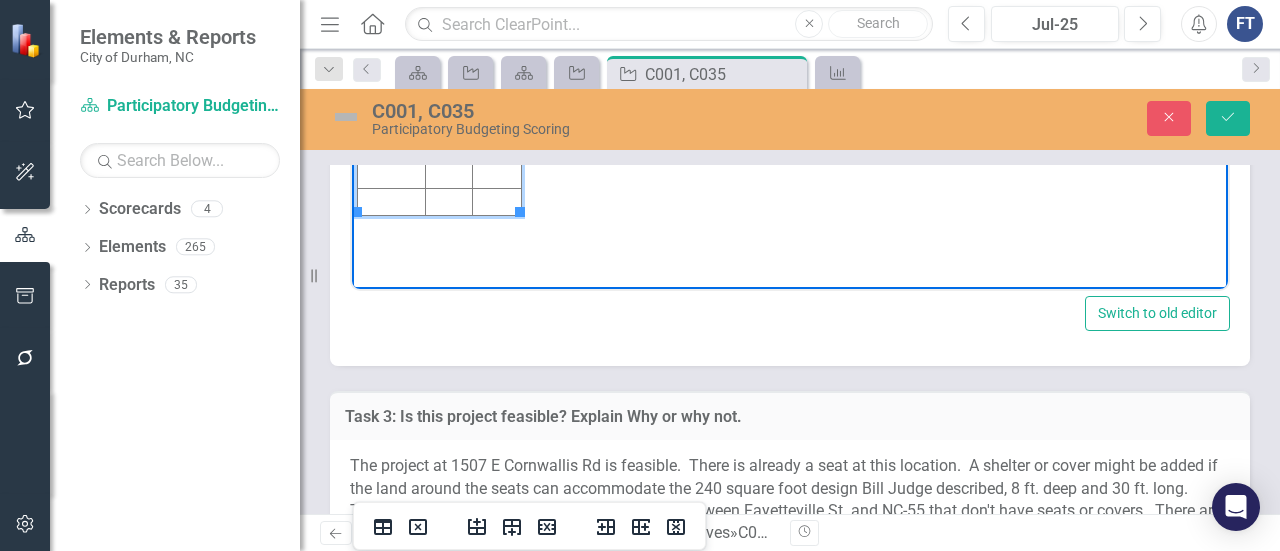 click on "Initiative Score Value C001 4 25.5% 4 25.5" at bounding box center [790, 91] 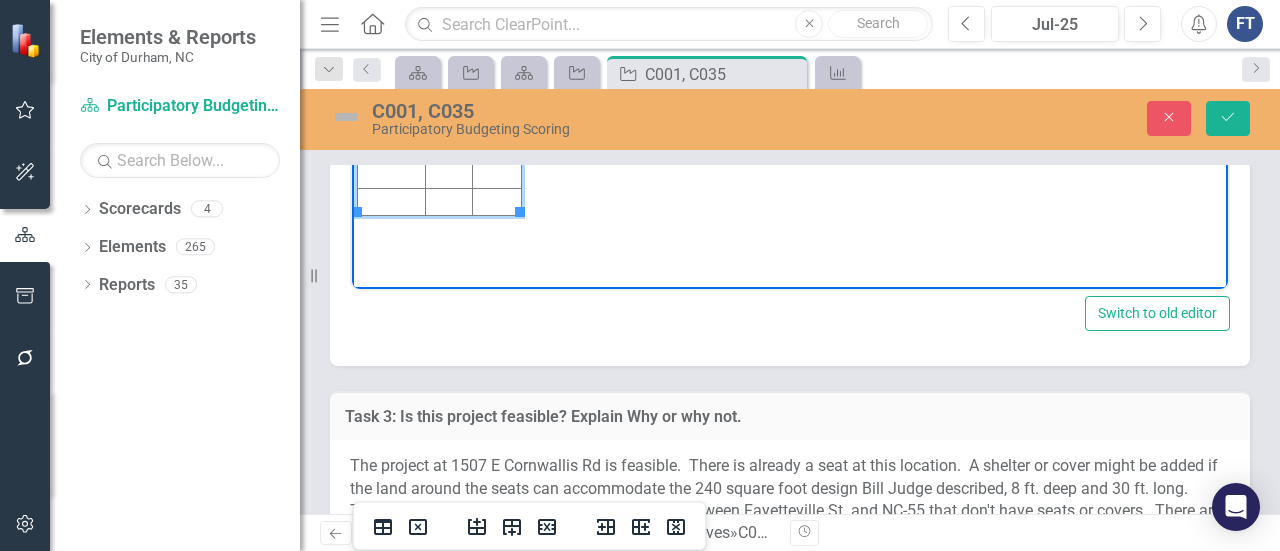 type 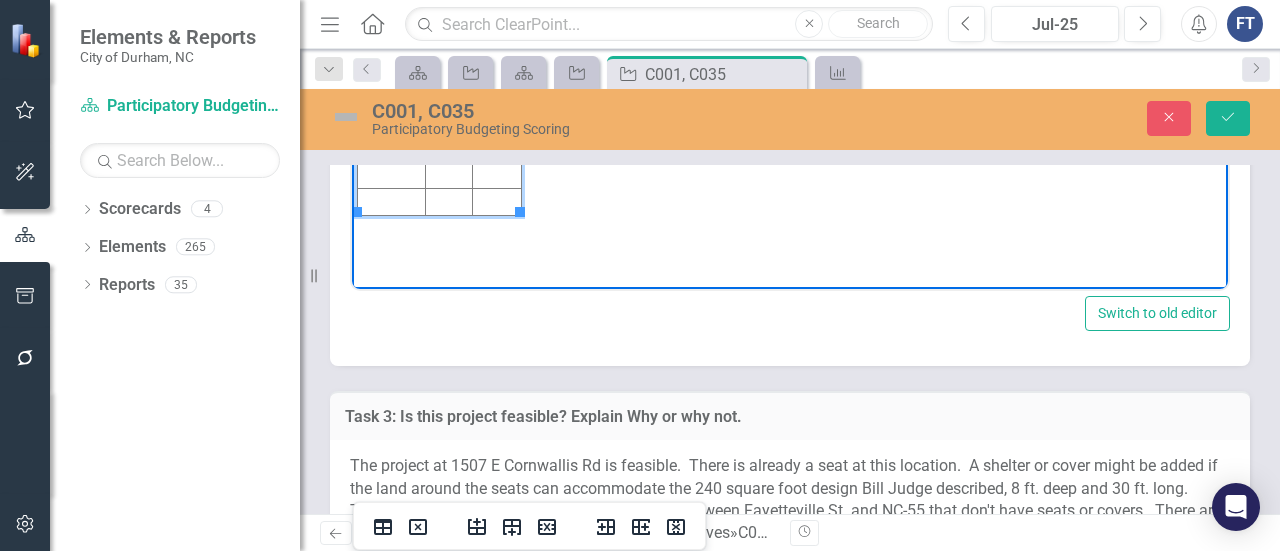 click on "C0013" at bounding box center [392, -13] 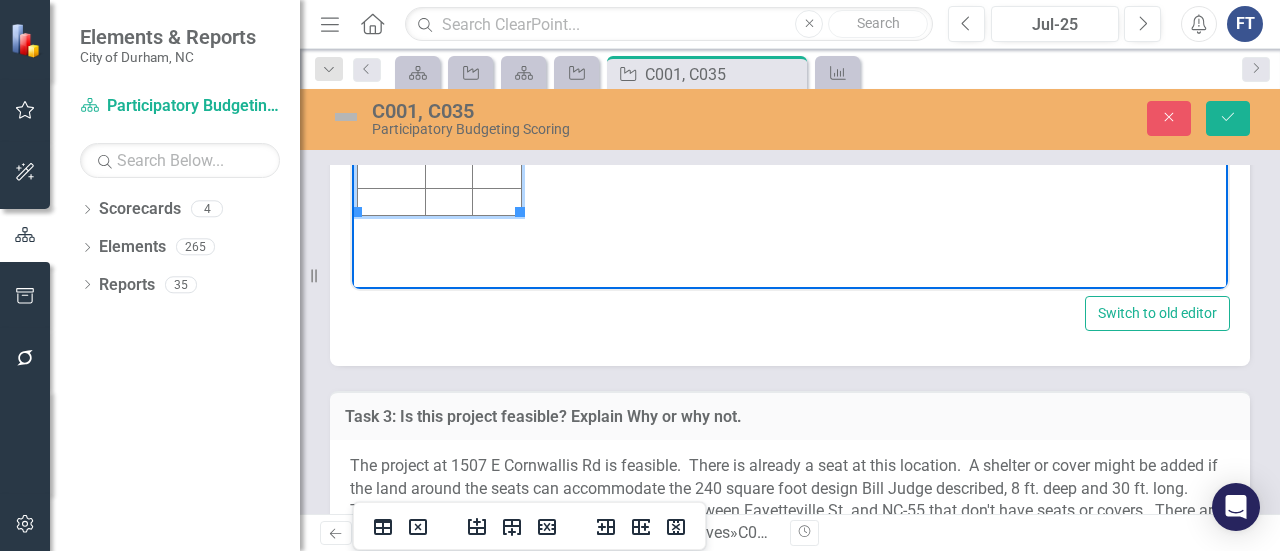 drag, startPoint x: 484, startPoint y: -16, endPoint x: 552, endPoint y: -7, distance: 68.593 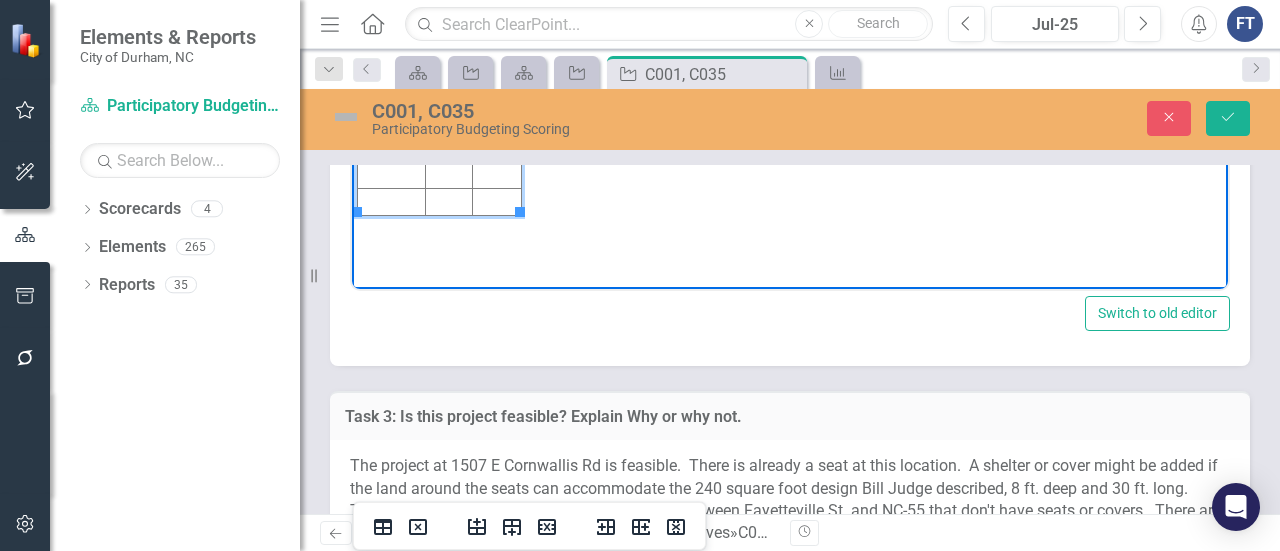 click on "Initiative Score Value C001 3 25.5% 4 25.5" at bounding box center [790, 91] 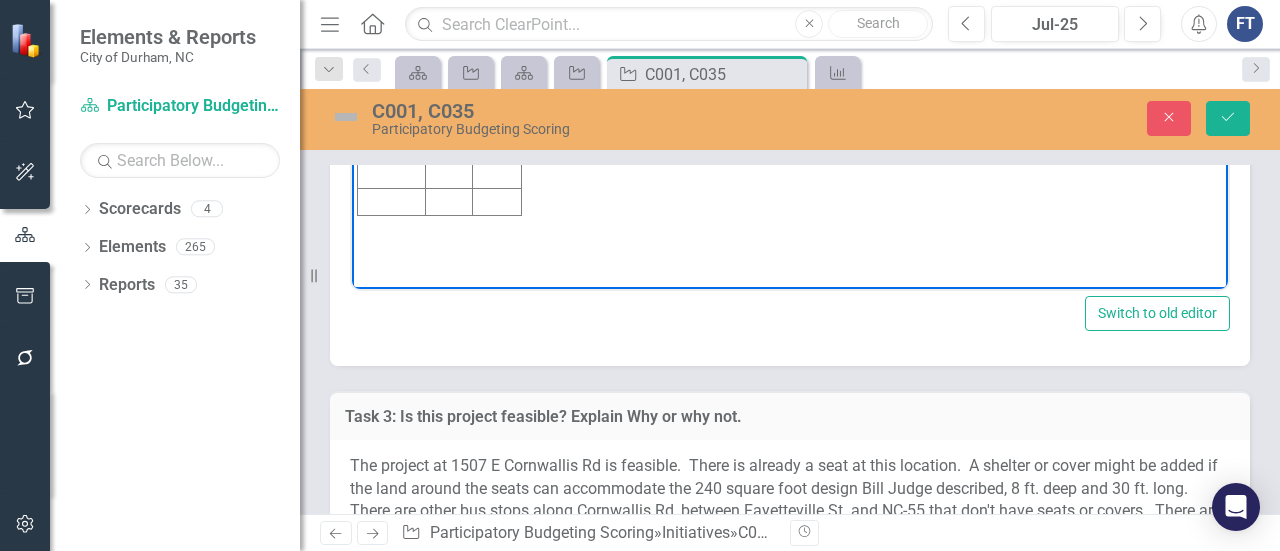 click on "Initiative Score Value C001 3 25.5% 4 25.5" at bounding box center [790, 91] 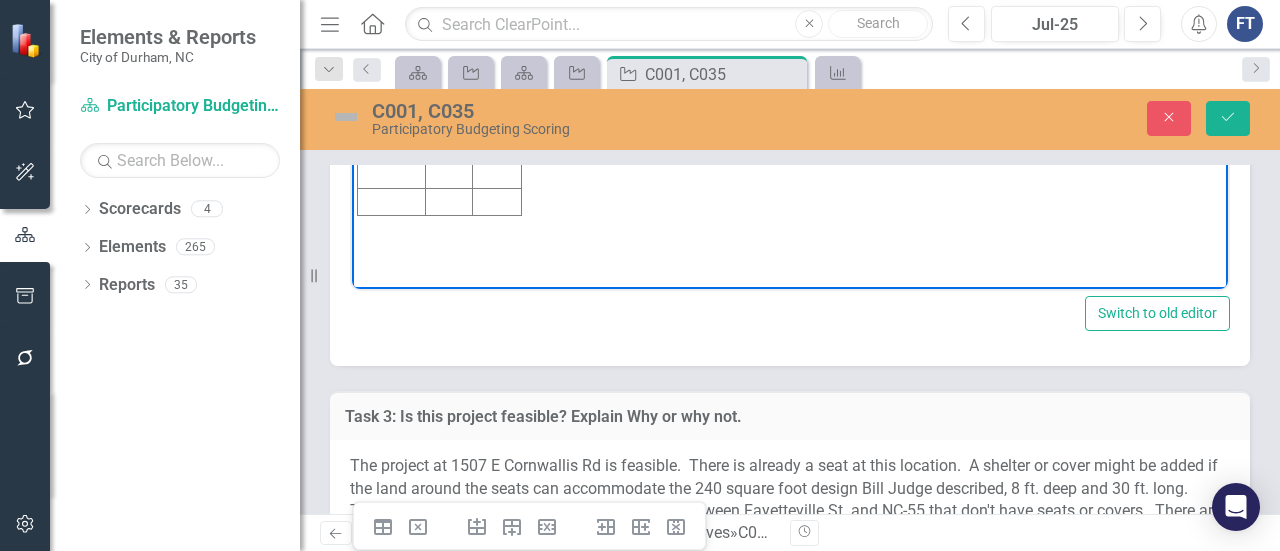 click on "25.5%" at bounding box center [497, -13] 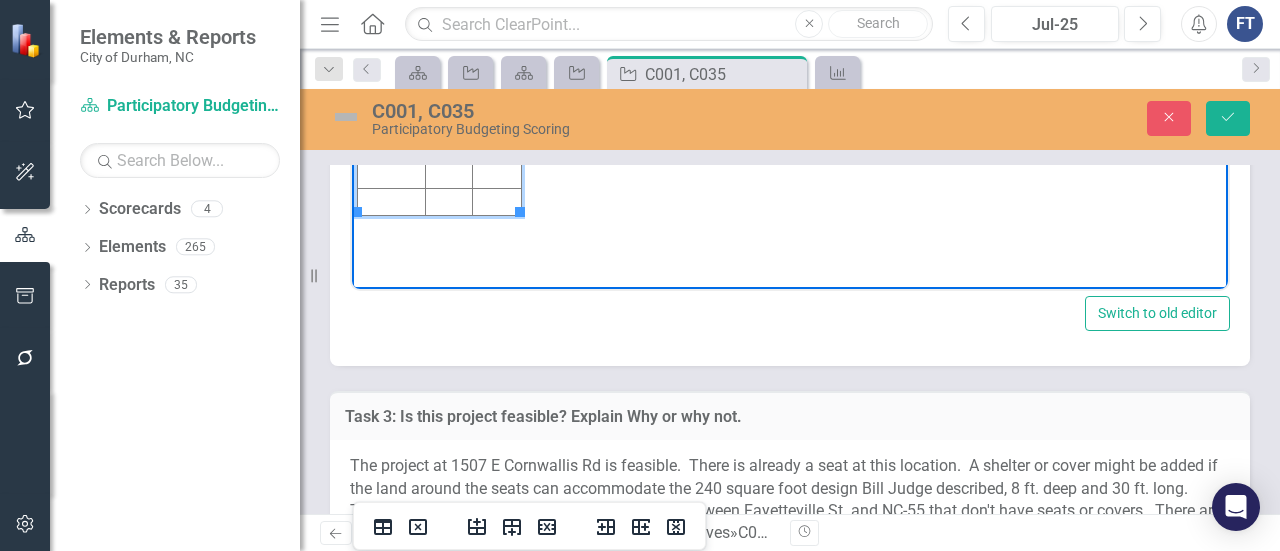 click on "25.5" at bounding box center [497, 14] 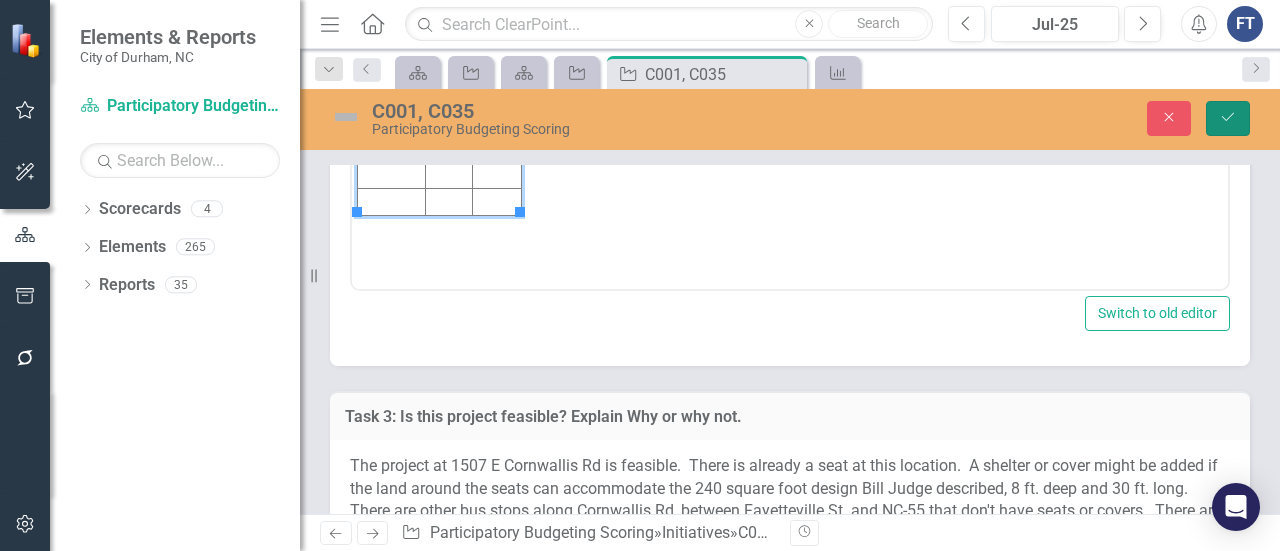 click on "Save" at bounding box center (1228, 118) 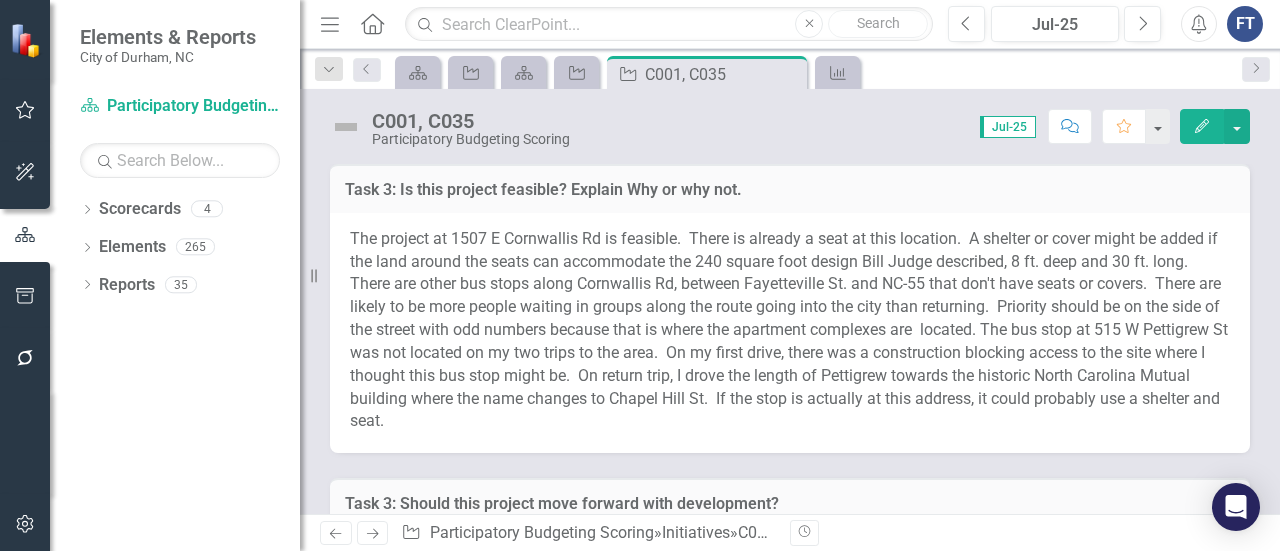 scroll, scrollTop: 6700, scrollLeft: 0, axis: vertical 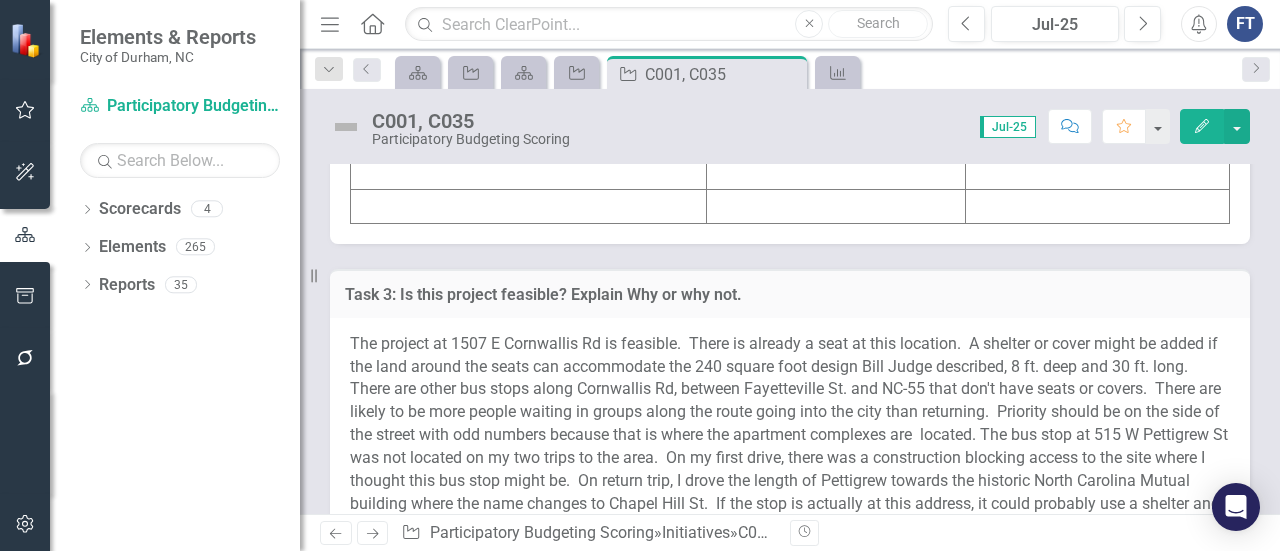 click at bounding box center (529, -30) 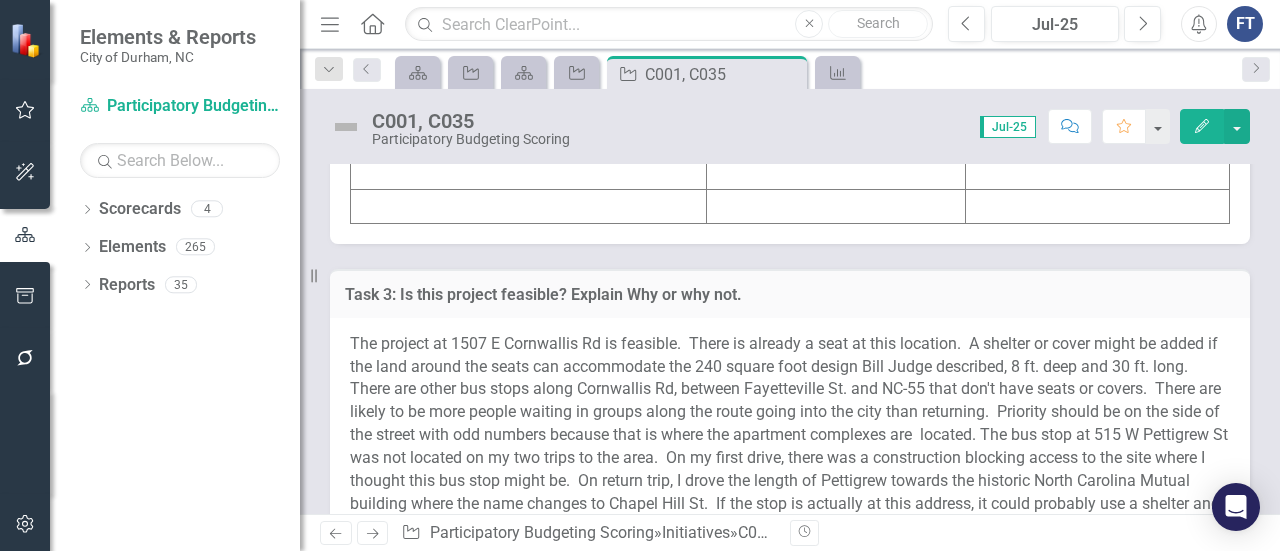 click at bounding box center (529, -30) 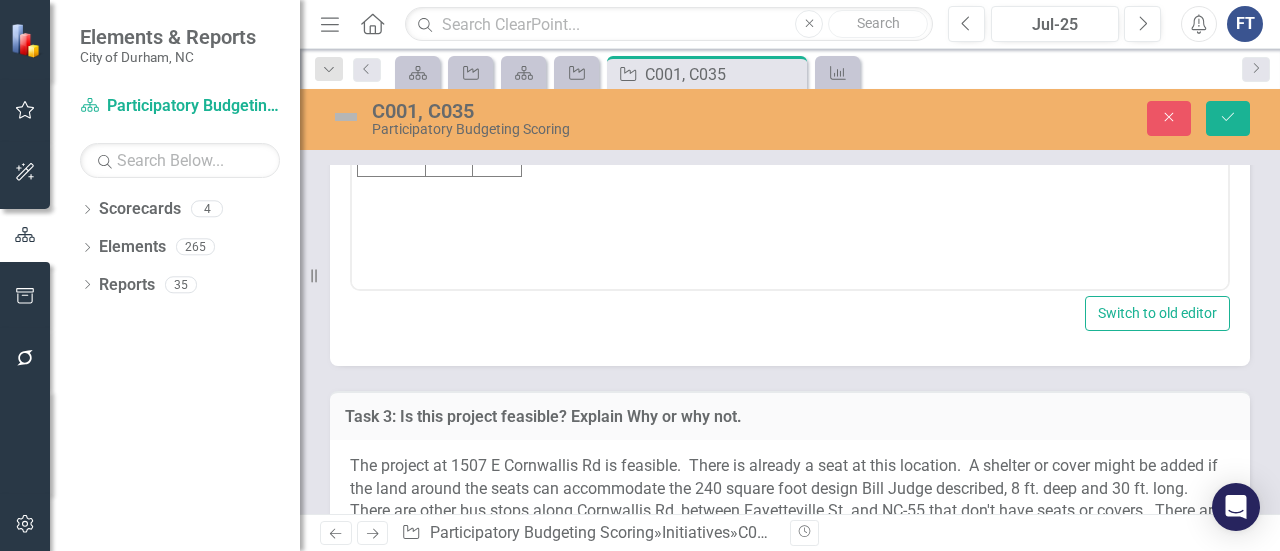 scroll, scrollTop: 0, scrollLeft: 0, axis: both 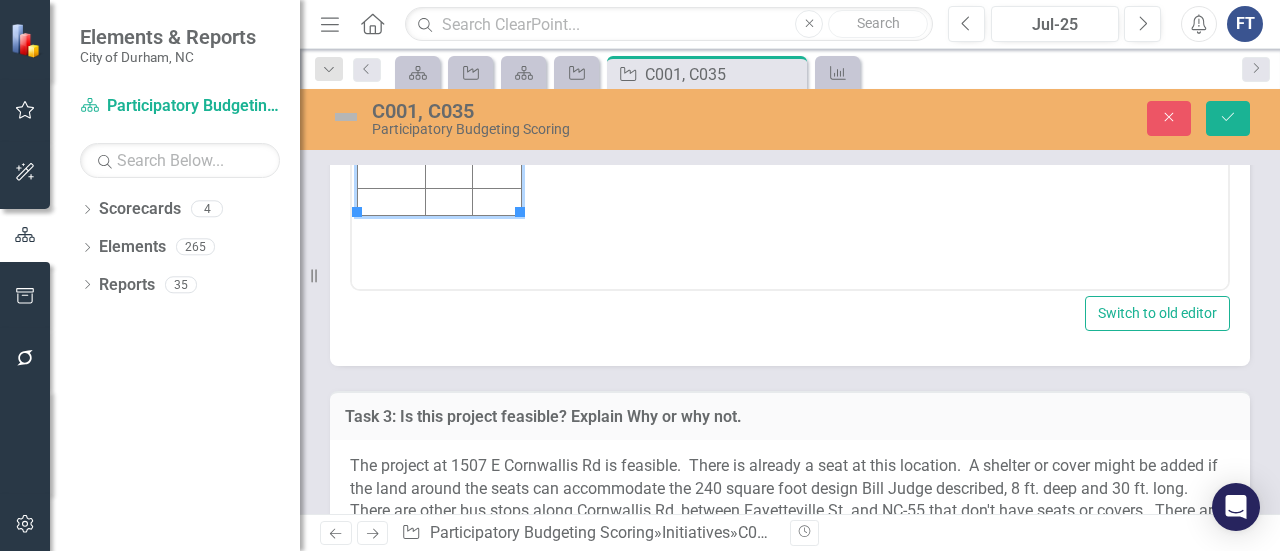 click at bounding box center [392, 14] 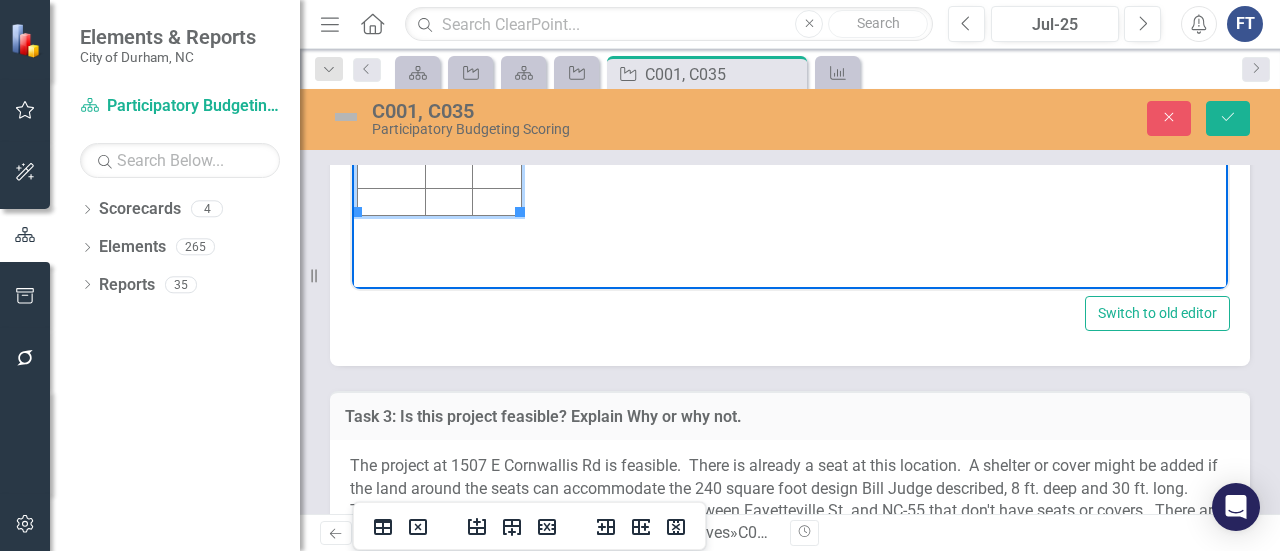 type 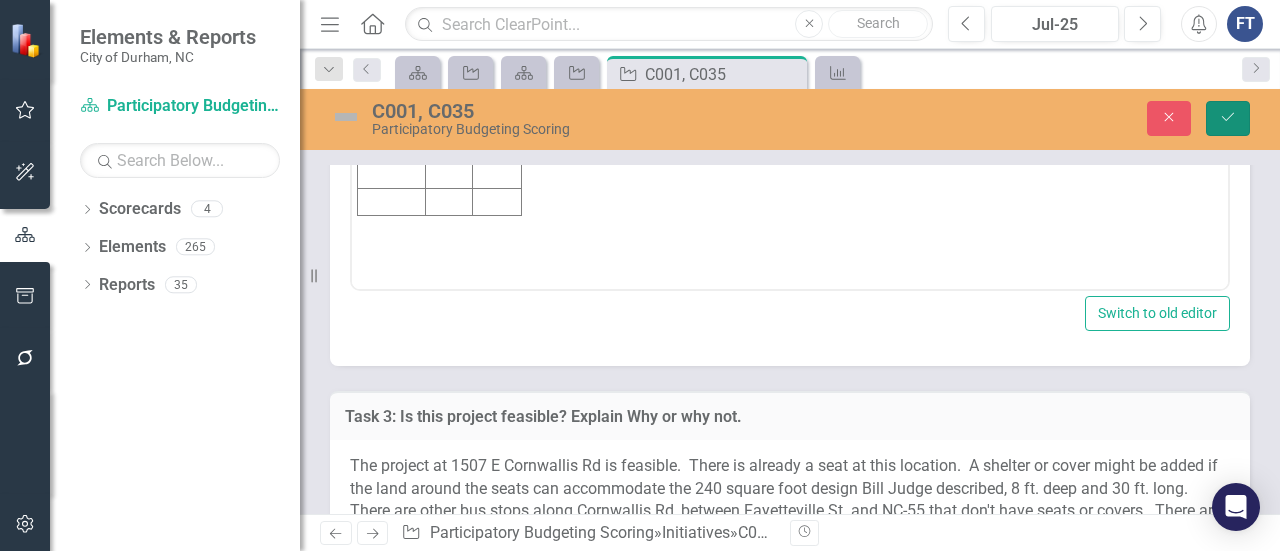 click on "Save" at bounding box center (1228, 118) 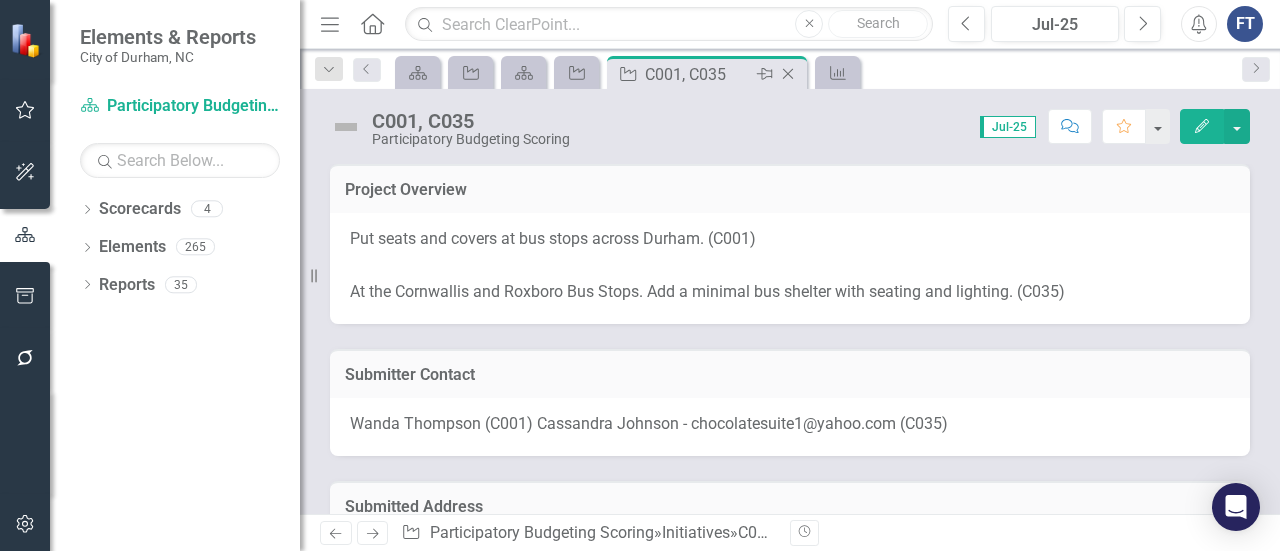 click on "Close" 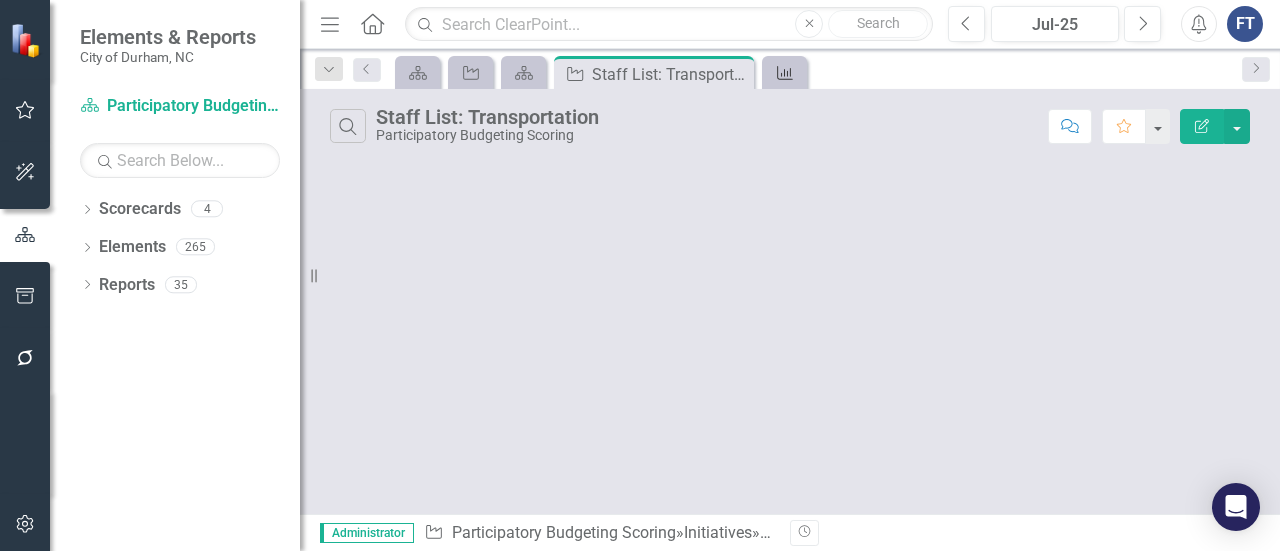 click 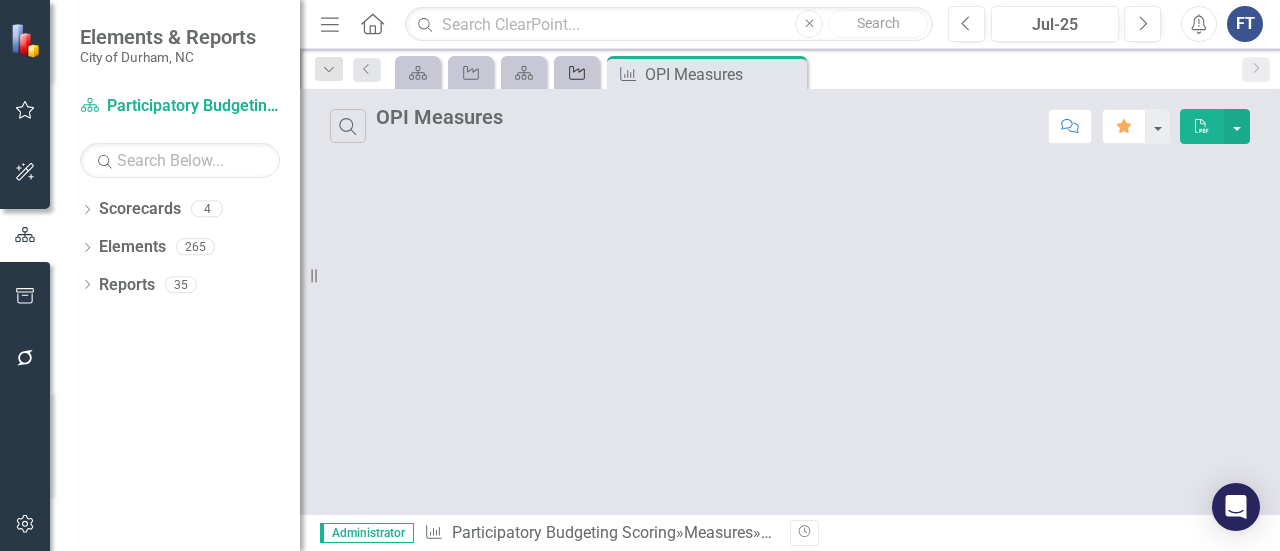 click on "Initiative" 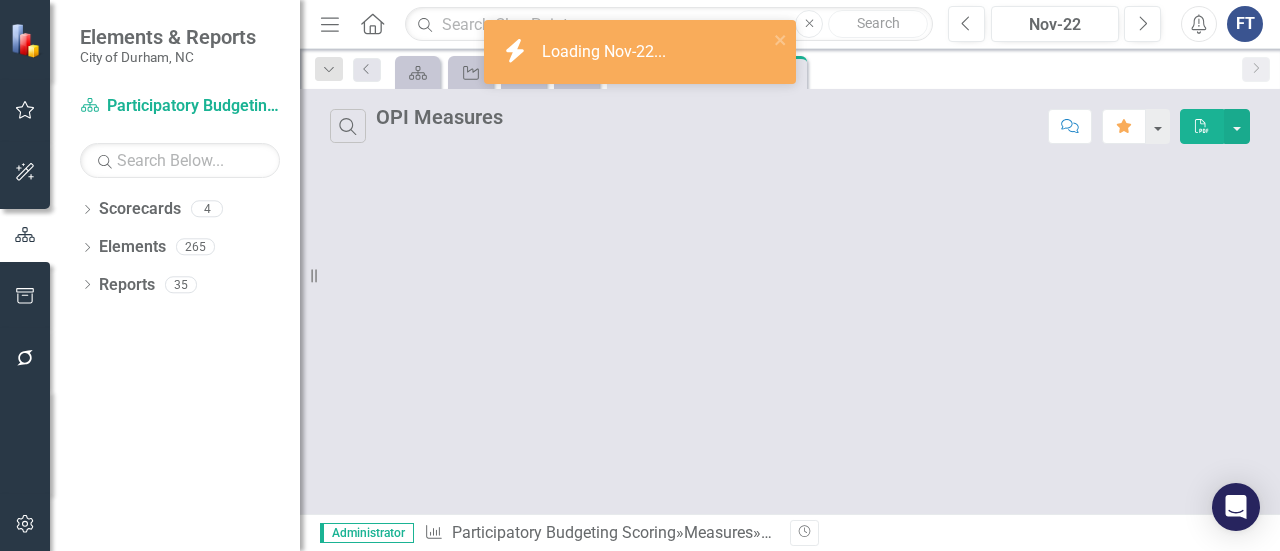 scroll, scrollTop: 0, scrollLeft: 0, axis: both 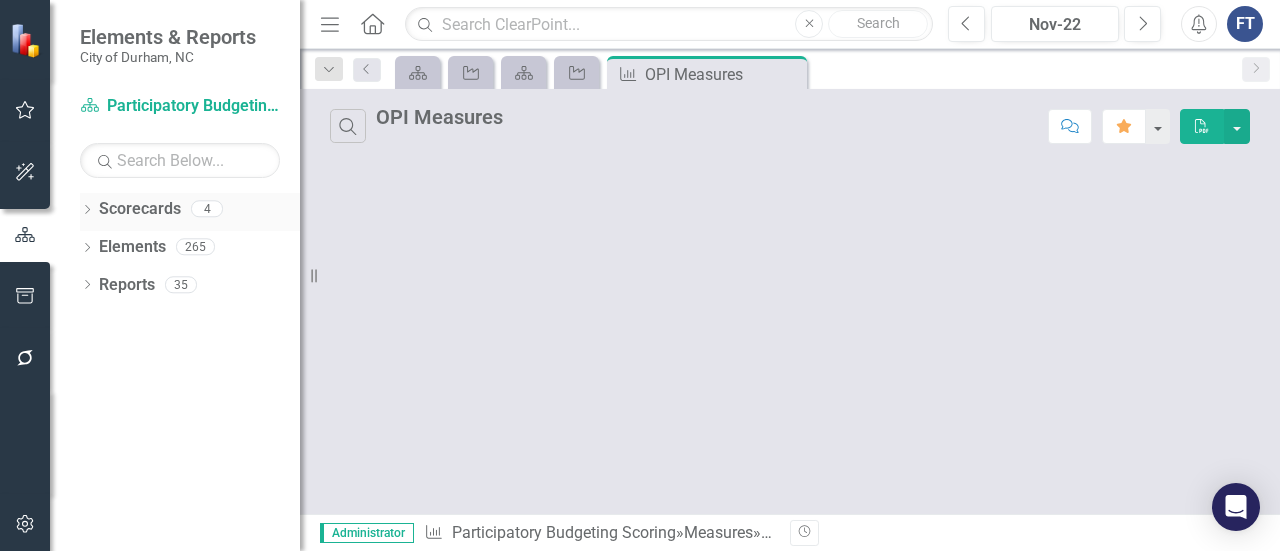 click on "Dropdown" 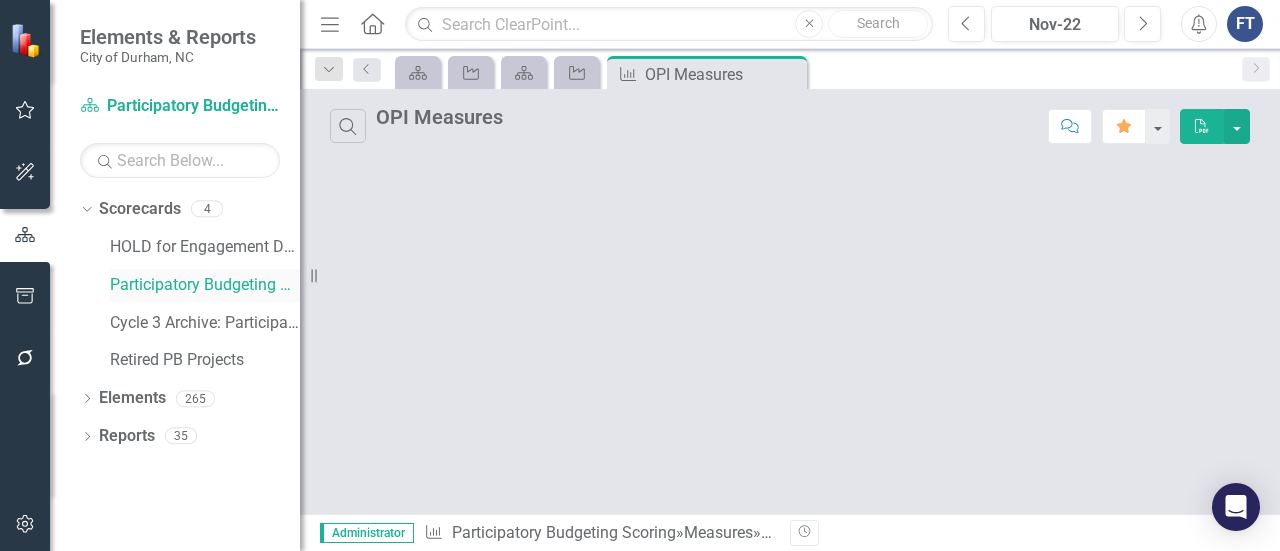 click on "Participatory Budgeting Scoring" at bounding box center [205, 285] 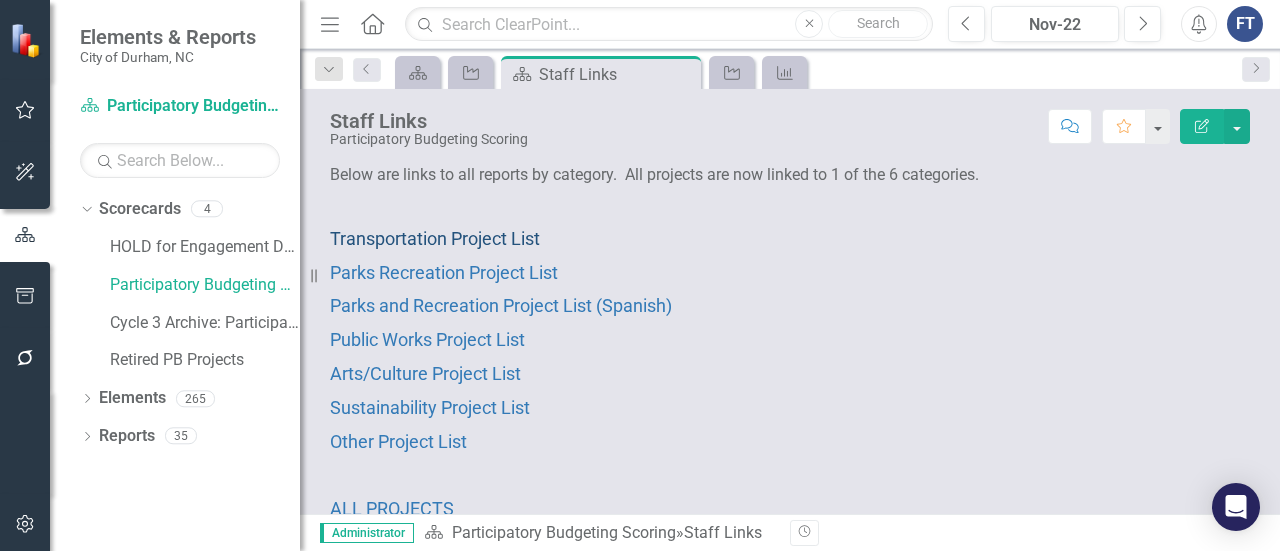 click on "Transportation Project List" at bounding box center (435, 238) 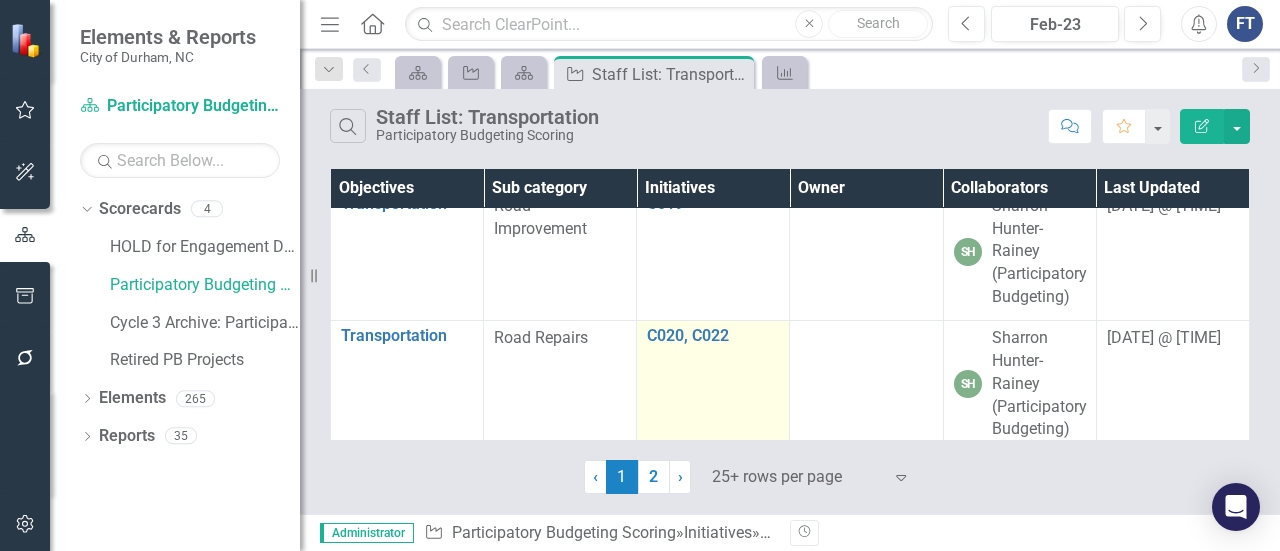 scroll, scrollTop: 2600, scrollLeft: 0, axis: vertical 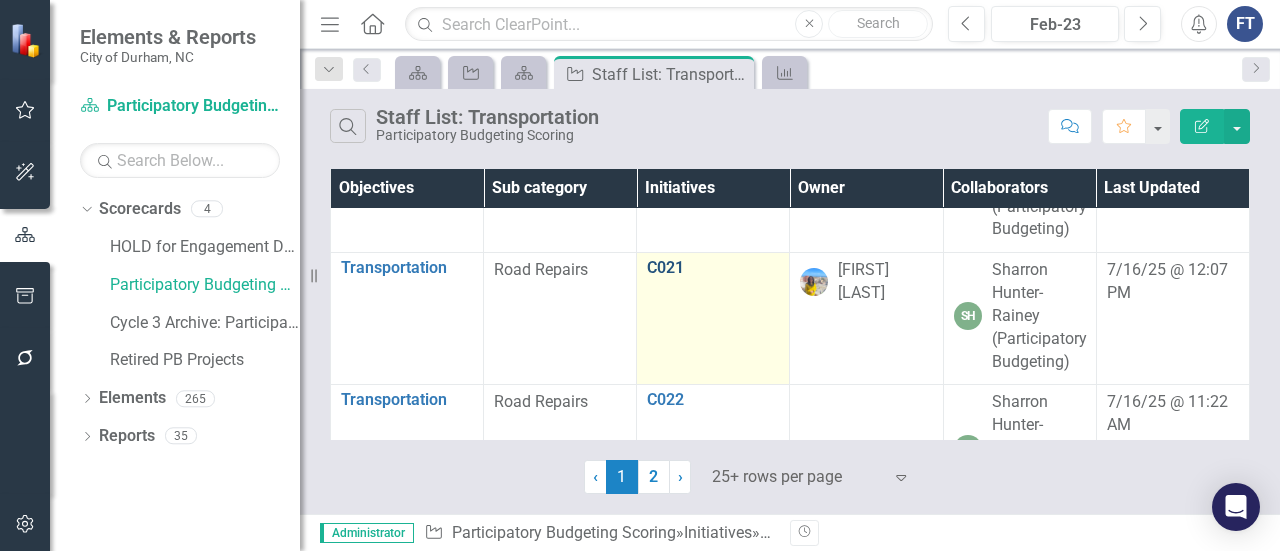 click on "C021" at bounding box center (713, 268) 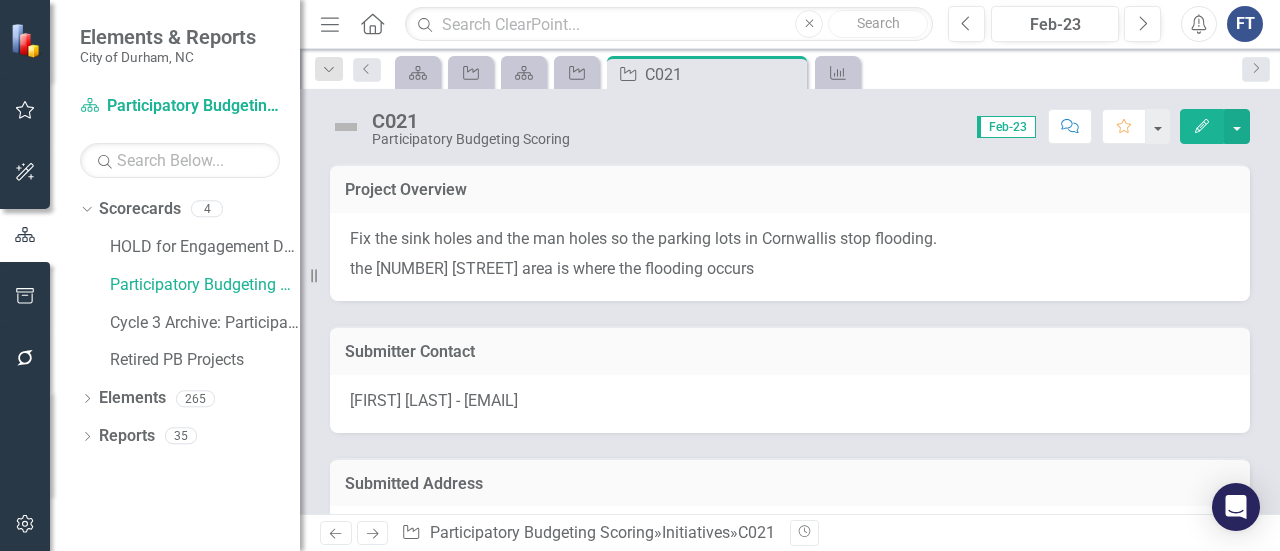 scroll, scrollTop: 200, scrollLeft: 0, axis: vertical 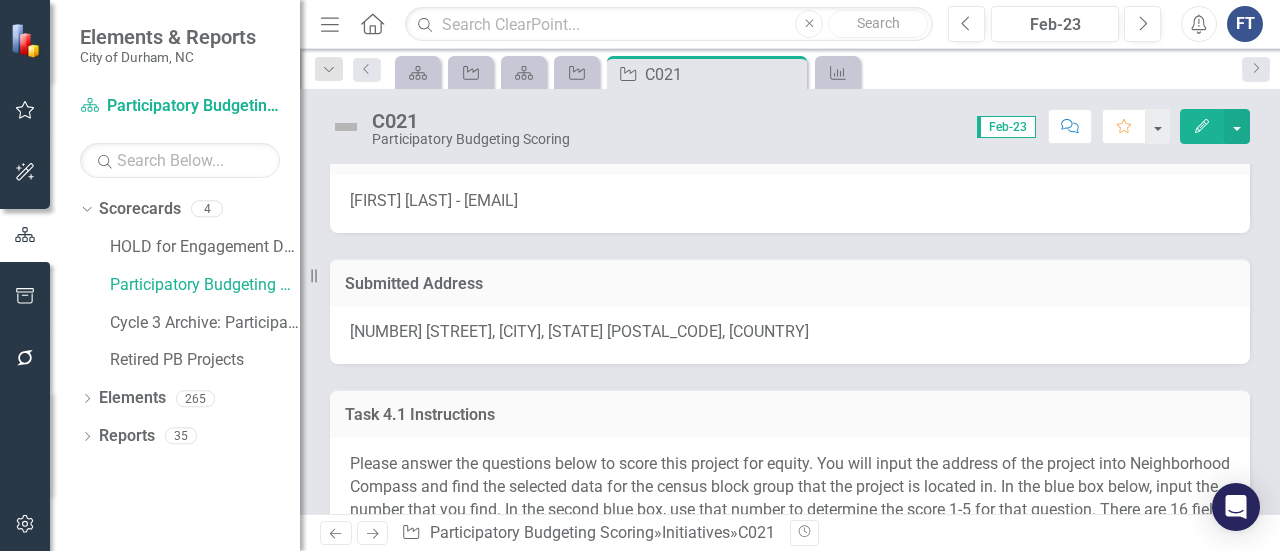 click on "2800 West Cornwallis Road, Durham, North Carolina 27705, United States" at bounding box center (579, 331) 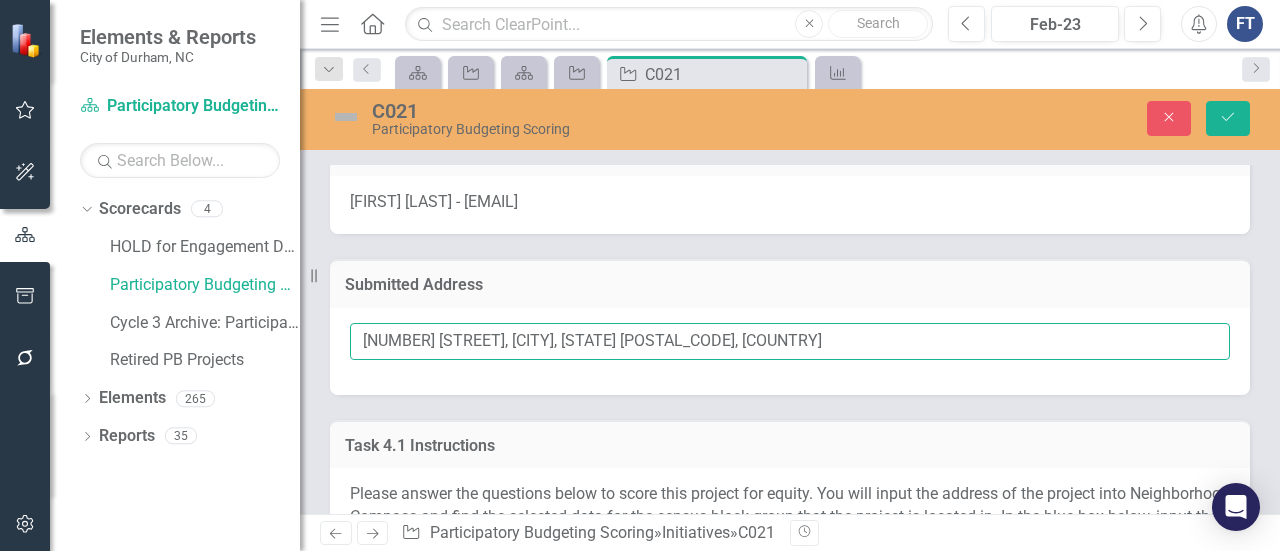 drag, startPoint x: 359, startPoint y: 341, endPoint x: 555, endPoint y: 341, distance: 196 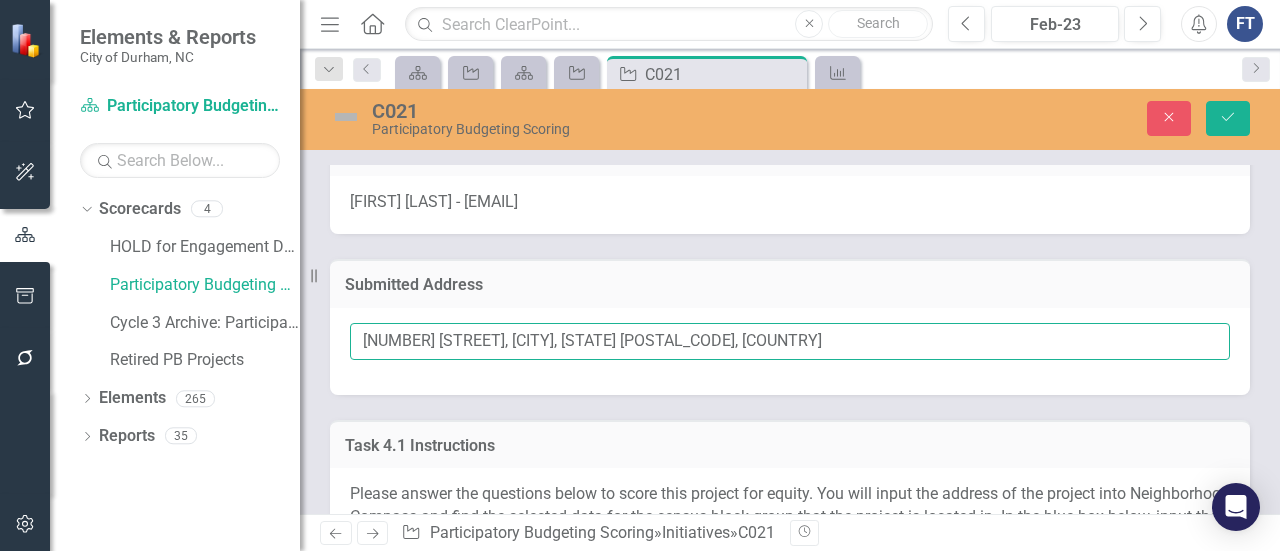 click on "2800 West Cornwallis Road, Durham, North Carolina 27705, United States" at bounding box center (790, 341) 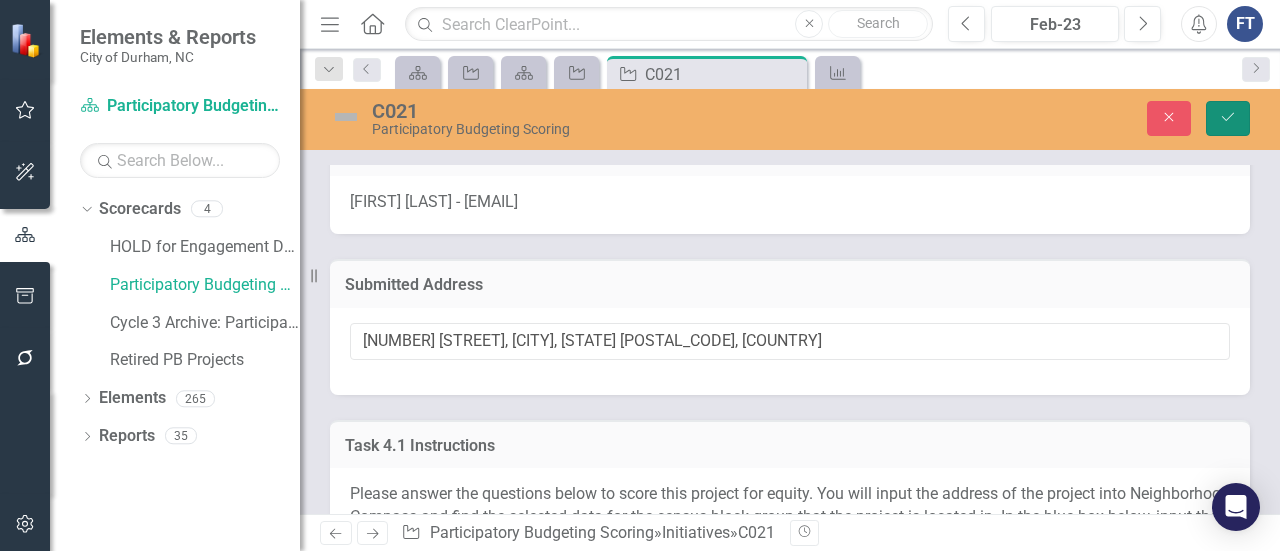 click on "Save" at bounding box center (1228, 118) 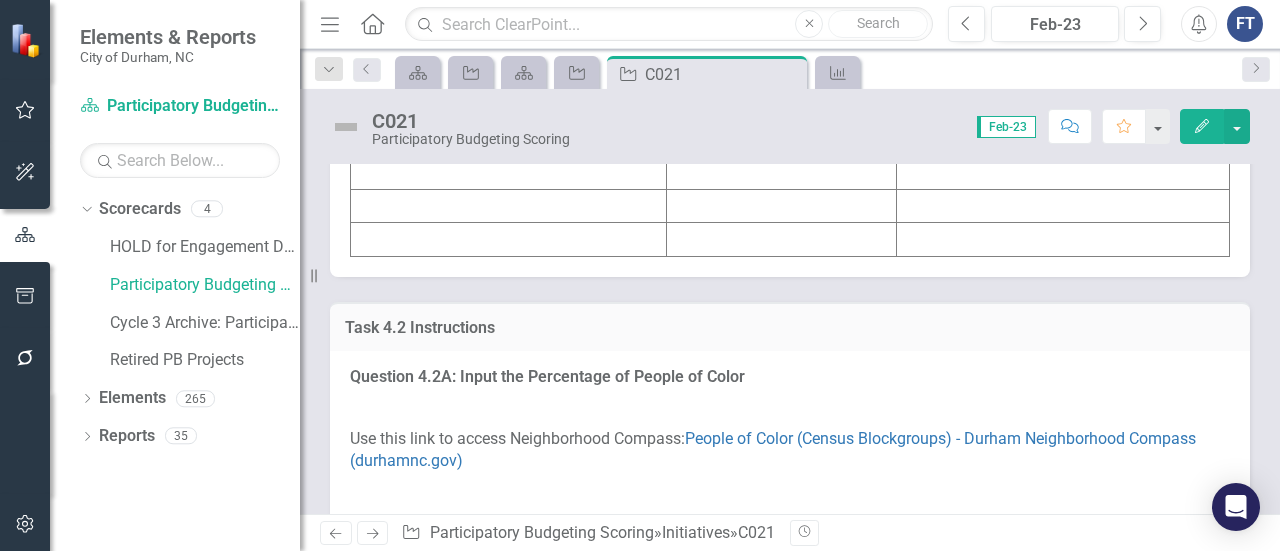scroll, scrollTop: 3200, scrollLeft: 0, axis: vertical 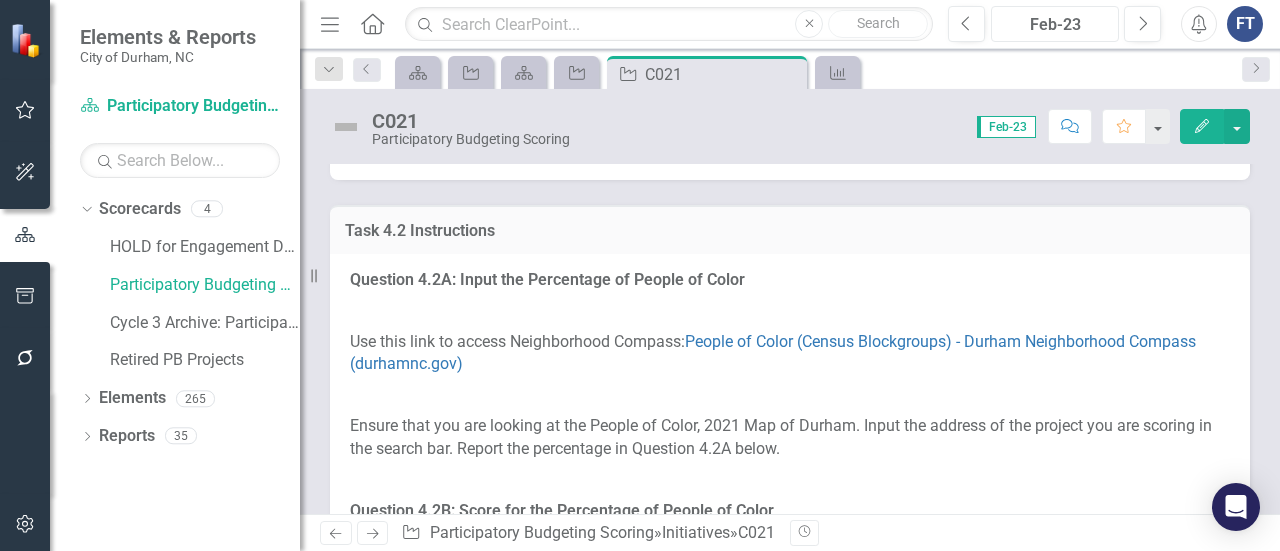 click on "Feb-23" at bounding box center [1055, 25] 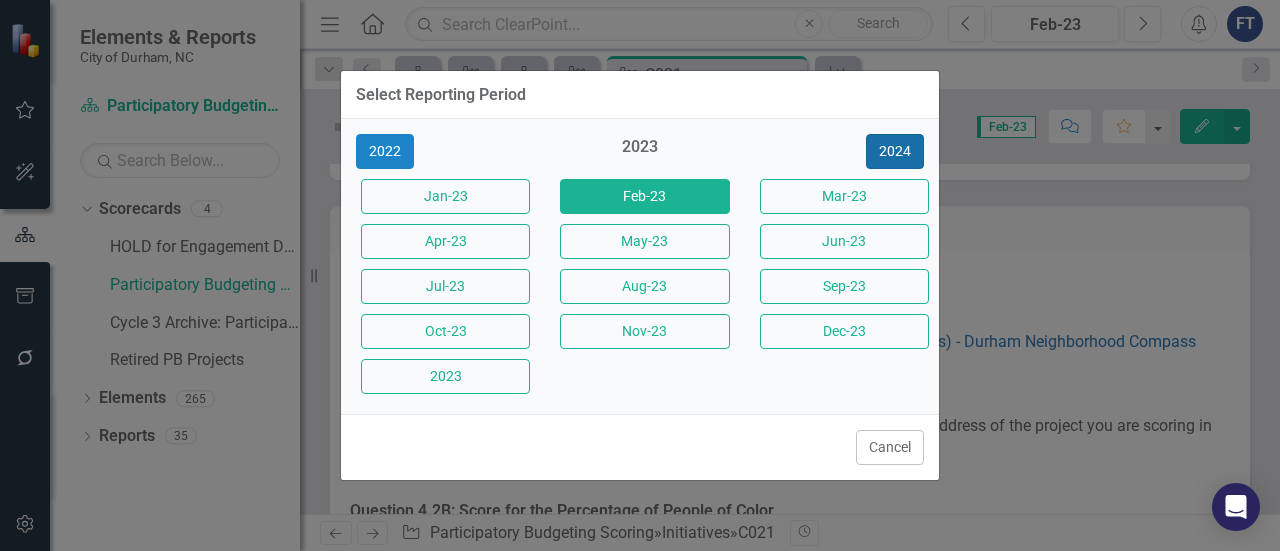 click on "2024" at bounding box center [895, 151] 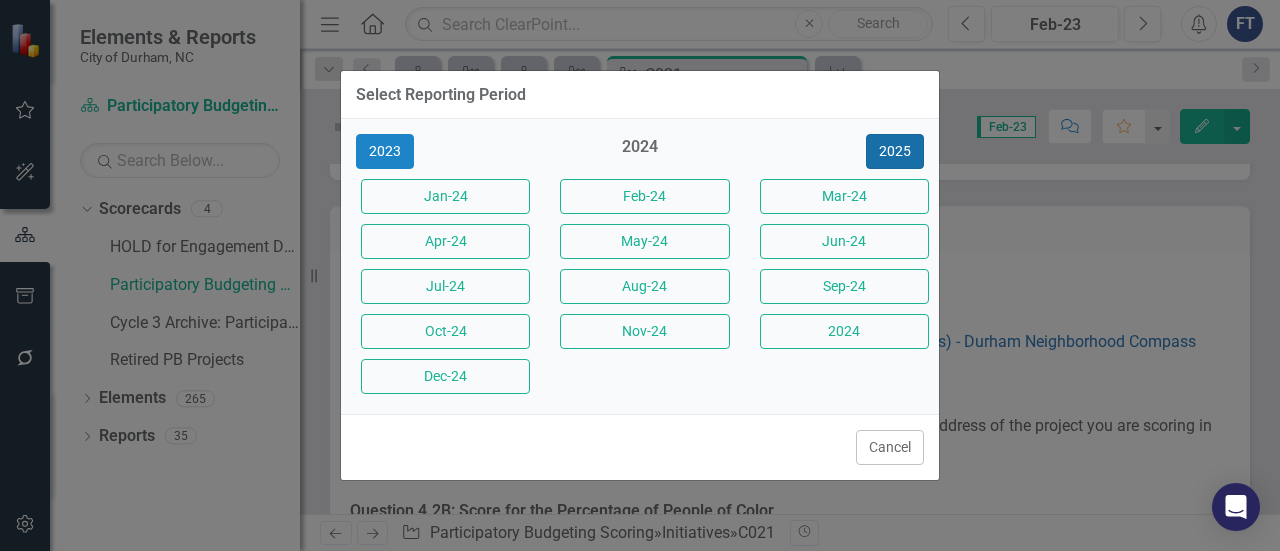 click on "2025" at bounding box center [895, 151] 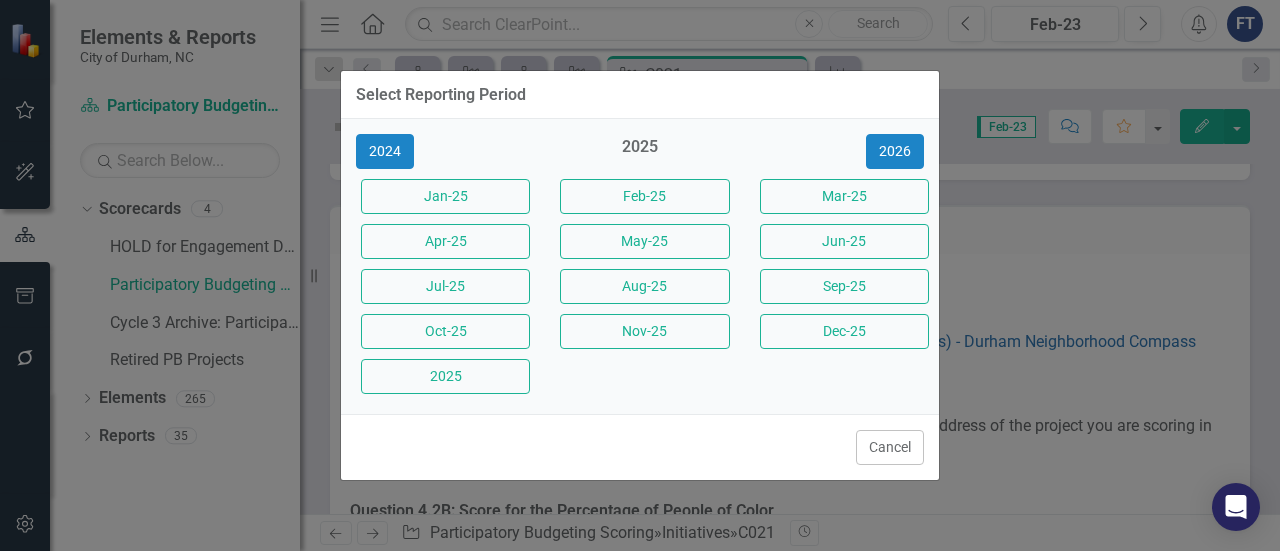 click on "Jul-25" at bounding box center [445, 286] 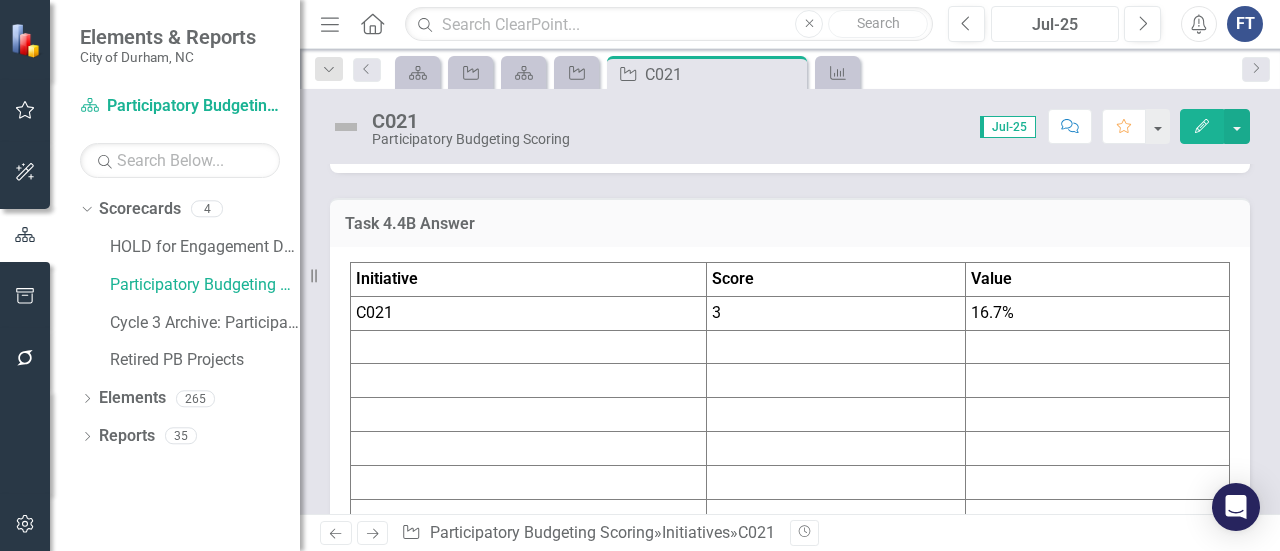 scroll, scrollTop: 6600, scrollLeft: 0, axis: vertical 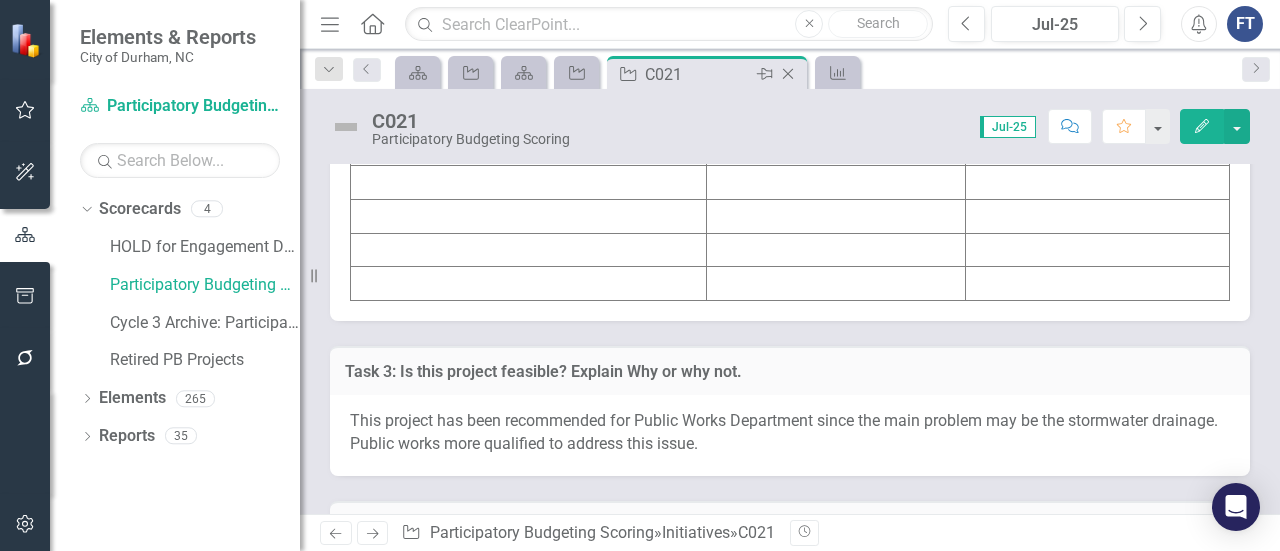 click 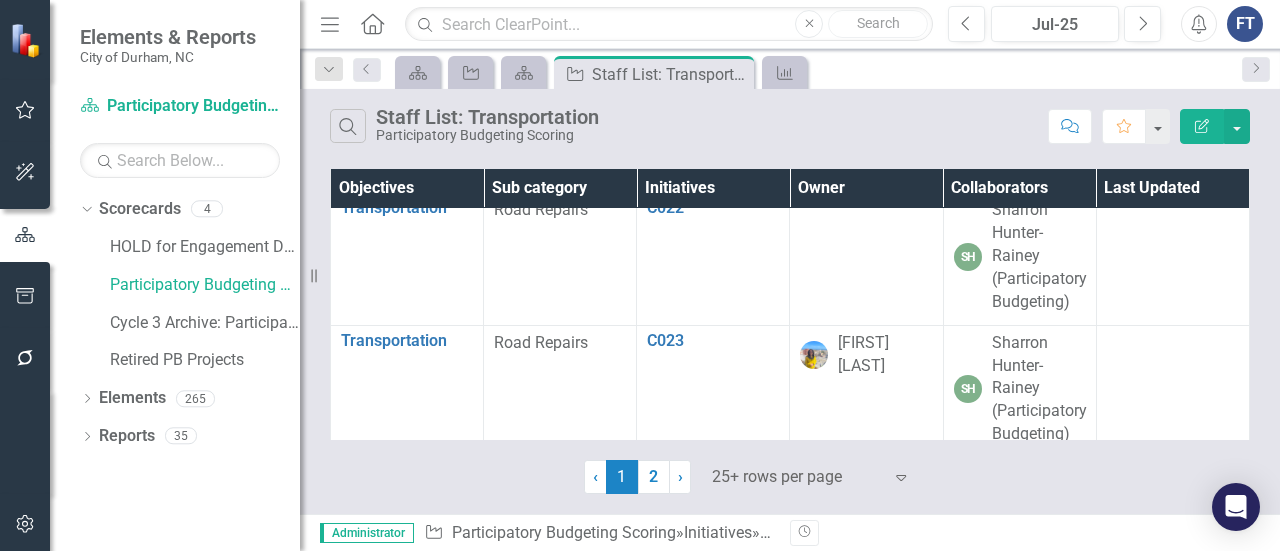 scroll, scrollTop: 2800, scrollLeft: 0, axis: vertical 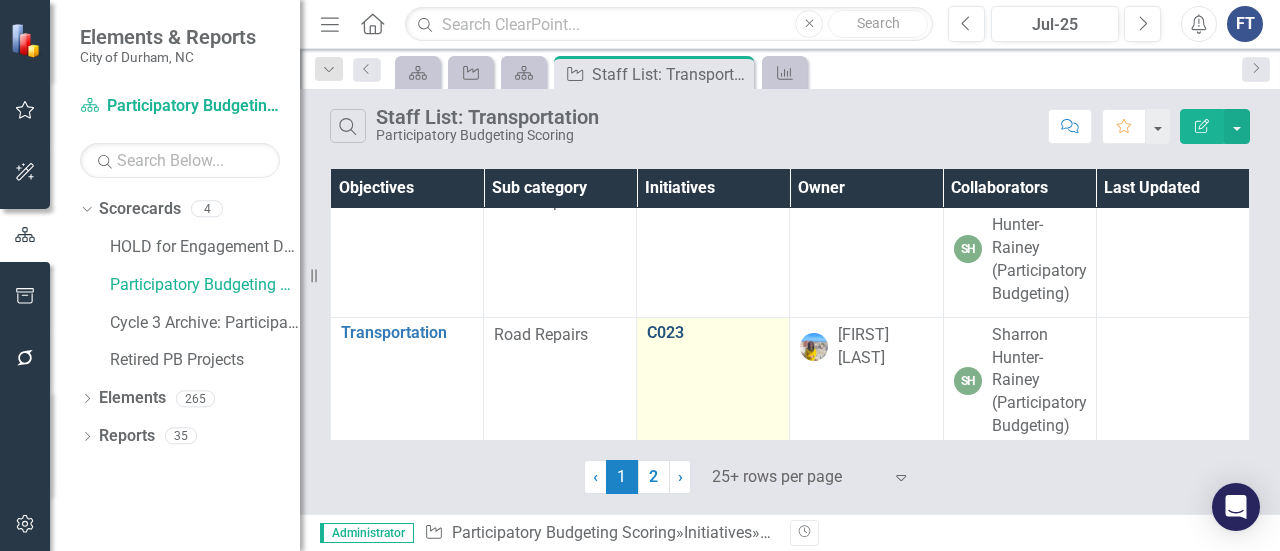 click on "C023" at bounding box center [713, 333] 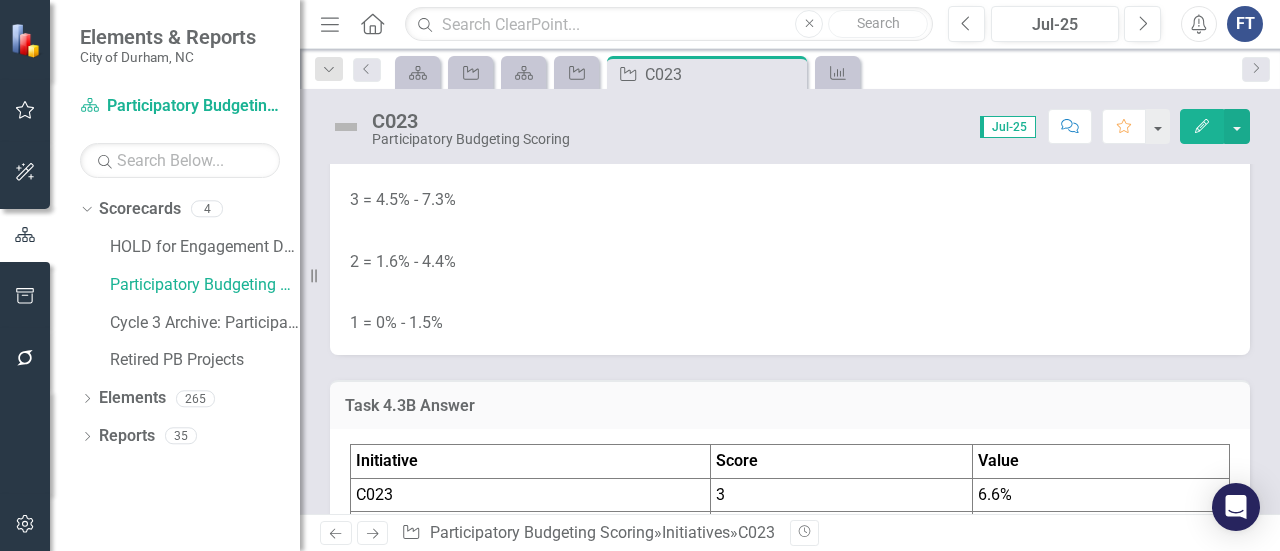 scroll, scrollTop: 5100, scrollLeft: 0, axis: vertical 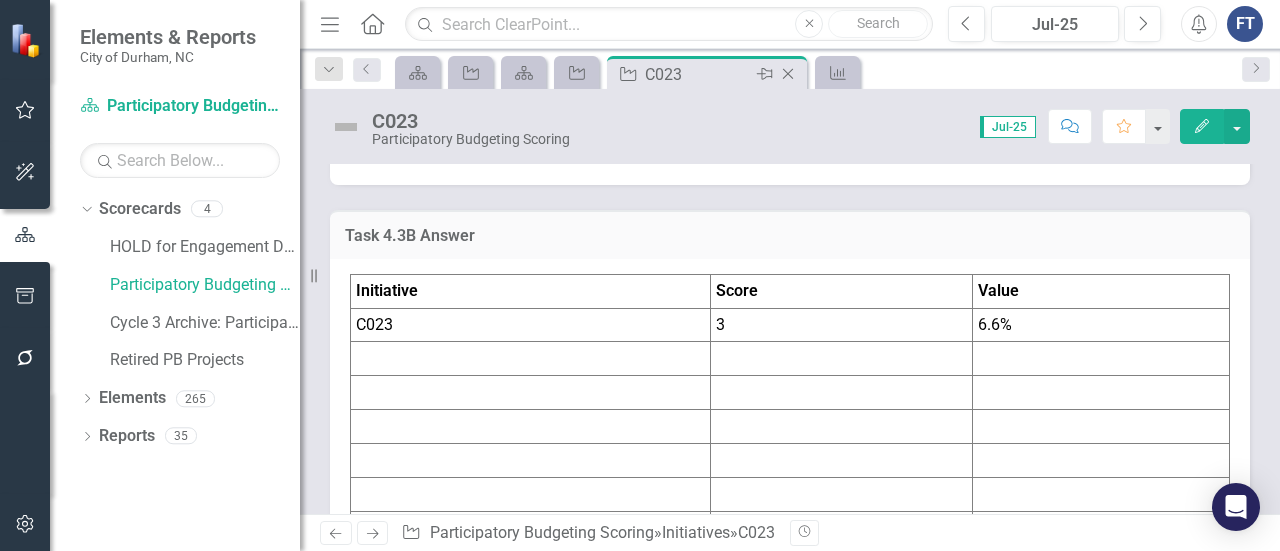 click 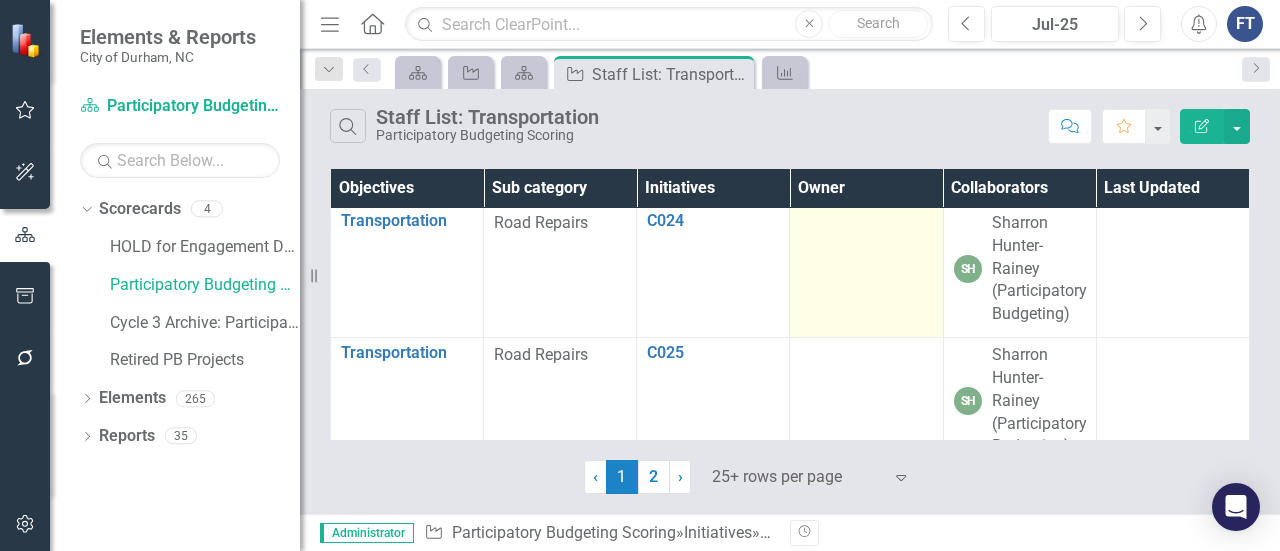 scroll, scrollTop: 3066, scrollLeft: 0, axis: vertical 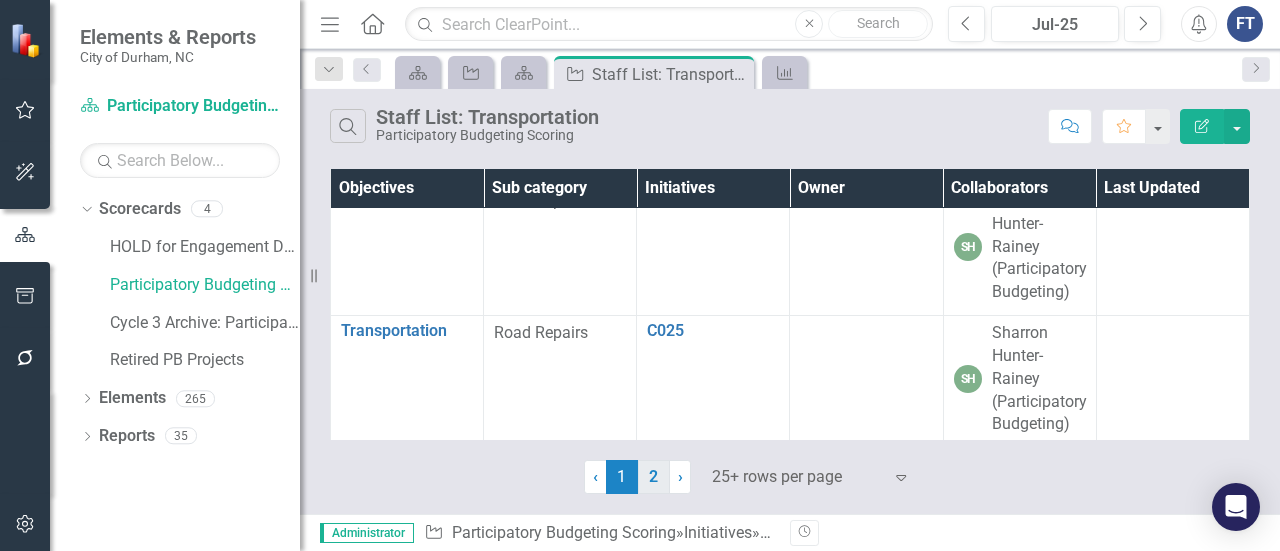 click on "2" at bounding box center [654, 477] 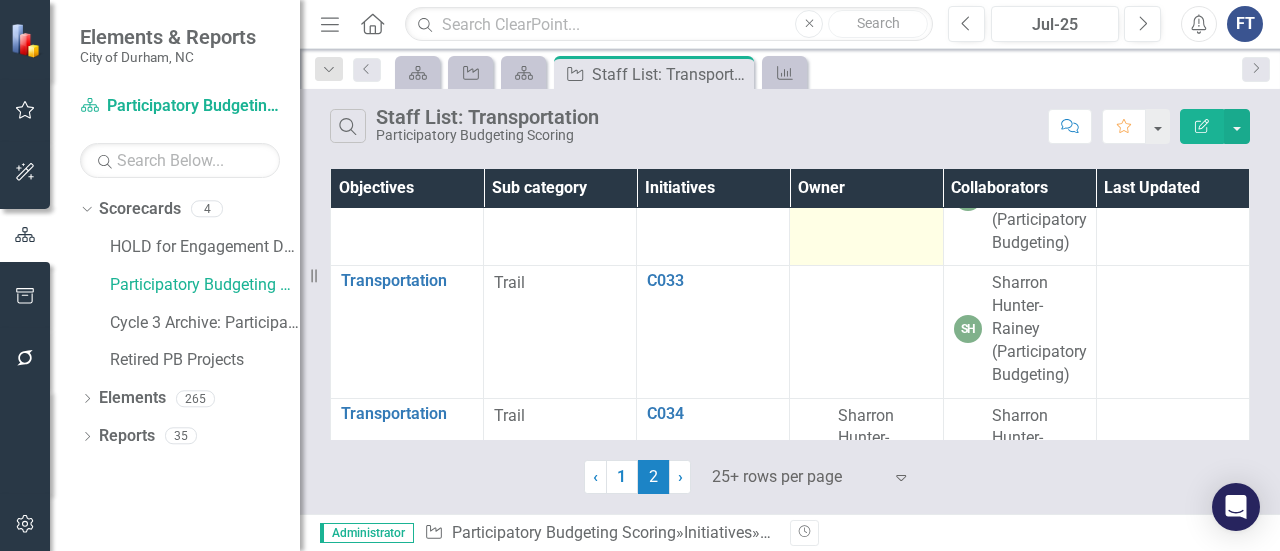 scroll, scrollTop: 900, scrollLeft: 0, axis: vertical 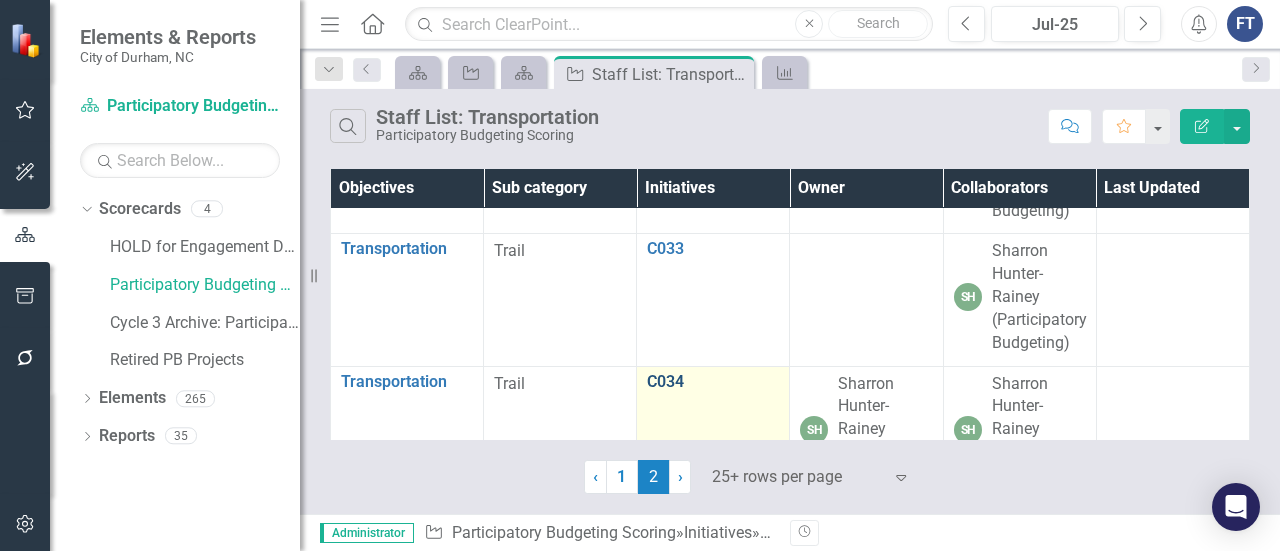 click on "C034" at bounding box center [713, 382] 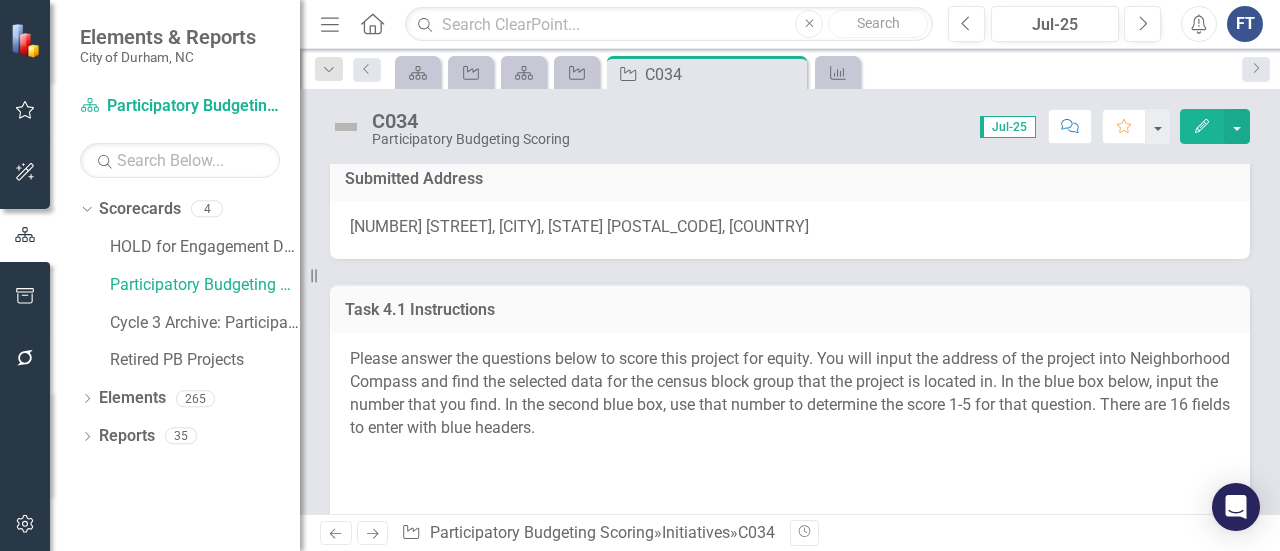 scroll, scrollTop: 300, scrollLeft: 0, axis: vertical 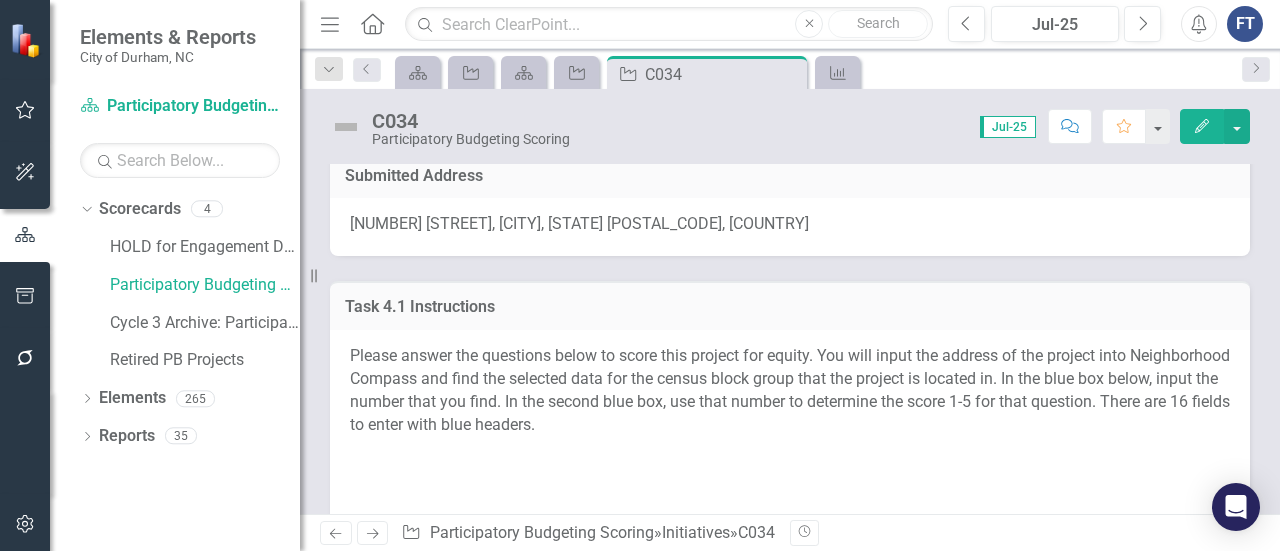 click on "[NUMBER] [STREET], [CITY], [STATE] [POSTAL_CODE], [COUNTRY]" at bounding box center [579, 223] 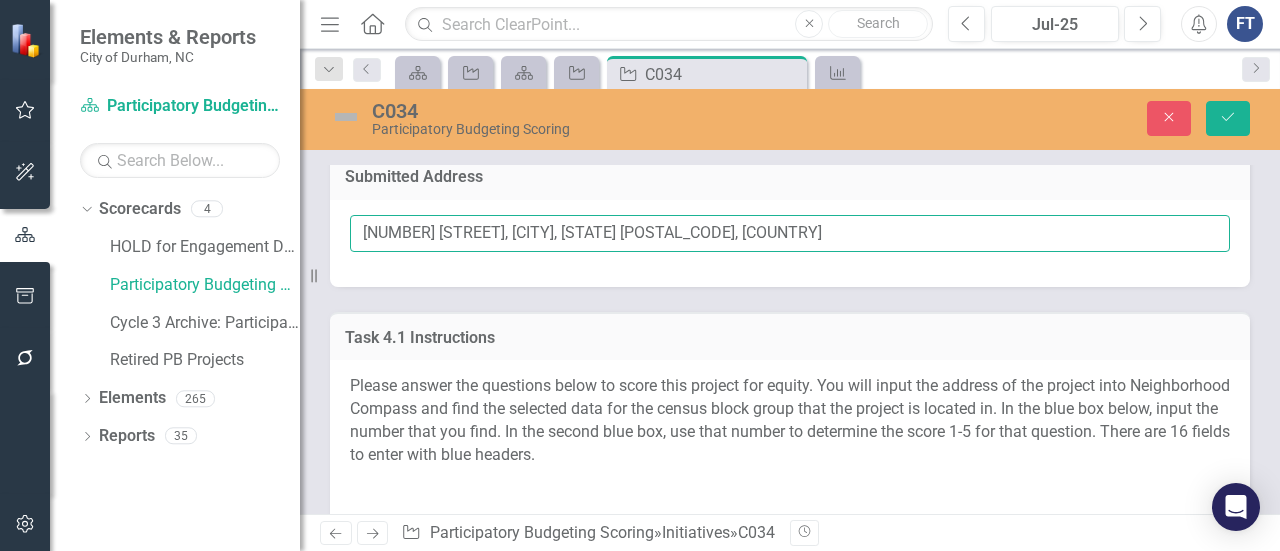 drag, startPoint x: 362, startPoint y: 235, endPoint x: 478, endPoint y: 229, distance: 116.15507 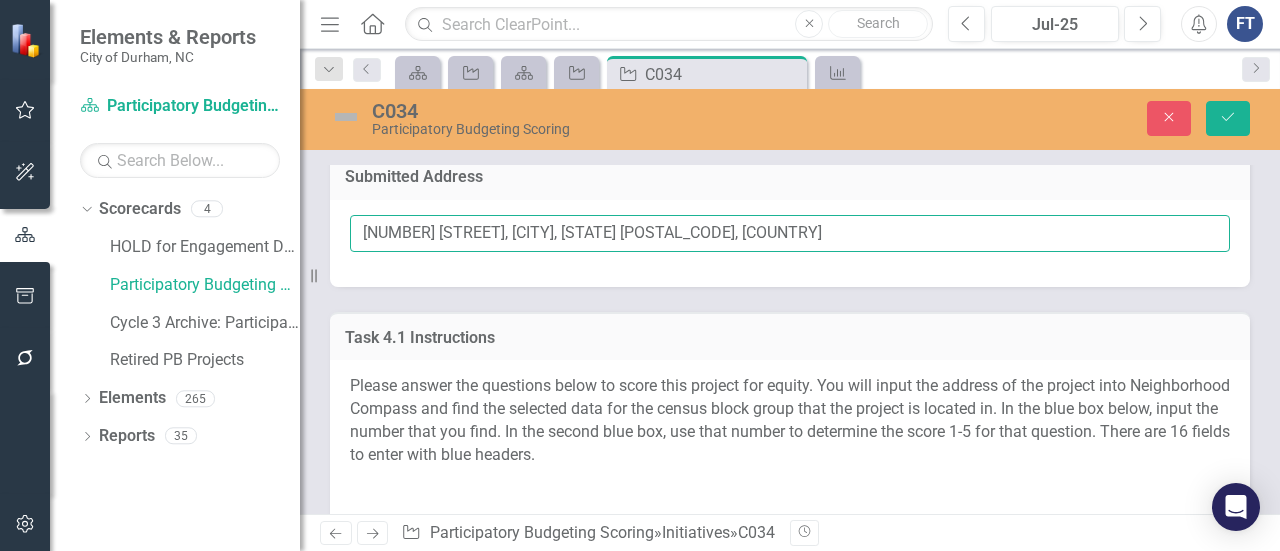 click on "[NUMBER] [STREET], [CITY], [STATE] [POSTAL_CODE], [COUNTRY]" at bounding box center (790, 233) 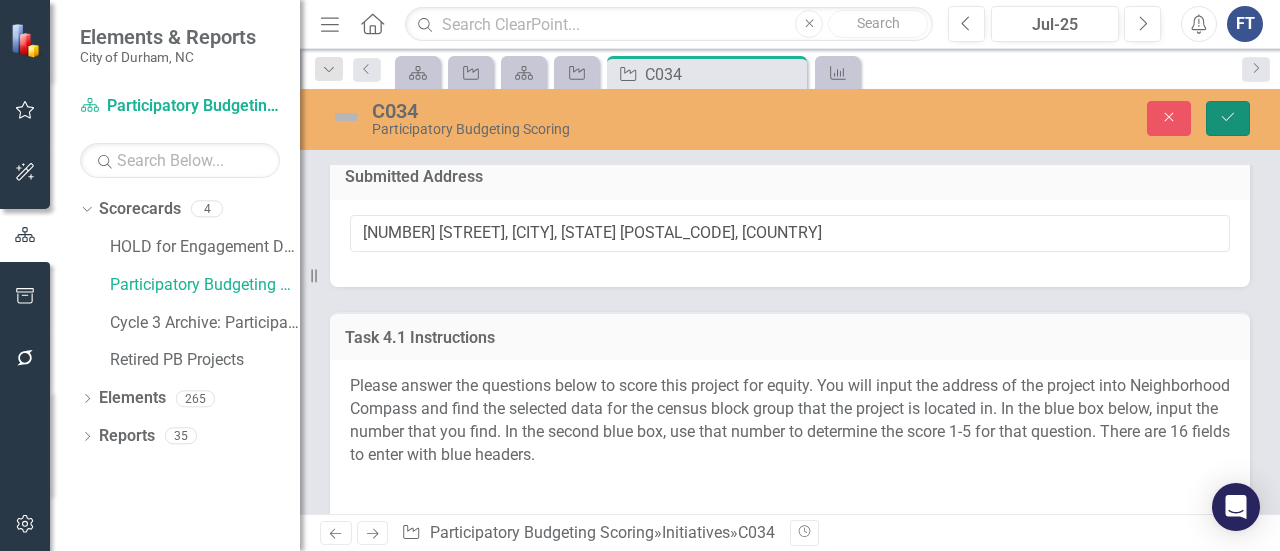 click on "Save" at bounding box center [1228, 118] 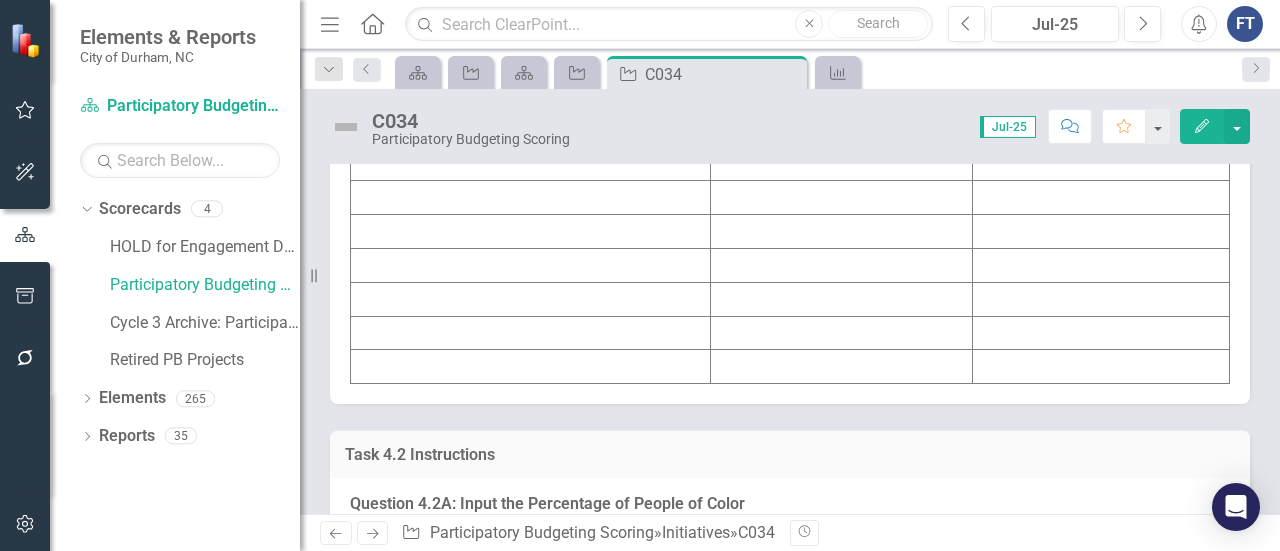 scroll, scrollTop: 3000, scrollLeft: 0, axis: vertical 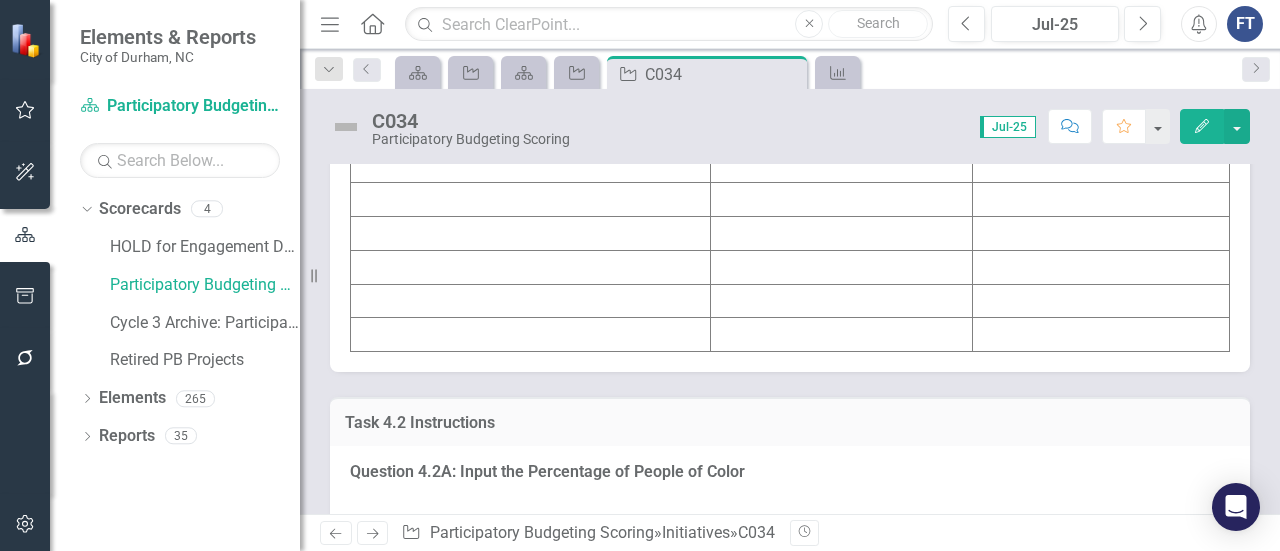 click at bounding box center [1101, 64] 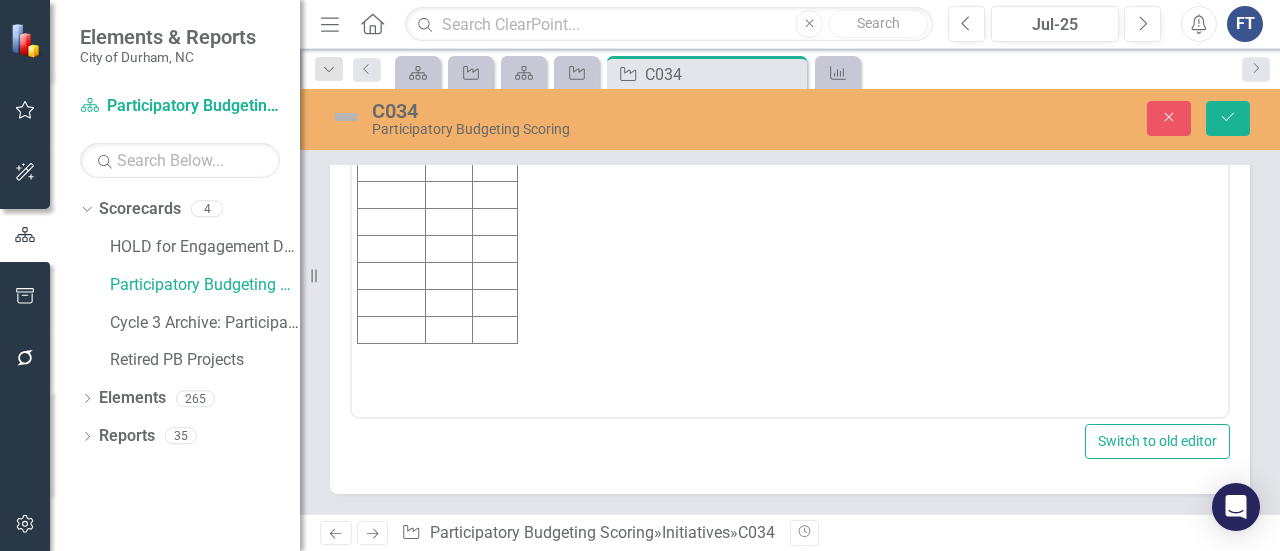 scroll, scrollTop: 3100, scrollLeft: 0, axis: vertical 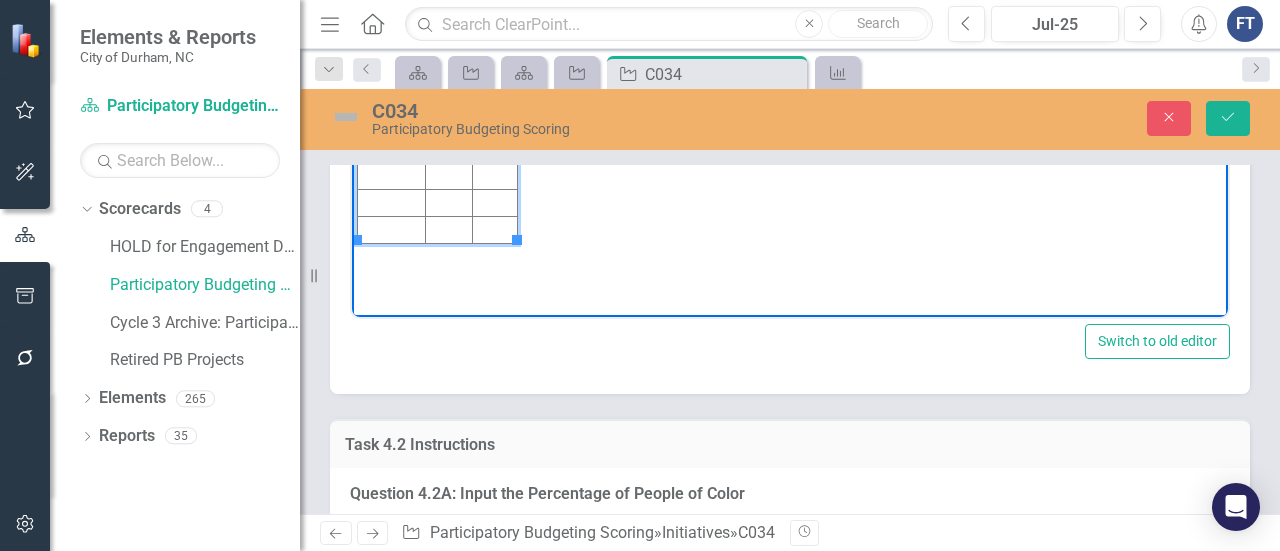 click at bounding box center [495, 15] 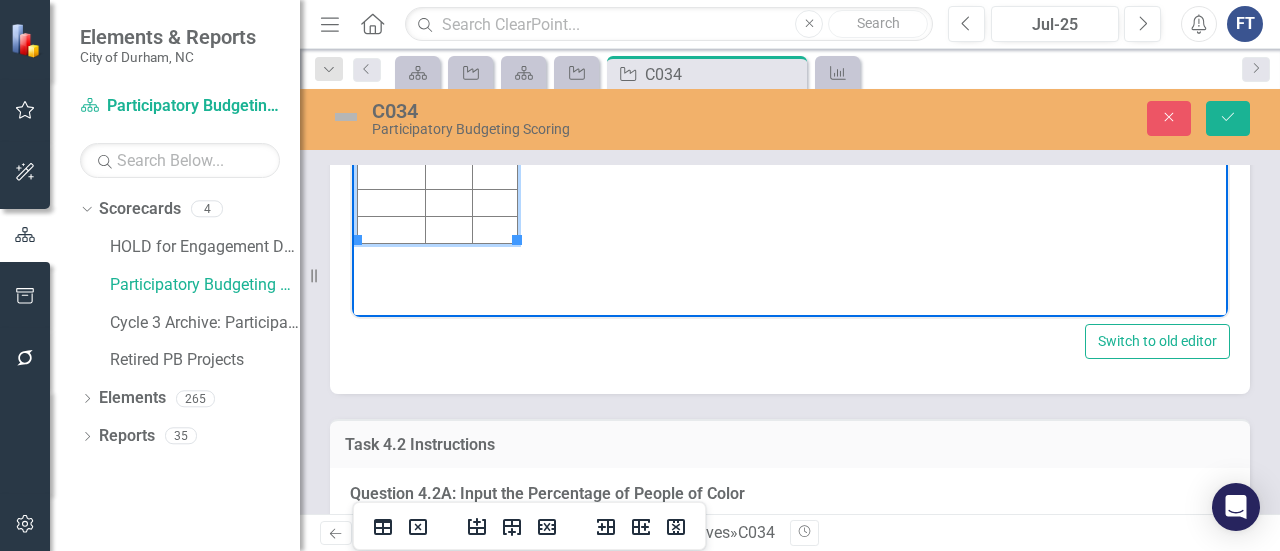 type 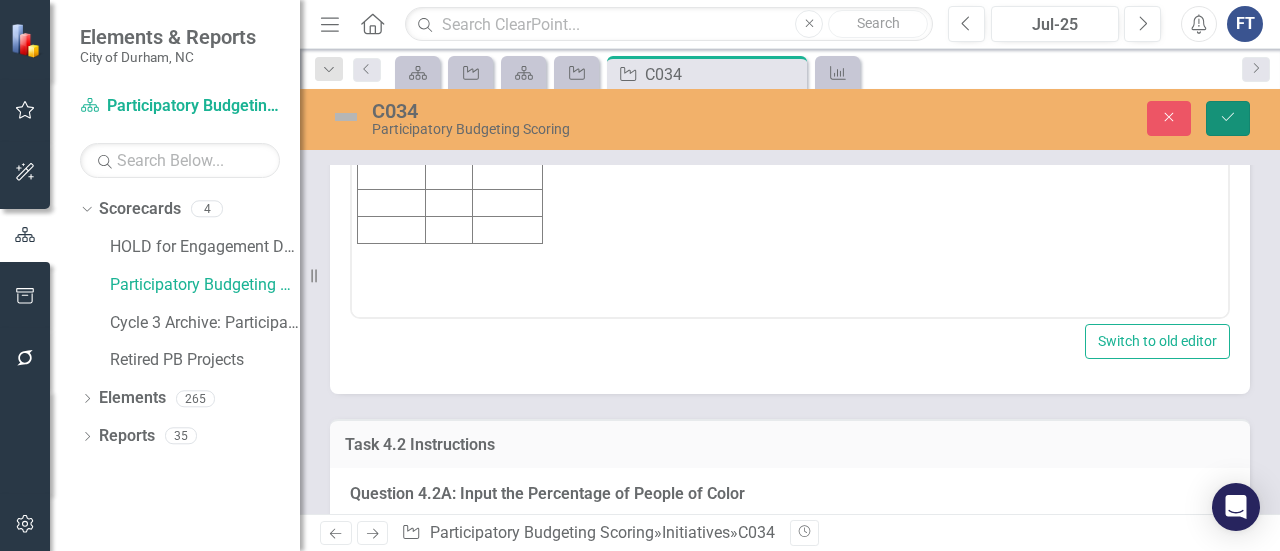 click on "Save" at bounding box center [1228, 118] 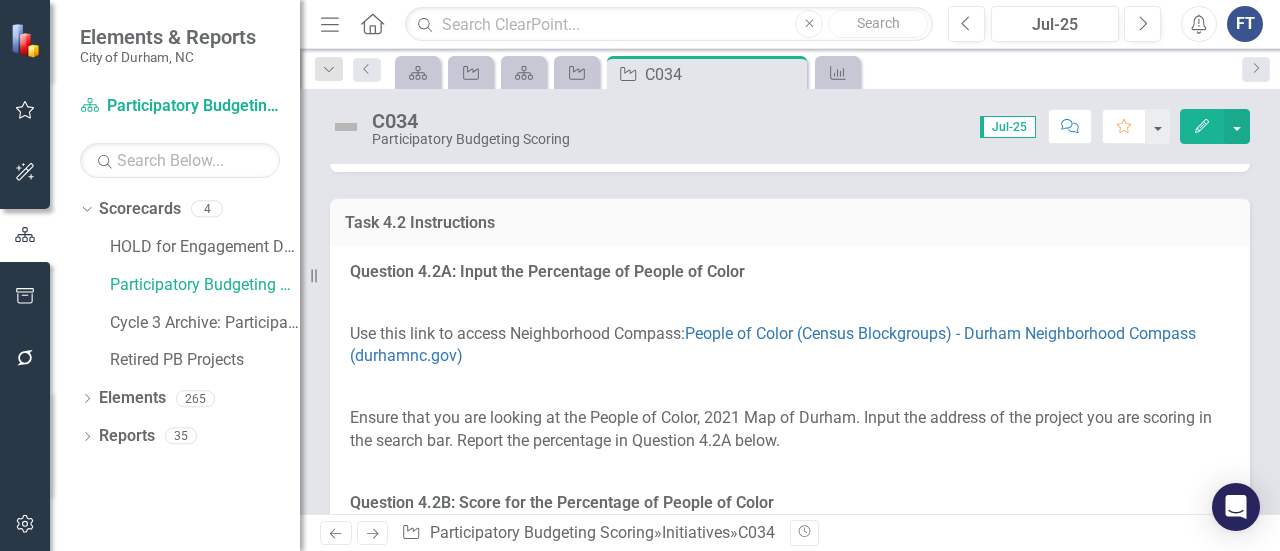 scroll, scrollTop: 3001, scrollLeft: 0, axis: vertical 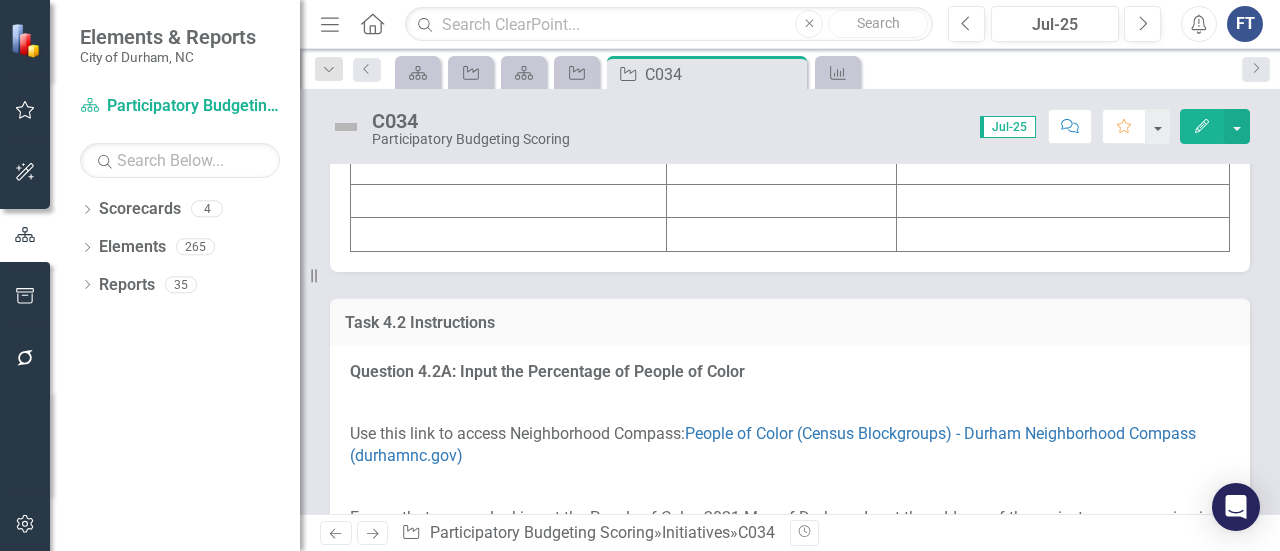 click at bounding box center (781, -36) 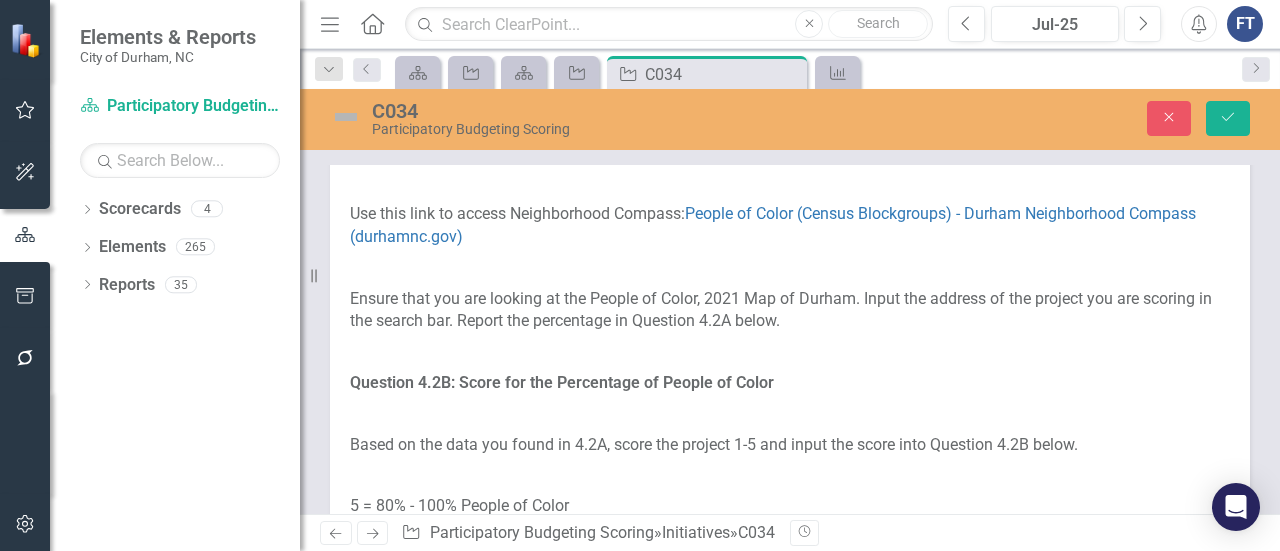 type on "<table border="1">
<colgroup>
<col>
<col>
<col>
</colgroup>
<tbody>
<tr>
<td><strong>Initiative</strong></td>
<td><strong>Score</strong></td>
<td><strong>Value</strong></td>
</tr>
<tr>
<td>&nbsp;</td>
<td>&nbsp;</td>
<td>$113,362</td>
</tr>
<tr>
<td>&nbsp;</td>
<td>&nbsp;</td>
<td>&nbsp;</td>
</tr>
<tr>
<td>&nbsp;</td>
<td>&nbsp;</td>
<td>&nbsp;</td>
</tr>
<tr>
<td>&nbsp;</td>
<td>&nbsp;</td>
<td>&nbsp;</td>
</tr>
<tr>
<td>&nbsp;</td>
<td>&nbsp;</td>
<td>&nbsp;</td>
</tr>
<tr>
<td>&nbsp;</td>
<td>&nbsp;</td>
<td>&nbsp;</td>
</tr>
<tr>
<td>&nbsp;</td>
<td>&nbsp;</td>
<td>&nbsp;</td>
</tr>
<tr>
<td>&nbsp;</td>
<td>&nbsp;</td>
<td>&nbsp;</td>
</tr>
<tr>
<td>&nbsp;</td>
<td>&nbsp;</td>
<td>&nbsp;</td>
</tr>
</tbody>
</table>" 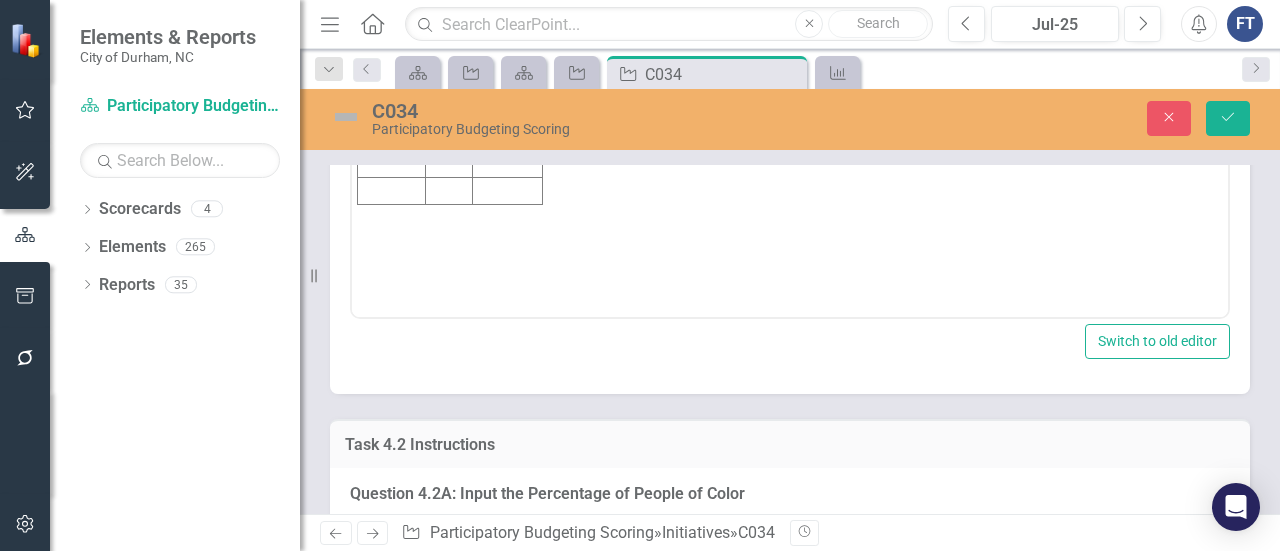 scroll, scrollTop: 0, scrollLeft: 0, axis: both 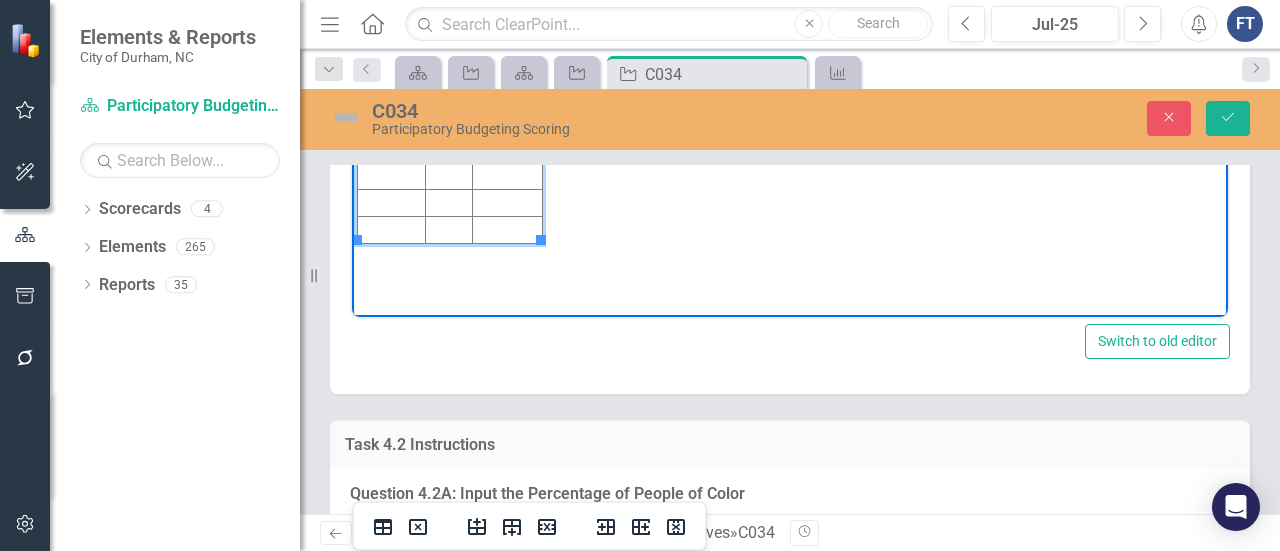 click at bounding box center [448, 15] 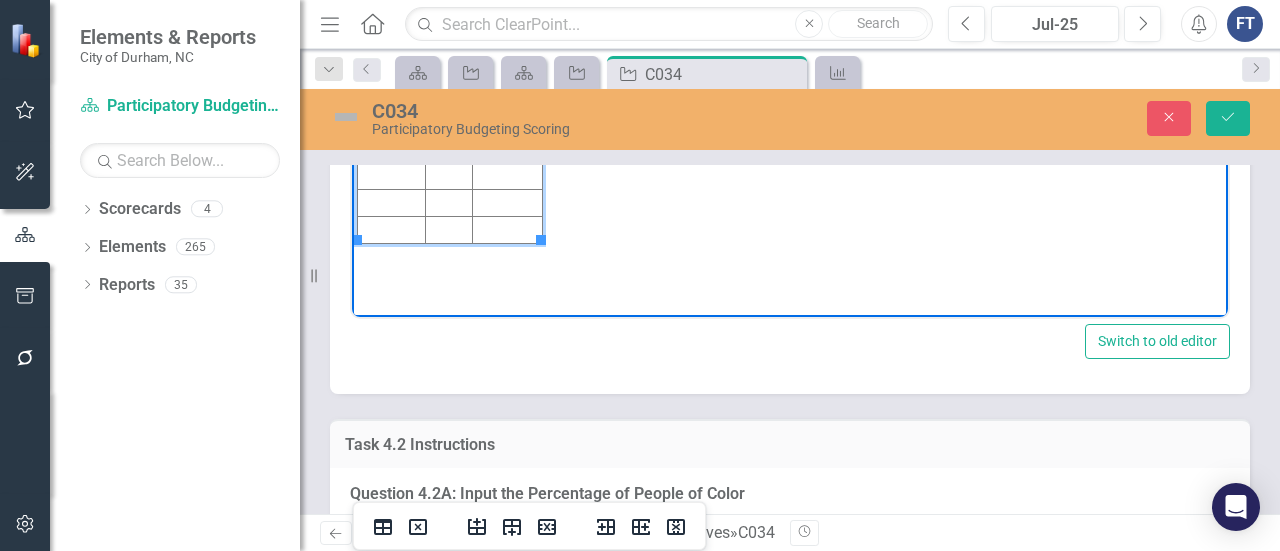 type 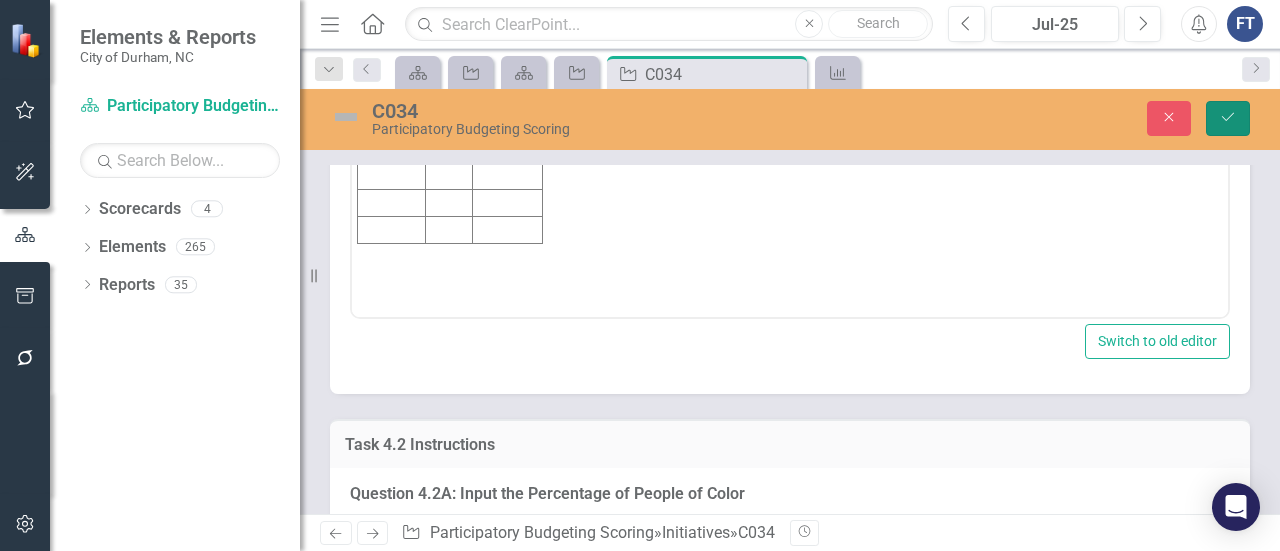 click on "Save" 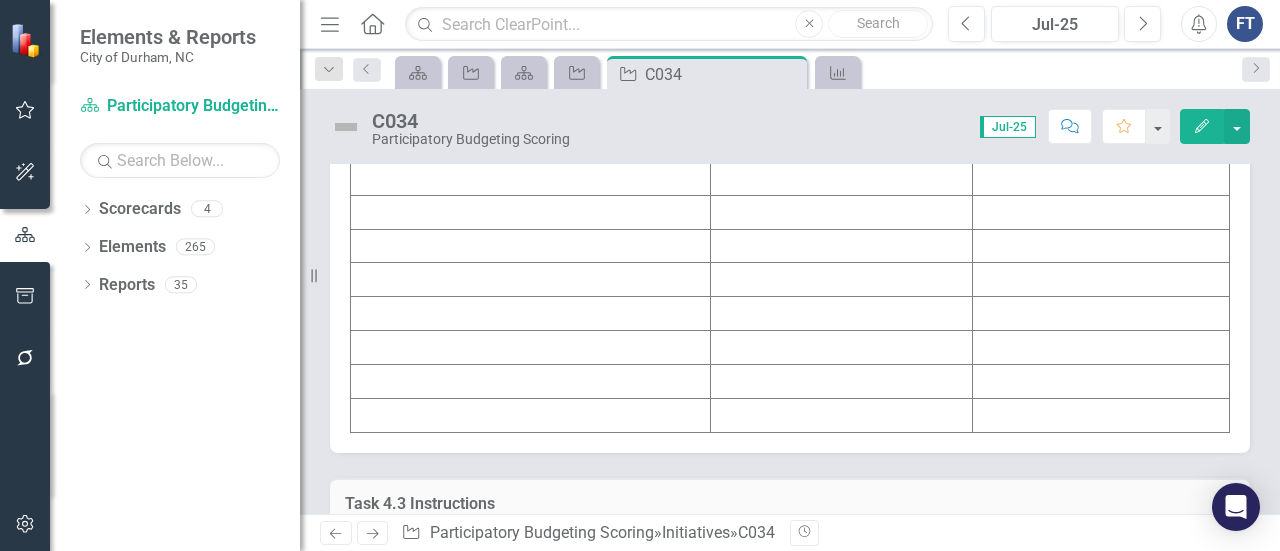 scroll, scrollTop: 4300, scrollLeft: 0, axis: vertical 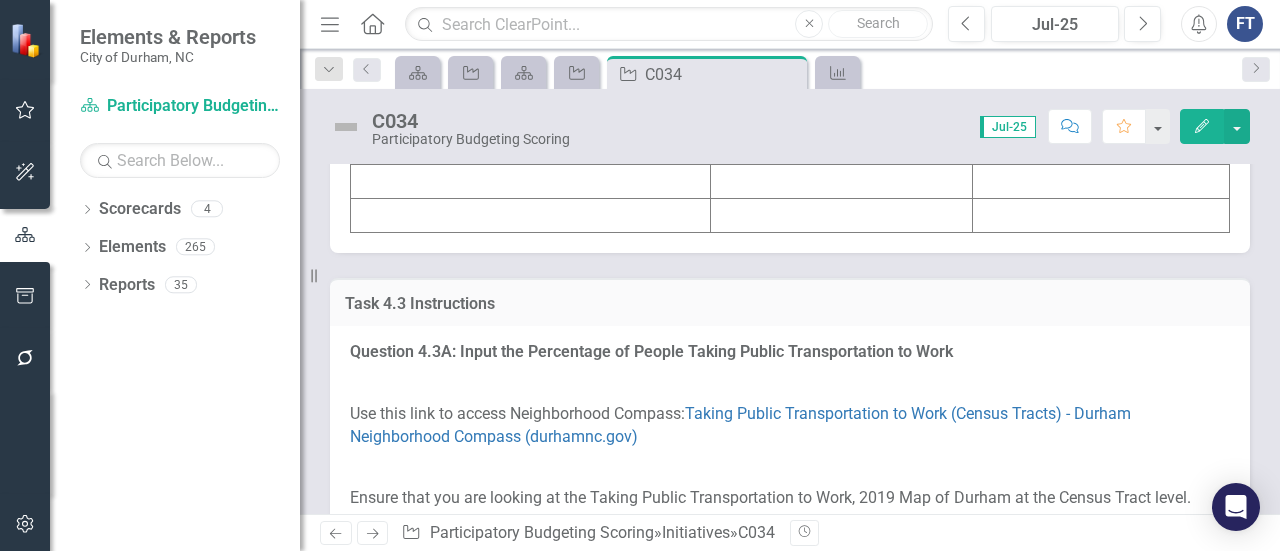 click at bounding box center (1101, -55) 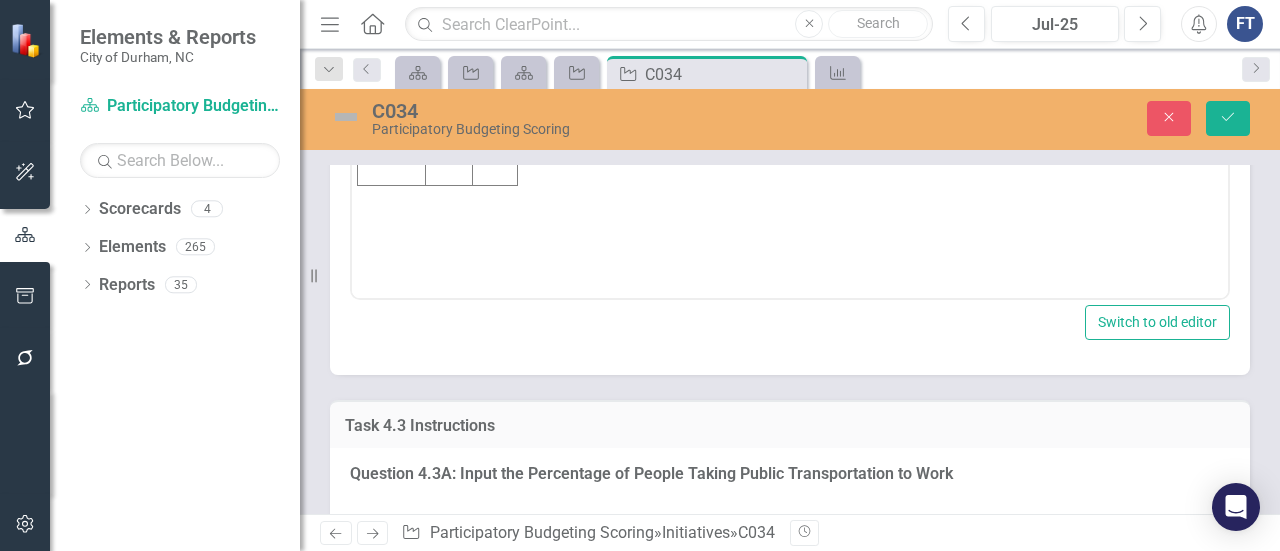 scroll, scrollTop: 0, scrollLeft: 0, axis: both 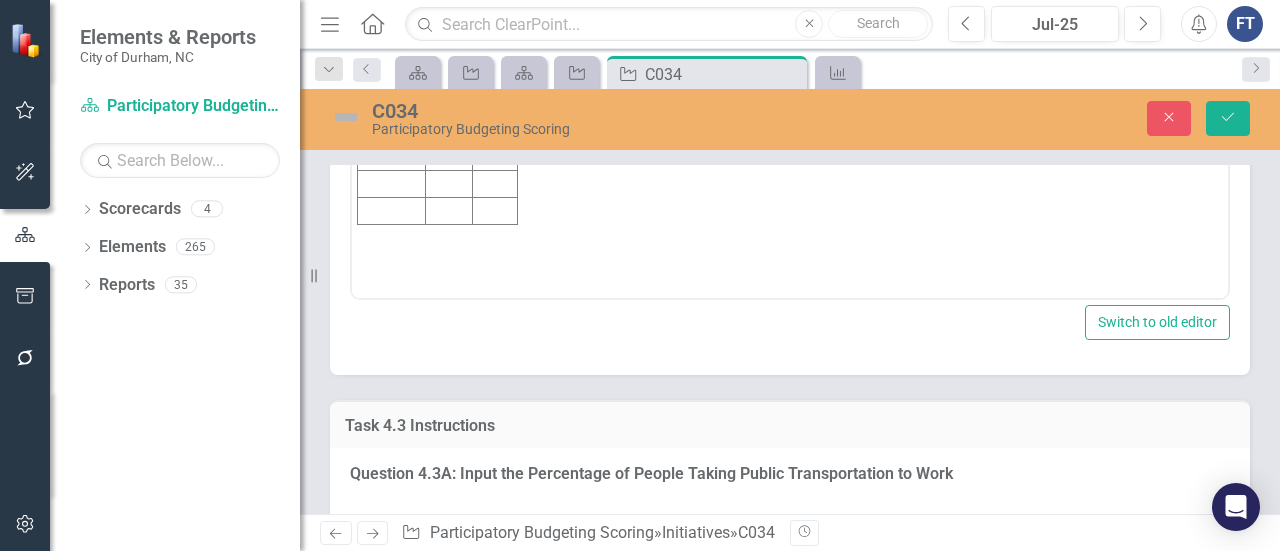 click at bounding box center (495, -5) 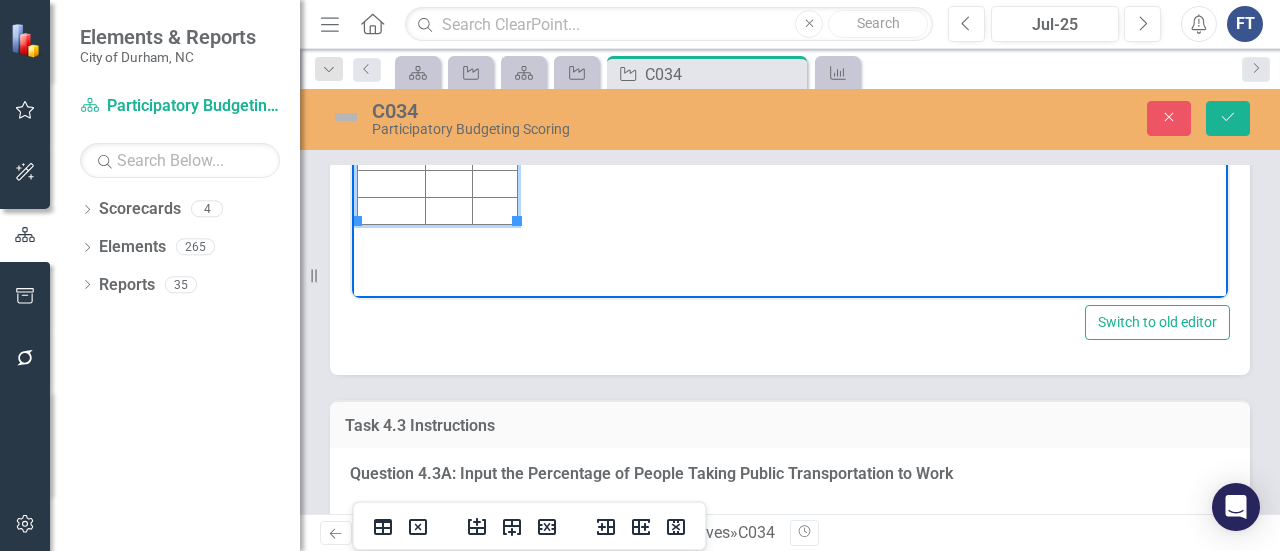 type 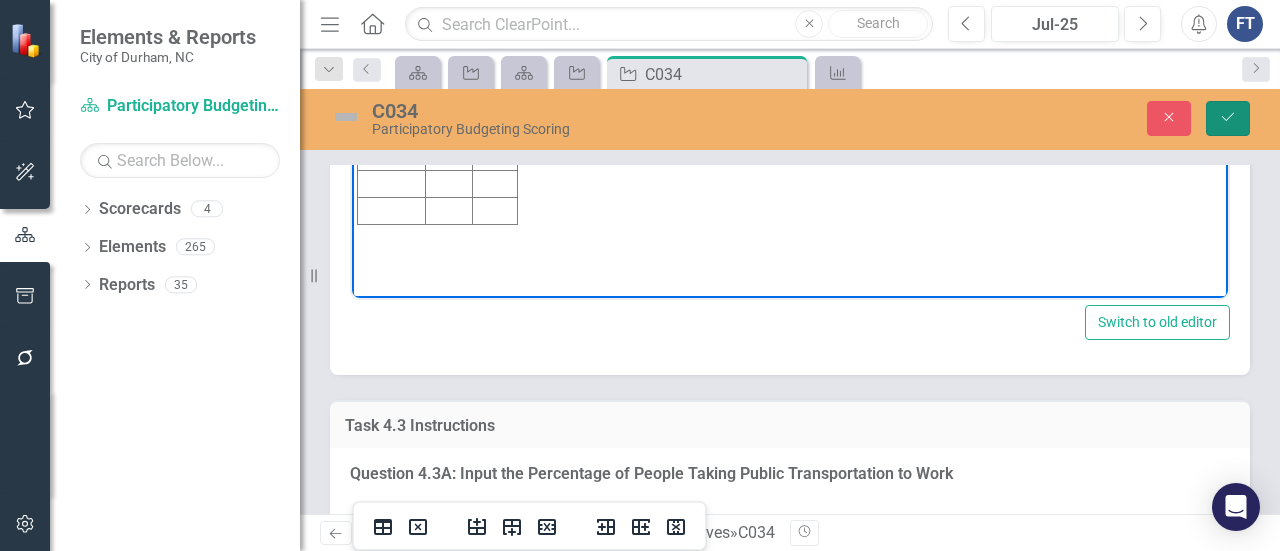 click on "Save" at bounding box center (1228, 118) 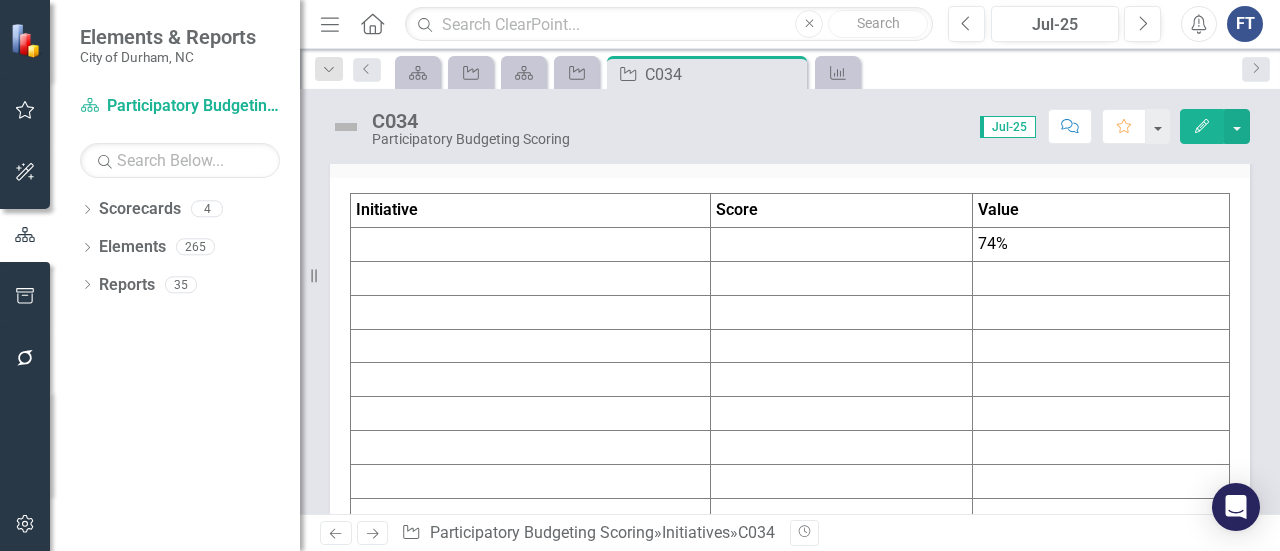 scroll, scrollTop: 4300, scrollLeft: 0, axis: vertical 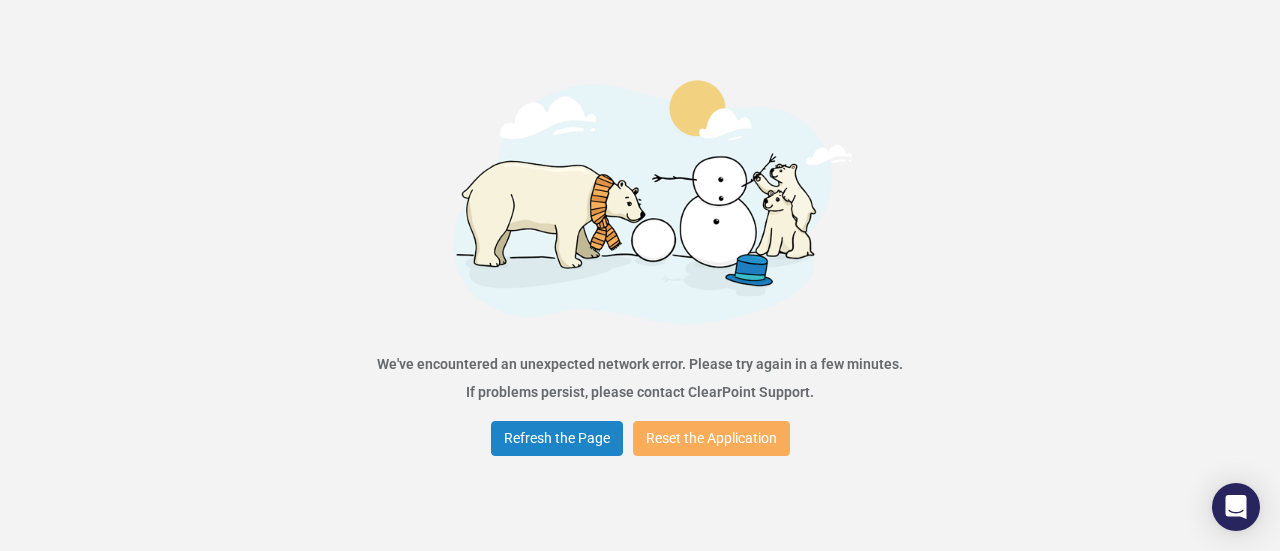 click at bounding box center [640, 200] 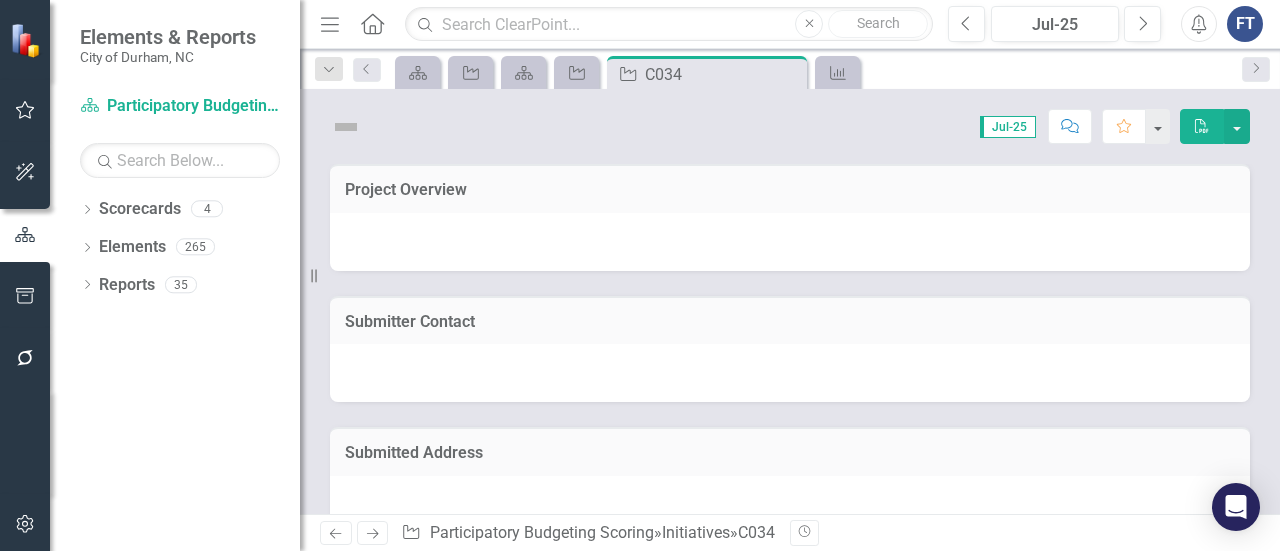 scroll, scrollTop: 0, scrollLeft: 0, axis: both 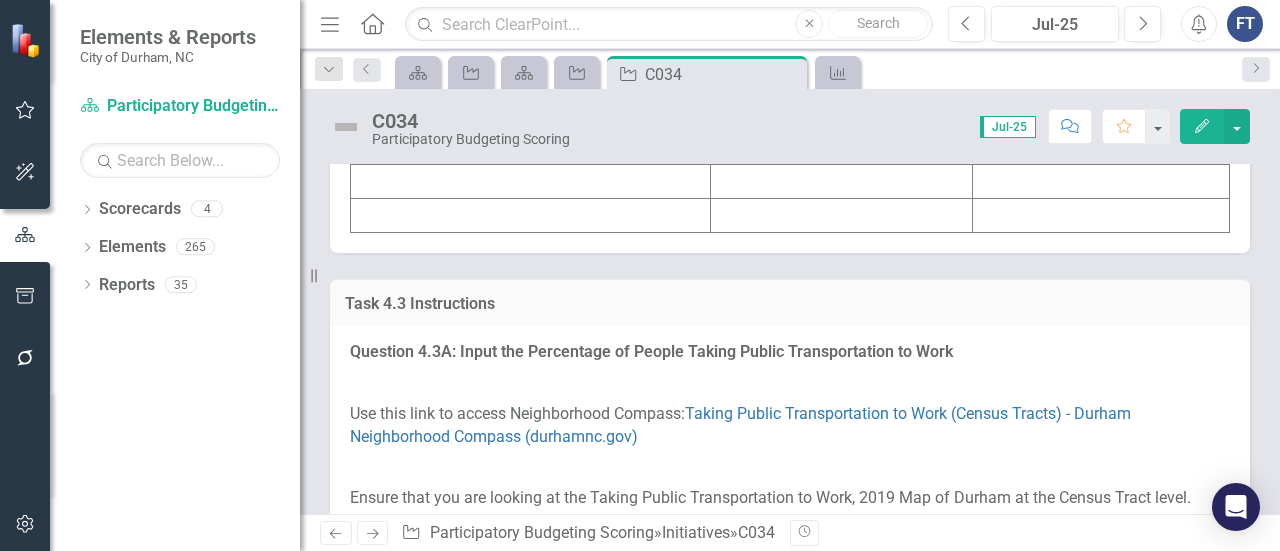 click at bounding box center (842, -55) 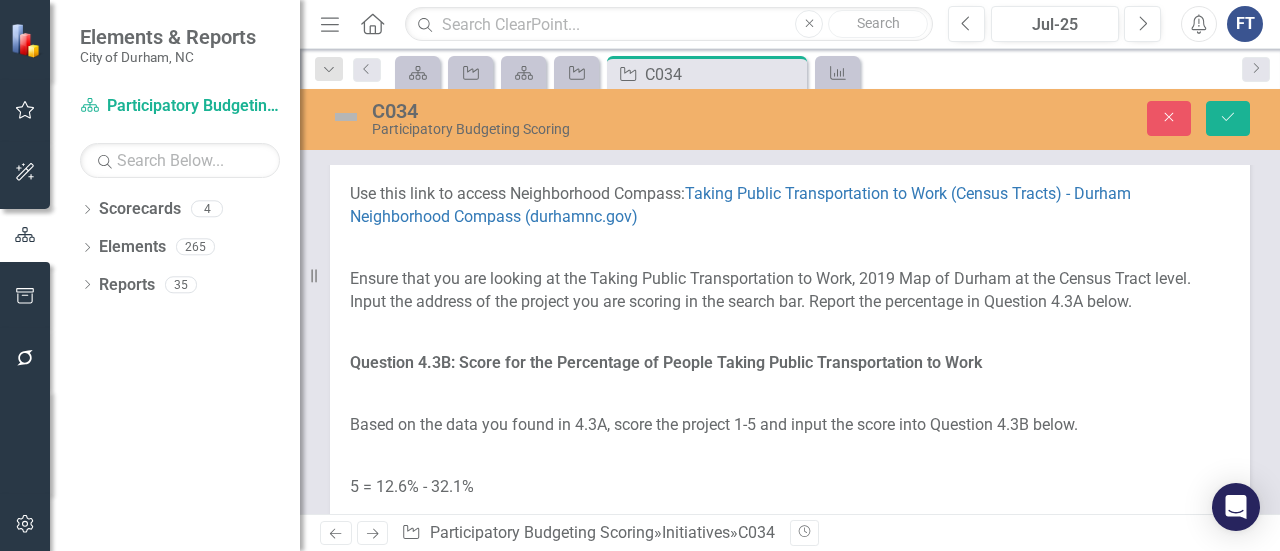 type on "<table border="1">
<colgroup>
<col>
<col>
<col>
</colgroup>
<tbody>
<tr>
<td><strong>Initiative</strong></td>
<td><strong>Score</strong></td>
<td><strong>Value</strong></td>
</tr>
<tr>
<td>&nbsp;</td>
<td>&nbsp;</td>
<td>74%</td>
</tr>
<tr>
<td>&nbsp;</td>
<td>&nbsp;</td>
<td>&nbsp;</td>
</tr>
<tr>
<td>&nbsp;</td>
<td>&nbsp;</td>
<td>&nbsp;</td>
</tr>
<tr>
<td>&nbsp;</td>
<td>&nbsp;</td>
<td>&nbsp;</td>
</tr>
<tr>
<td>&nbsp;</td>
<td>&nbsp;</td>
<td>&nbsp;</td>
</tr>
<tr>
<td>&nbsp;</td>
<td>&nbsp;</td>
<td>&nbsp;</td>
</tr>
<tr>
<td>&nbsp;</td>
<td>&nbsp;</td>
<td>&nbsp;</td>
</tr>
<tr>
<td>&nbsp;</td>
<td>&nbsp;</td>
<td>&nbsp;</td>
</tr>
<tr>
<td>&nbsp;</td>
<td>&nbsp;</td>
<td>&nbsp;</td>
</tr>
</tbody>
</table>" 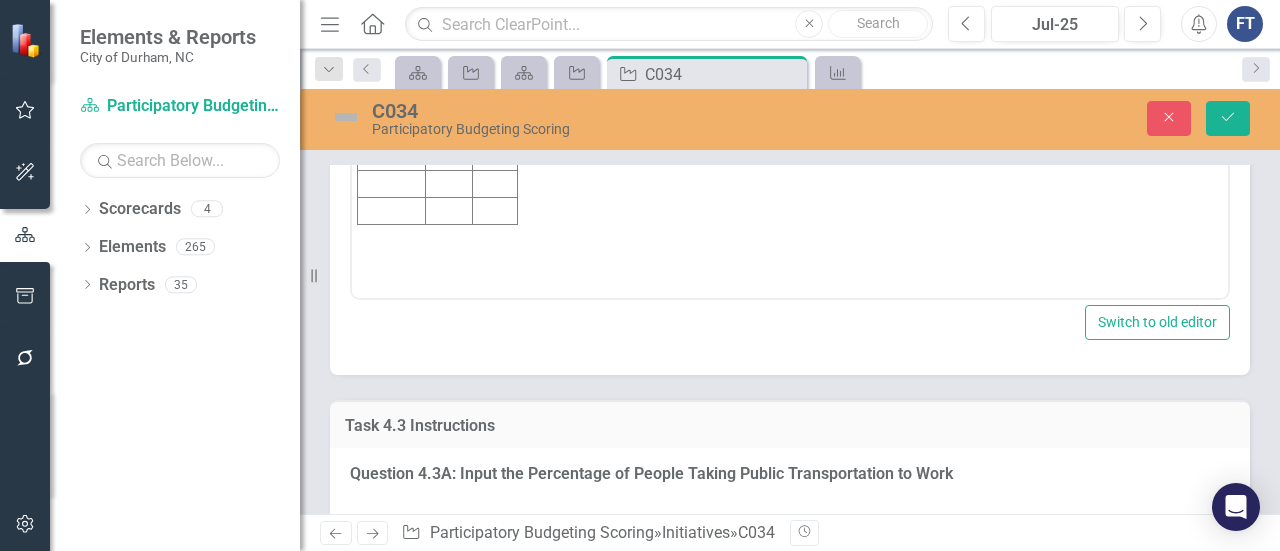 scroll, scrollTop: 0, scrollLeft: 0, axis: both 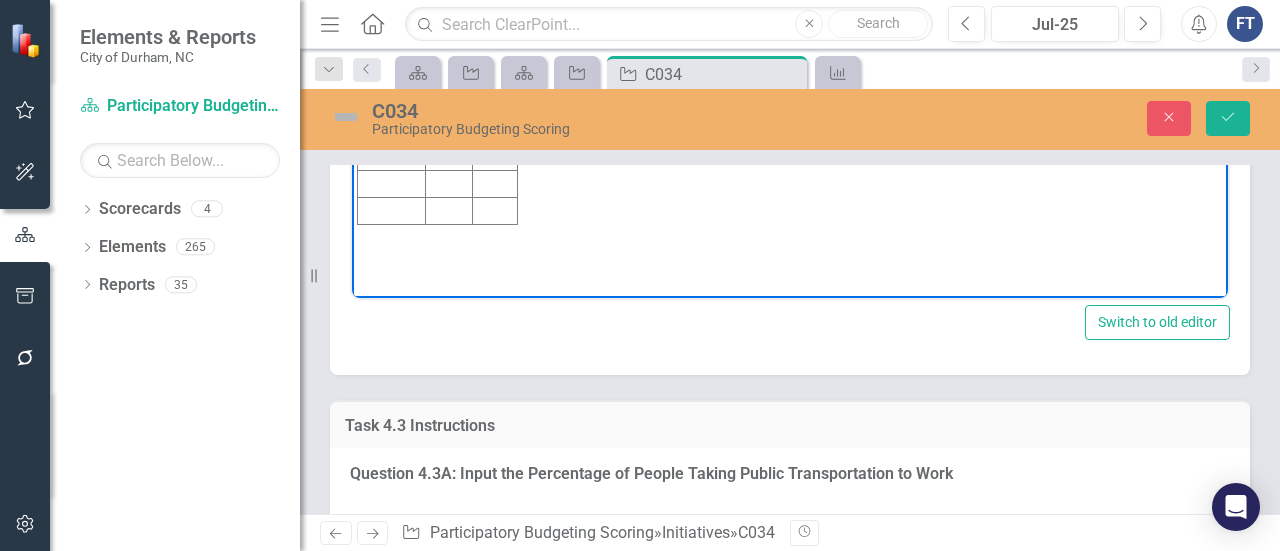 click at bounding box center [448, -5] 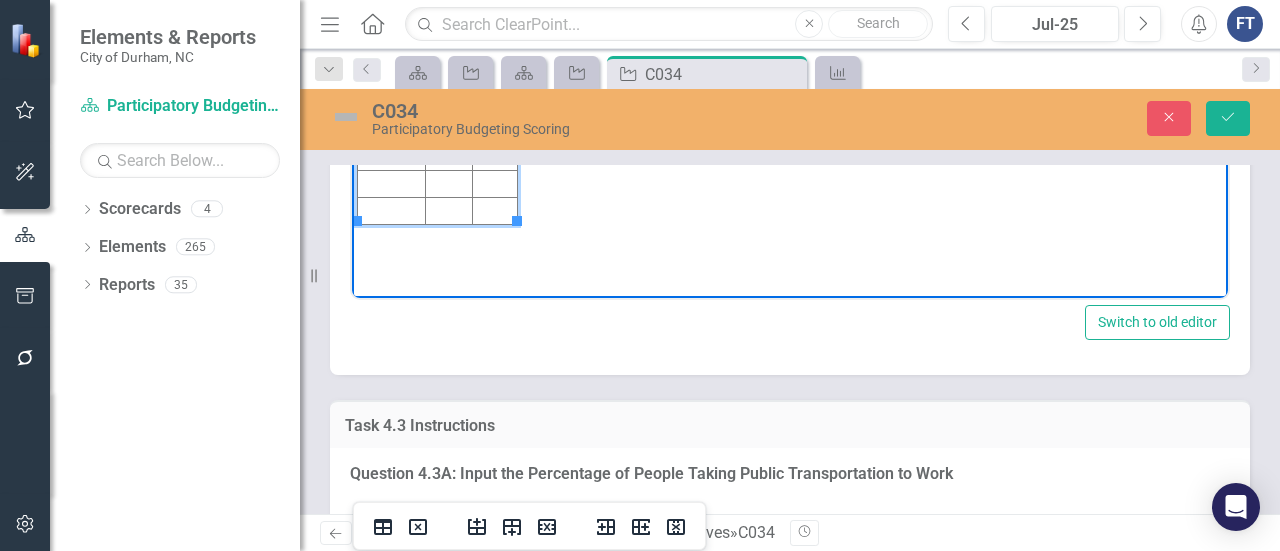 type 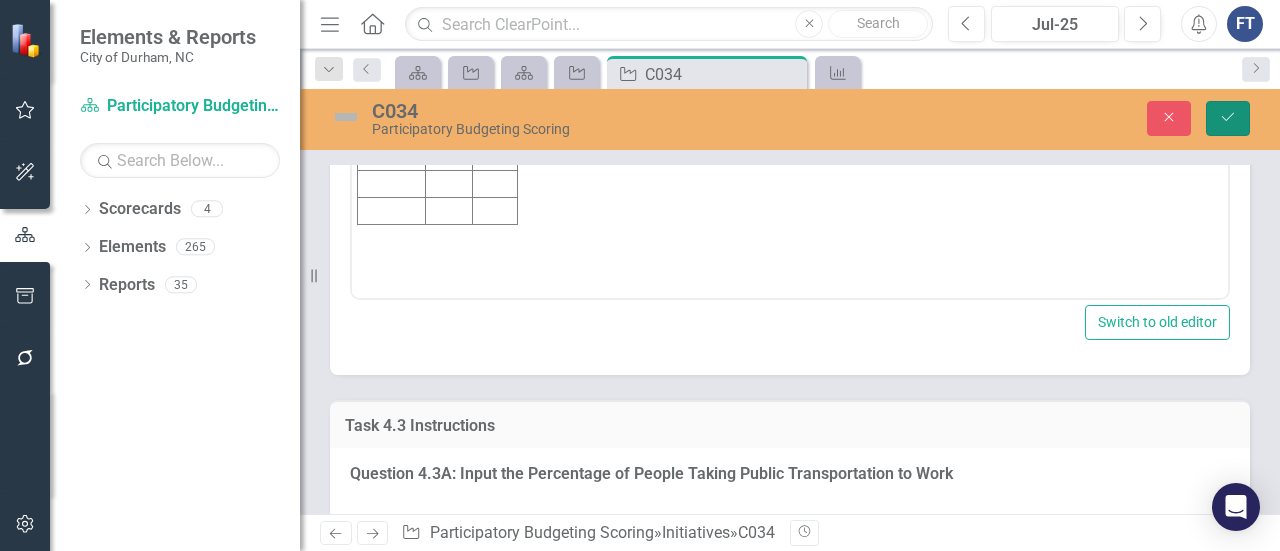 click on "Save" at bounding box center [1228, 118] 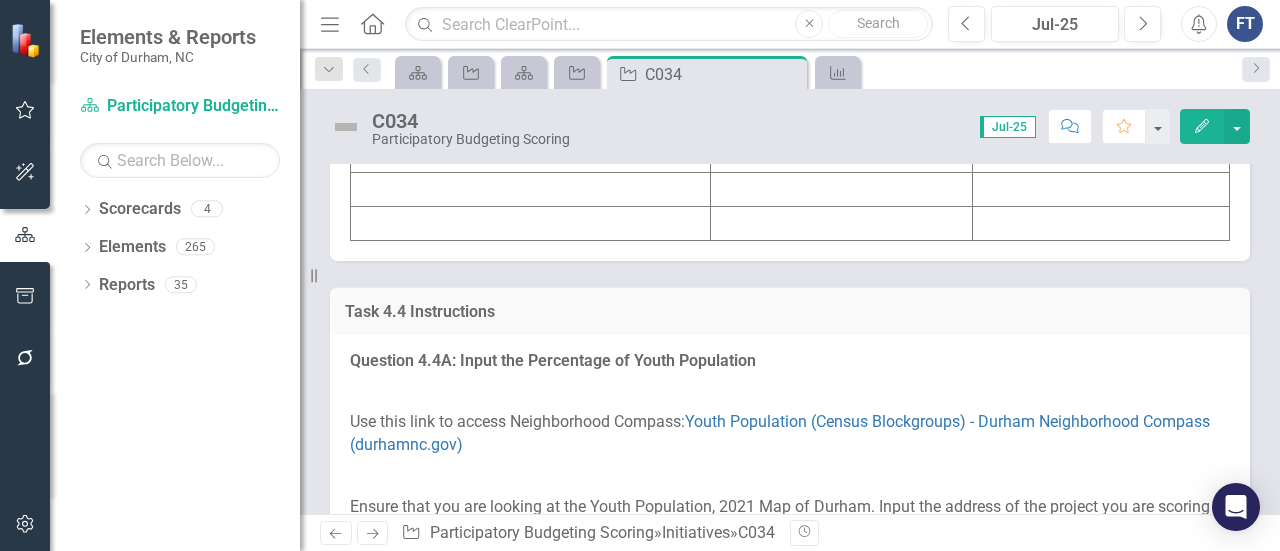 scroll, scrollTop: 5500, scrollLeft: 0, axis: vertical 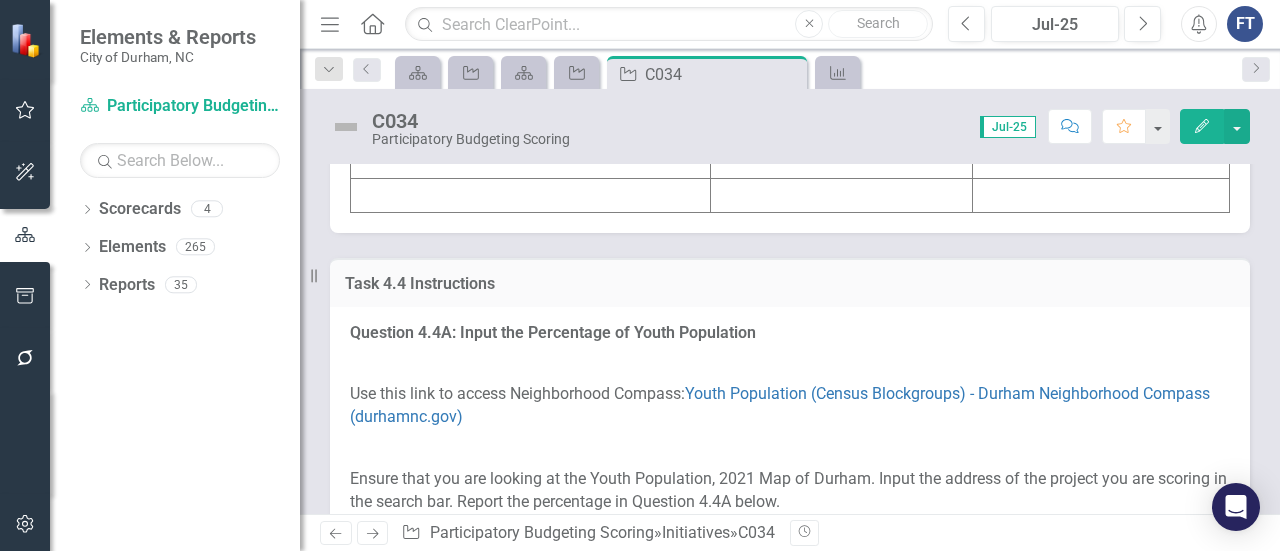 click at bounding box center (842, -75) 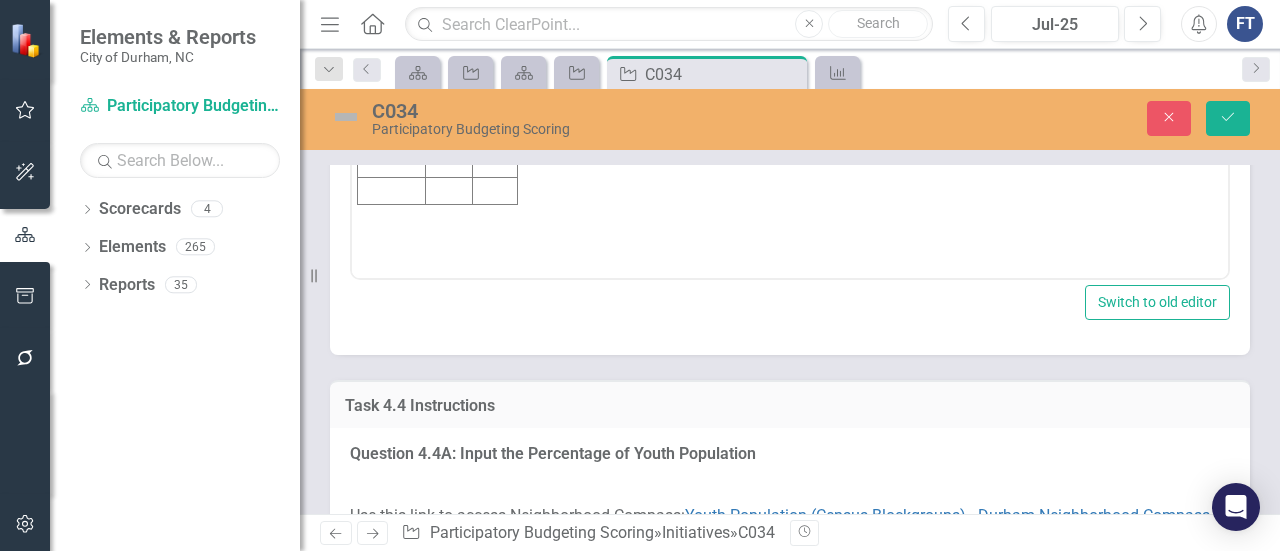 scroll, scrollTop: 0, scrollLeft: 0, axis: both 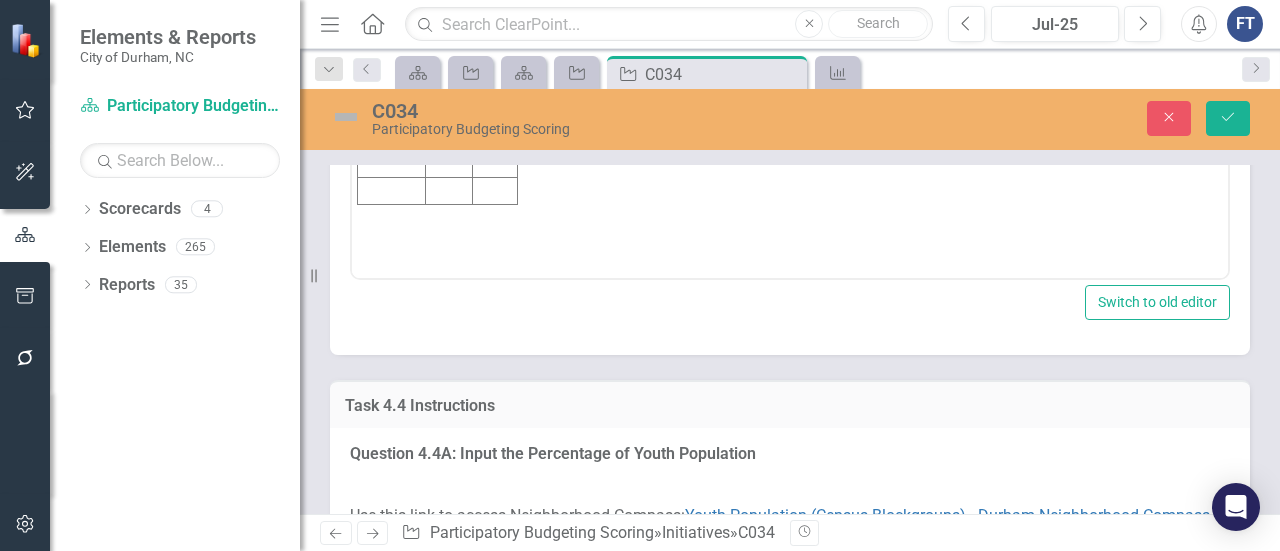 click at bounding box center (495, -25) 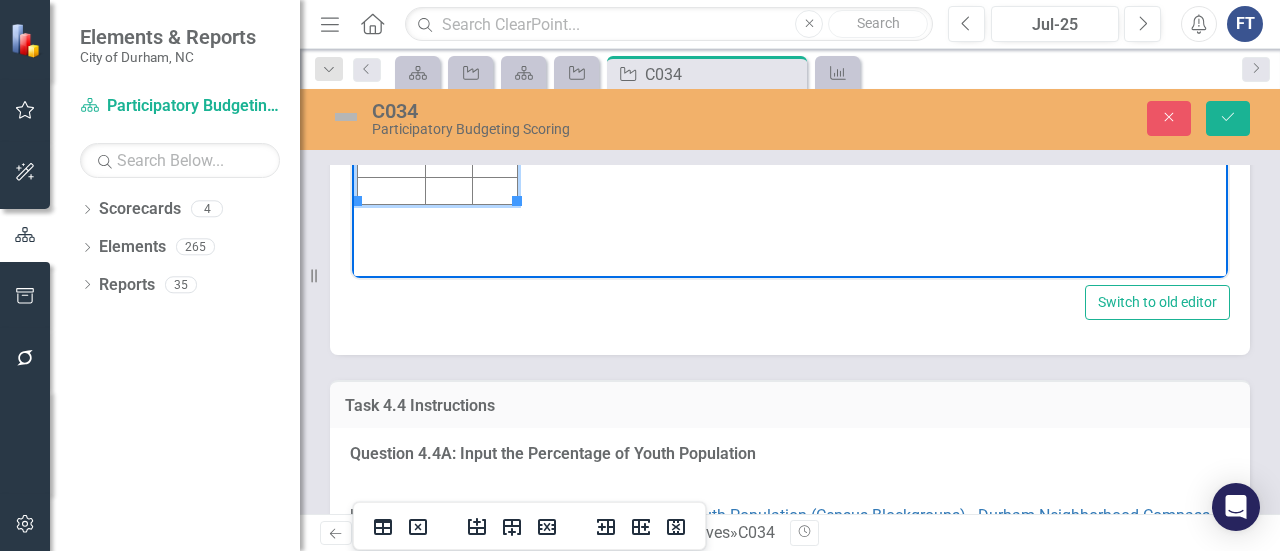 type 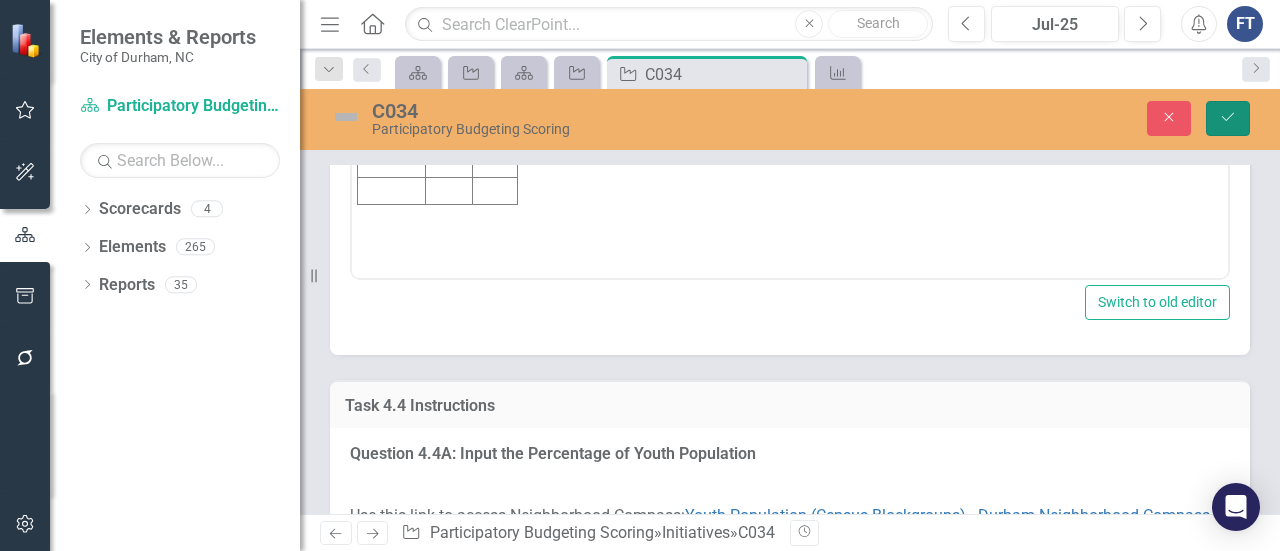 click on "Save" 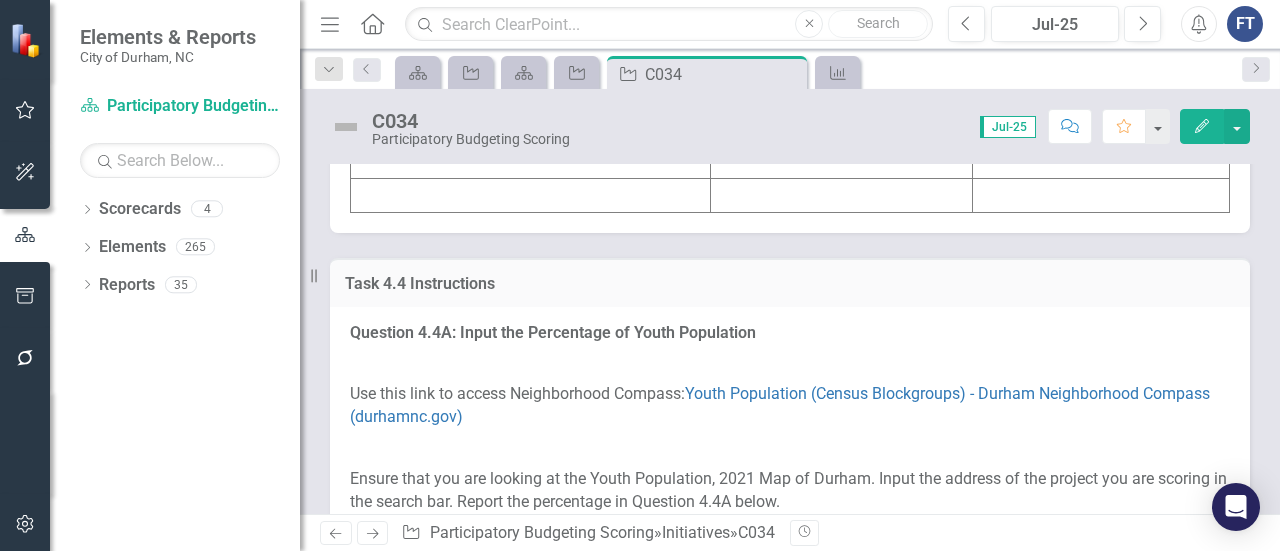 scroll, scrollTop: 5400, scrollLeft: 0, axis: vertical 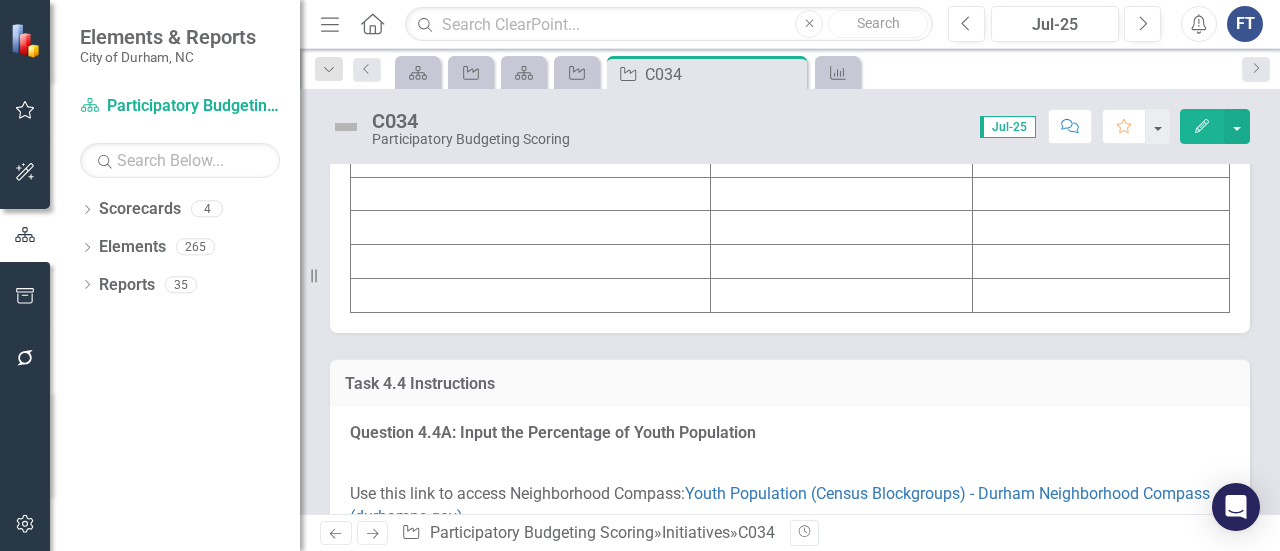 click at bounding box center (842, 25) 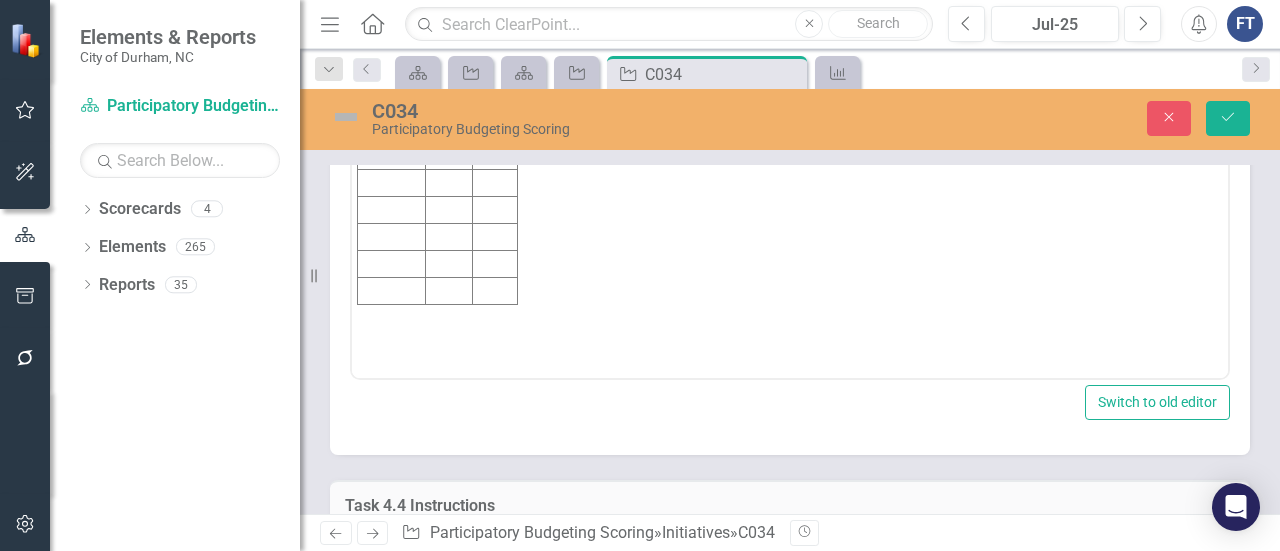 scroll, scrollTop: 0, scrollLeft: 0, axis: both 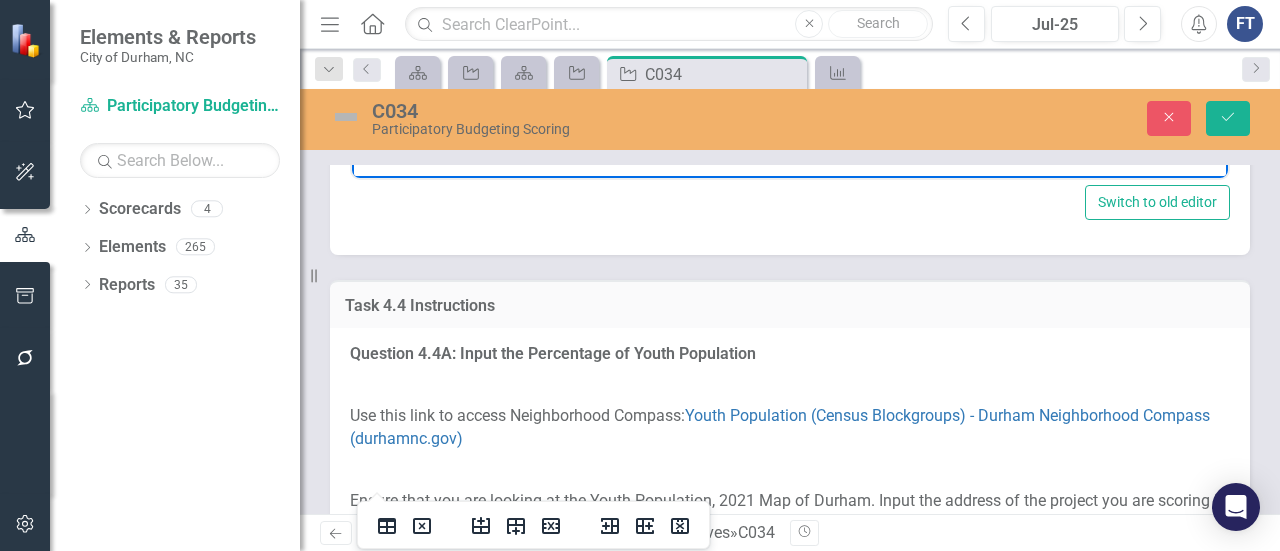 click at bounding box center (448, -125) 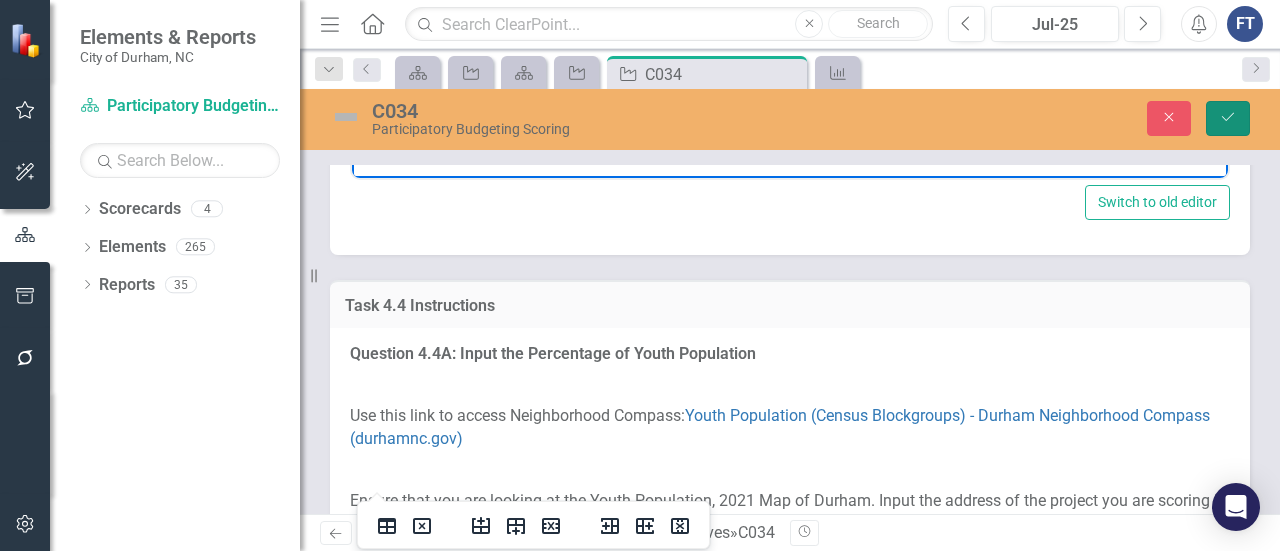 click on "Save" at bounding box center (1228, 118) 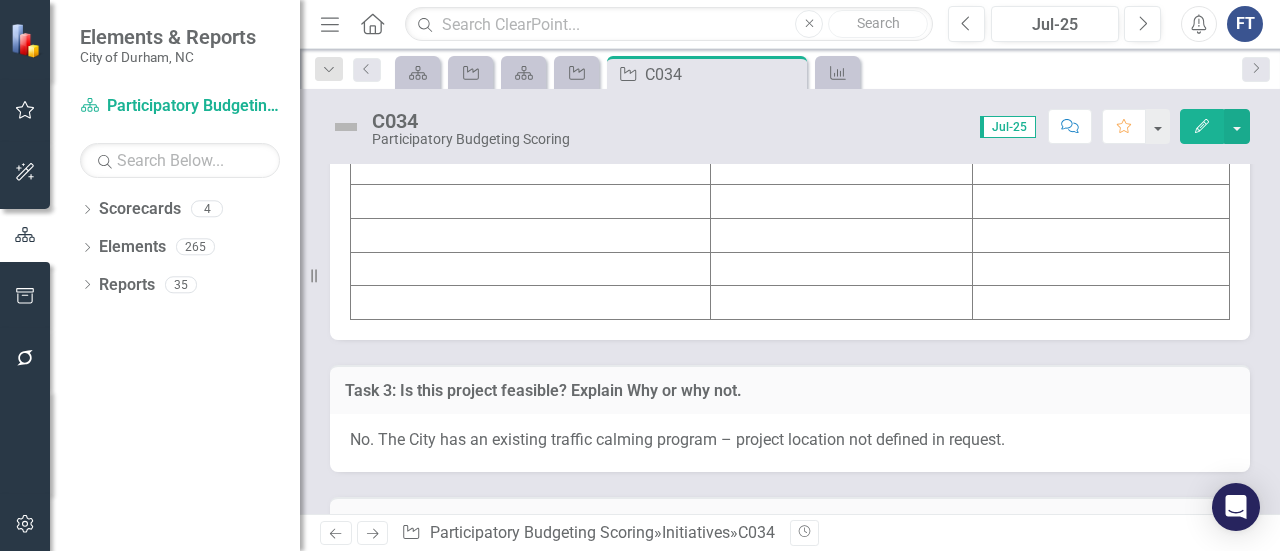 scroll, scrollTop: 6700, scrollLeft: 0, axis: vertical 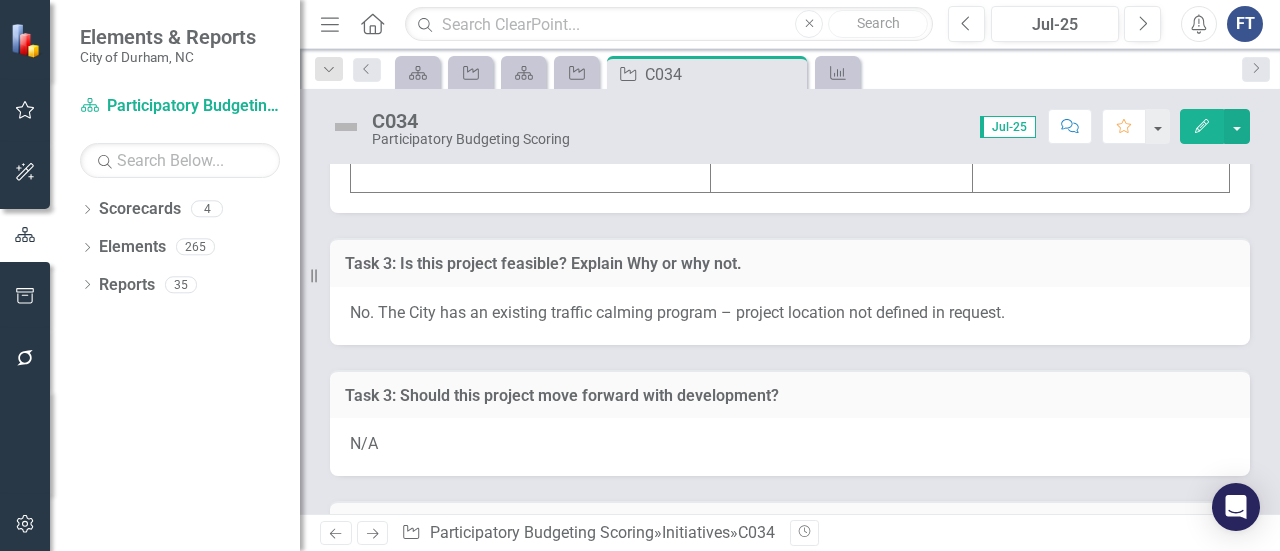 click at bounding box center (1101, -95) 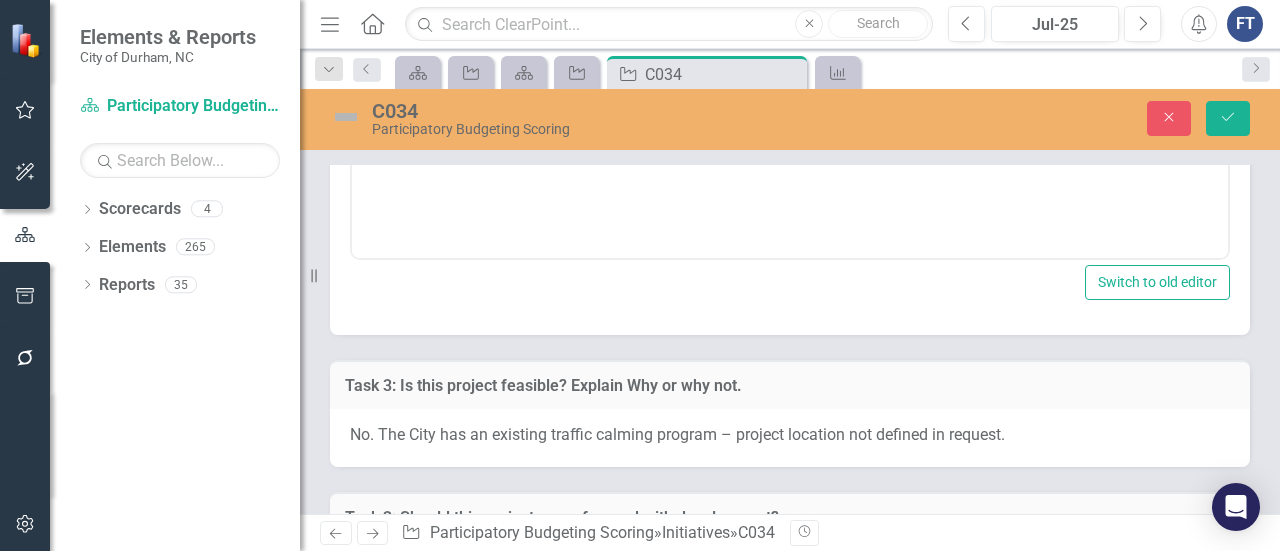 scroll, scrollTop: 0, scrollLeft: 0, axis: both 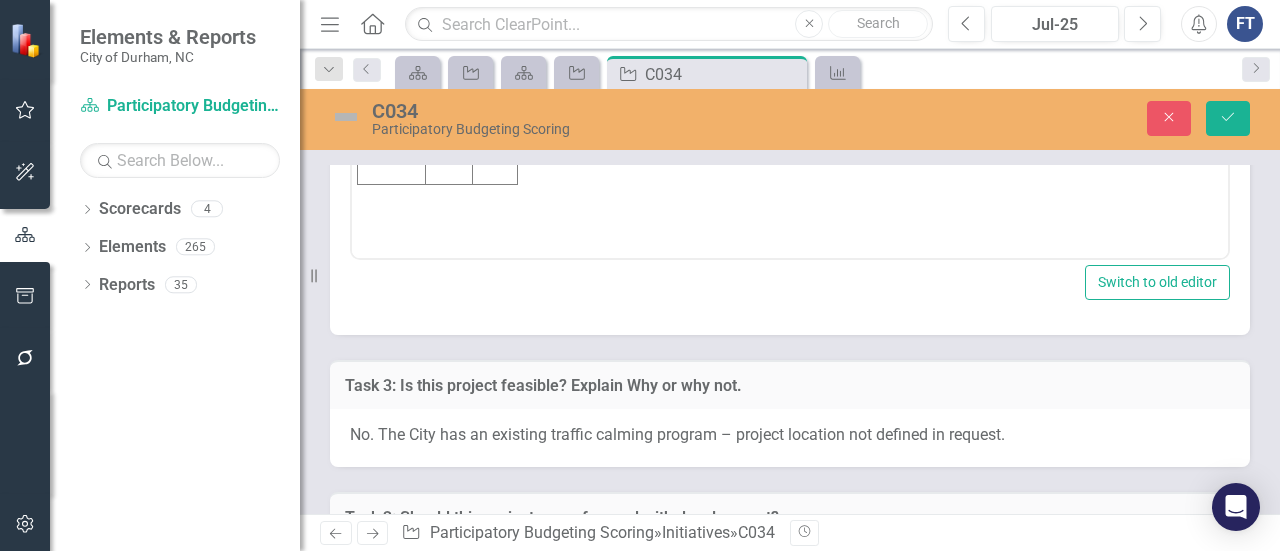 click at bounding box center (495, -44) 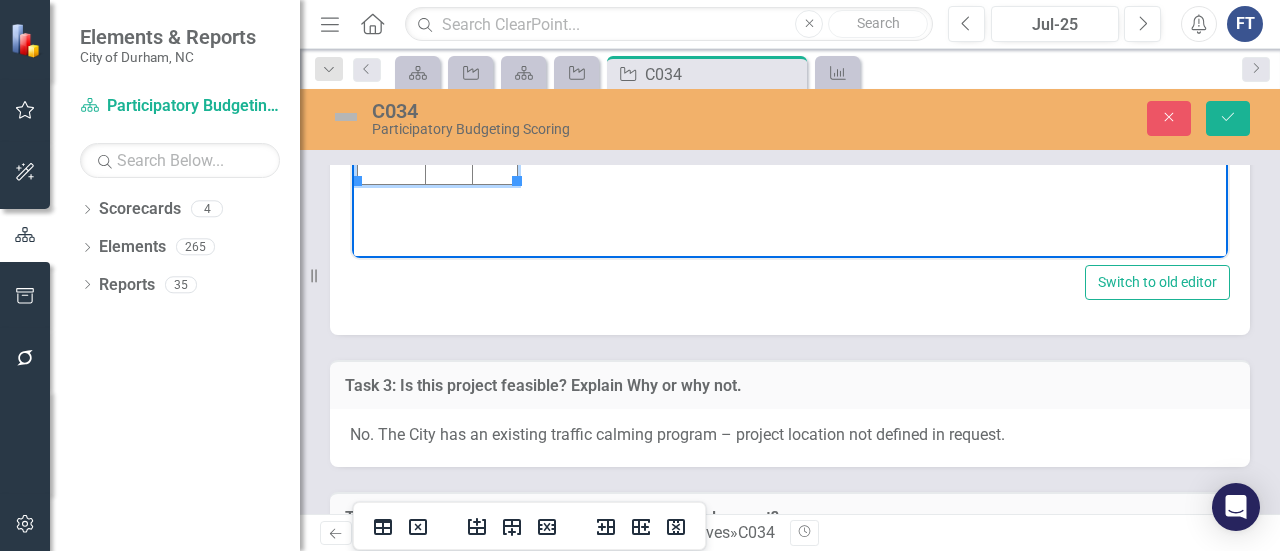 type 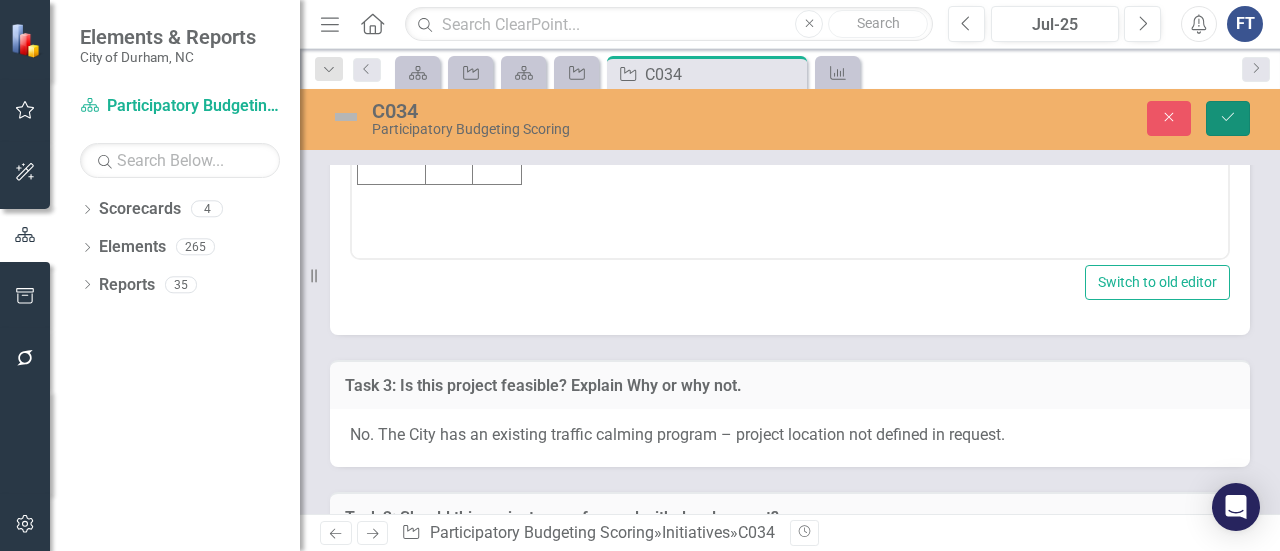 click on "Save" at bounding box center (1228, 118) 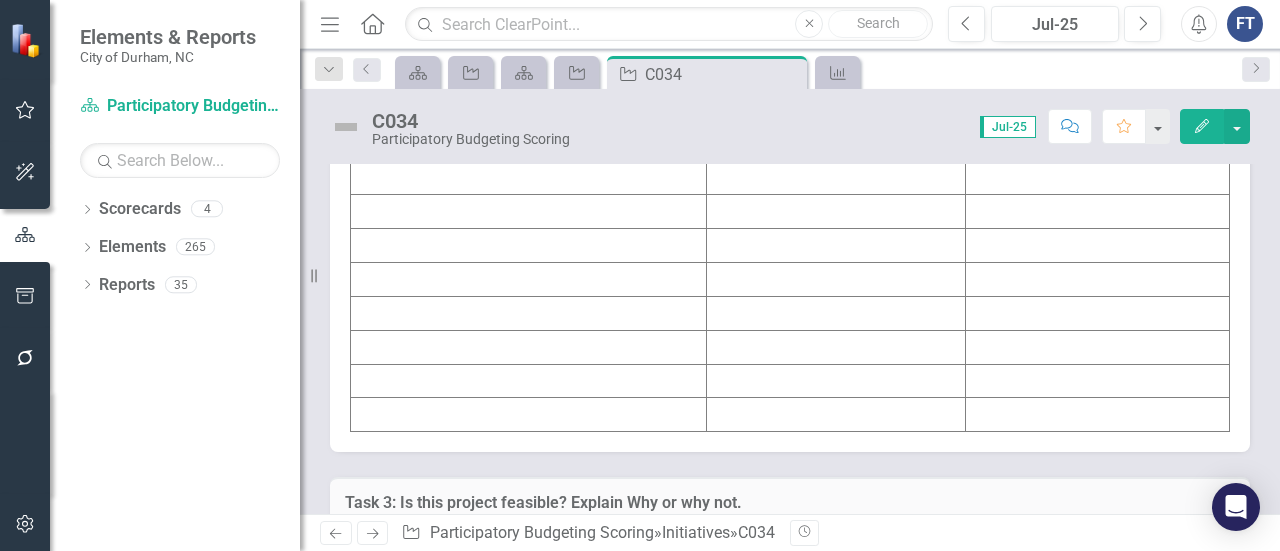 scroll, scrollTop: 6300, scrollLeft: 0, axis: vertical 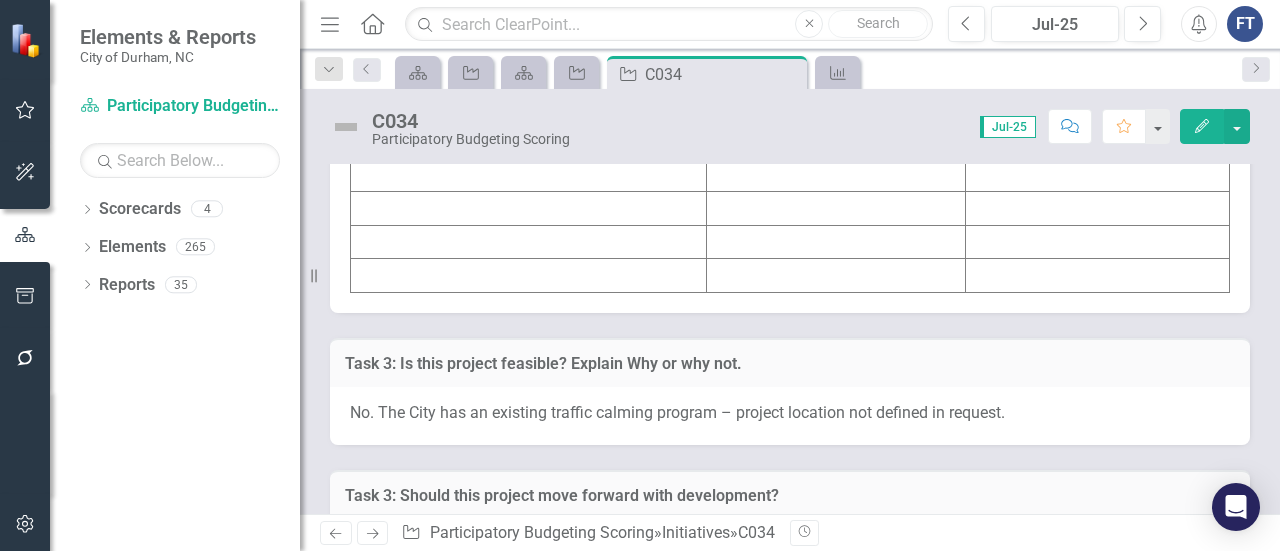 click at bounding box center [836, 5] 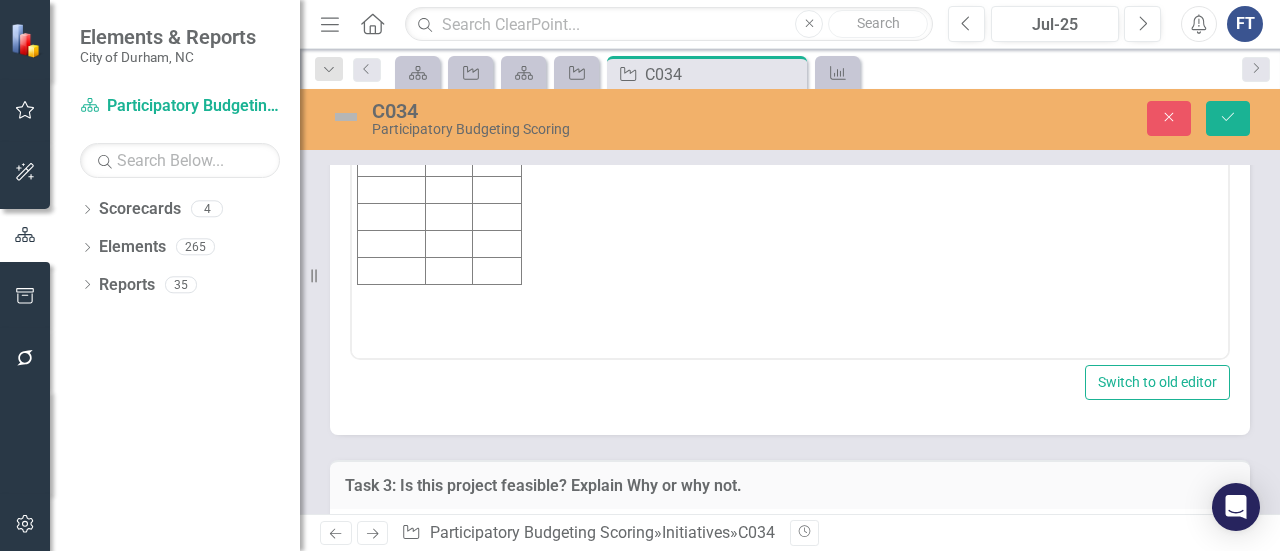 scroll, scrollTop: 0, scrollLeft: 0, axis: both 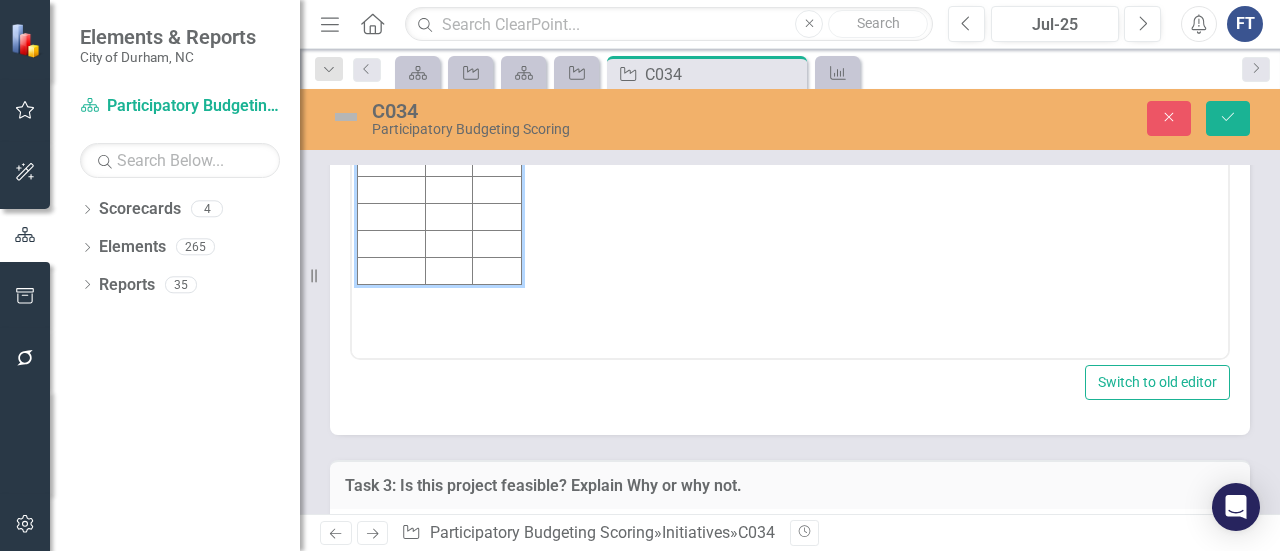 click at bounding box center (448, 55) 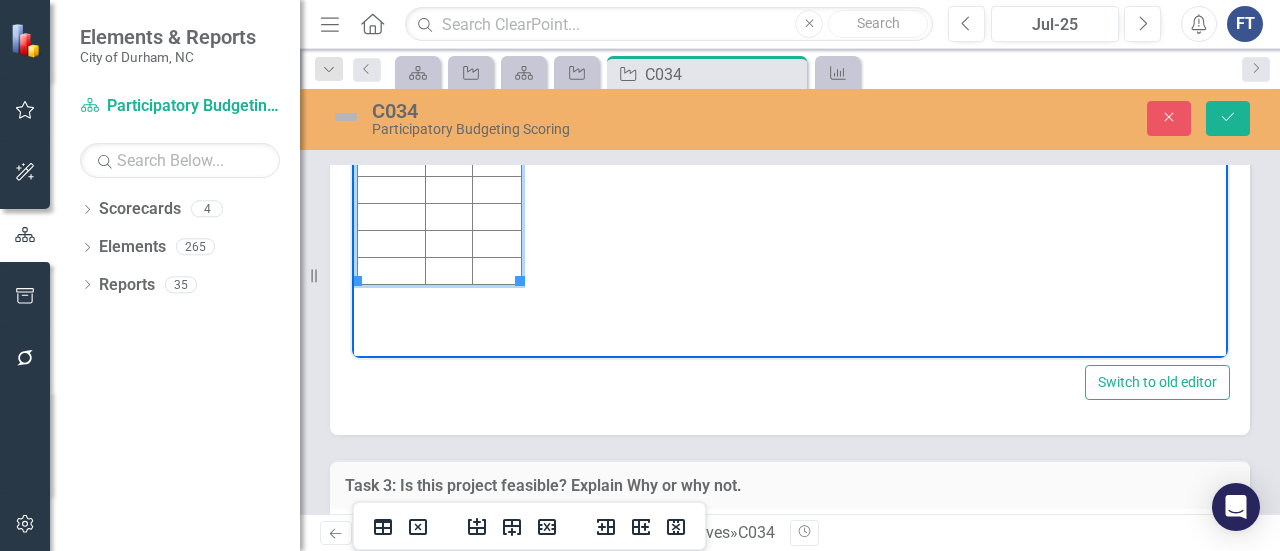 type 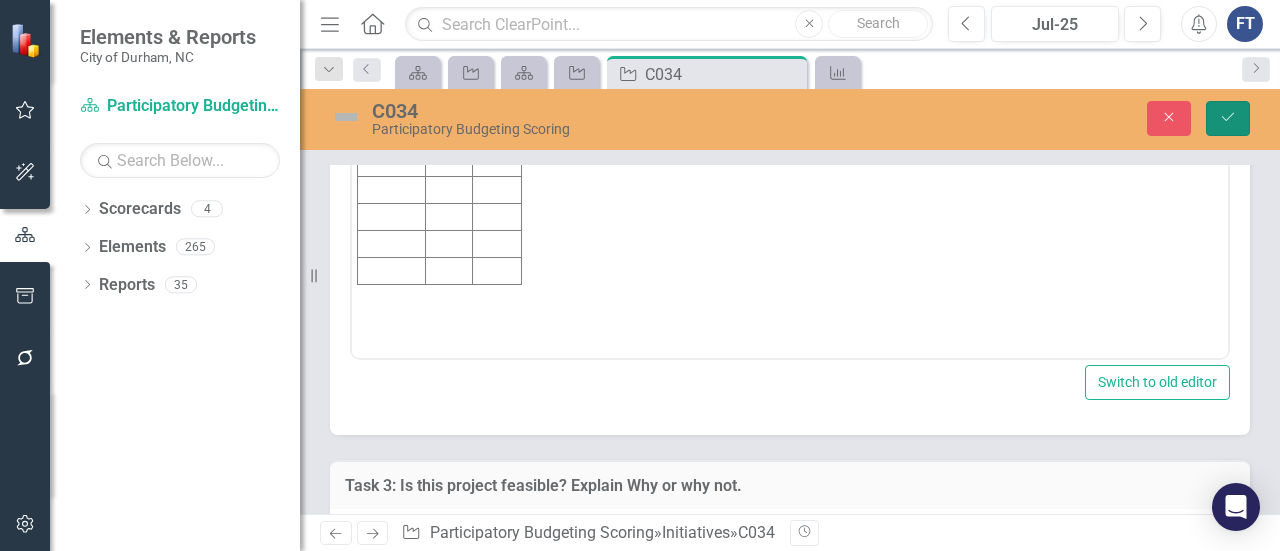 click on "Save" at bounding box center [1228, 118] 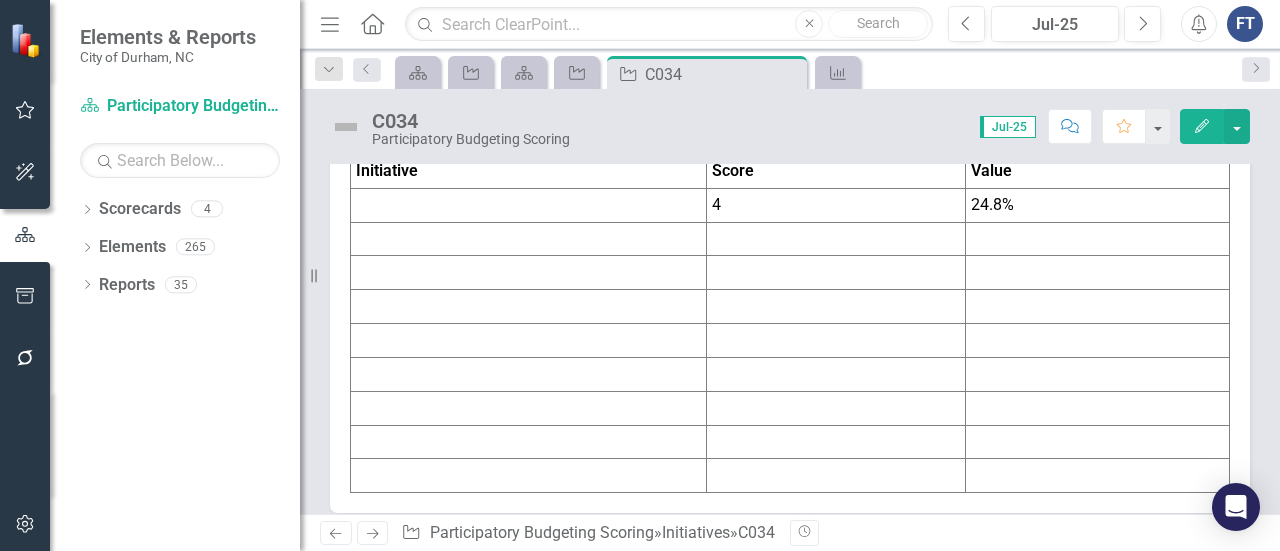 scroll, scrollTop: 6300, scrollLeft: 0, axis: vertical 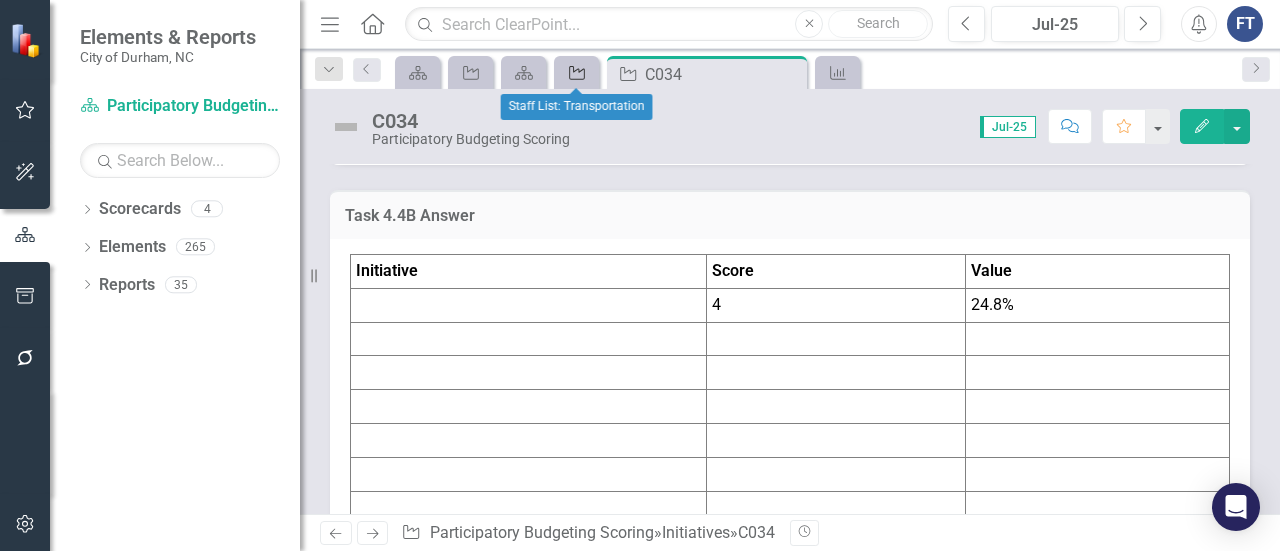 click on "Initiative" at bounding box center (576, 72) 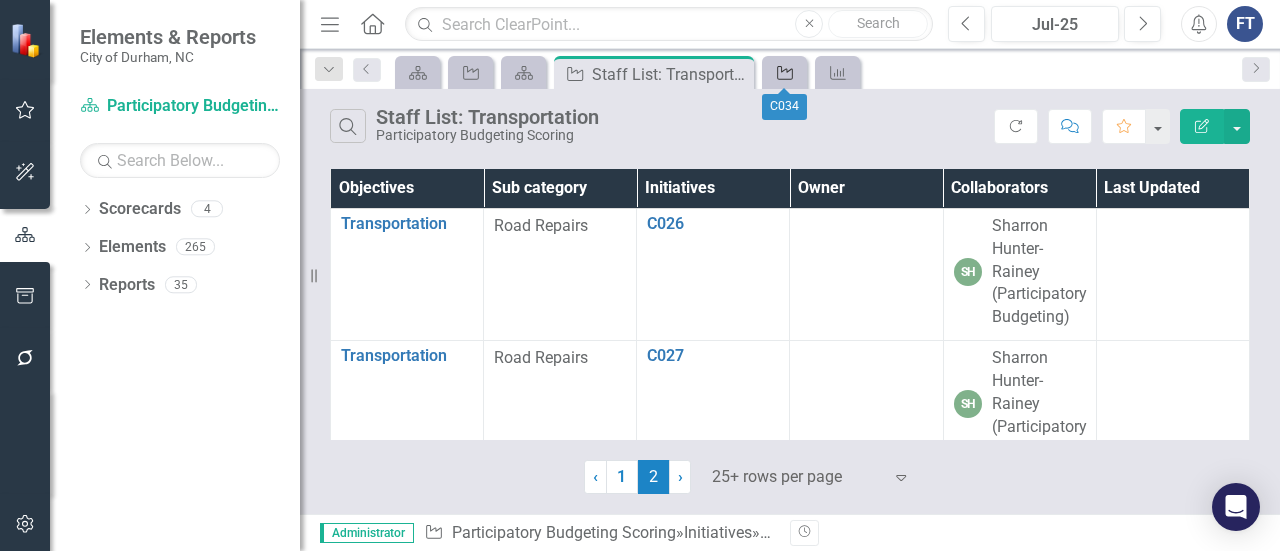 click on "Initiative" at bounding box center (784, 72) 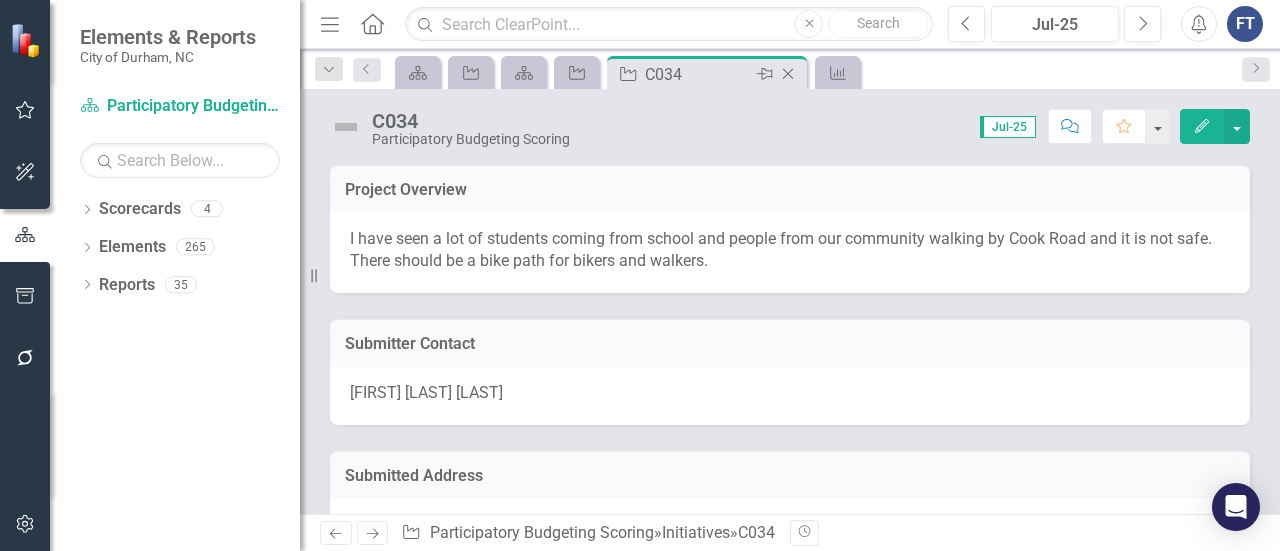 click on "Close" 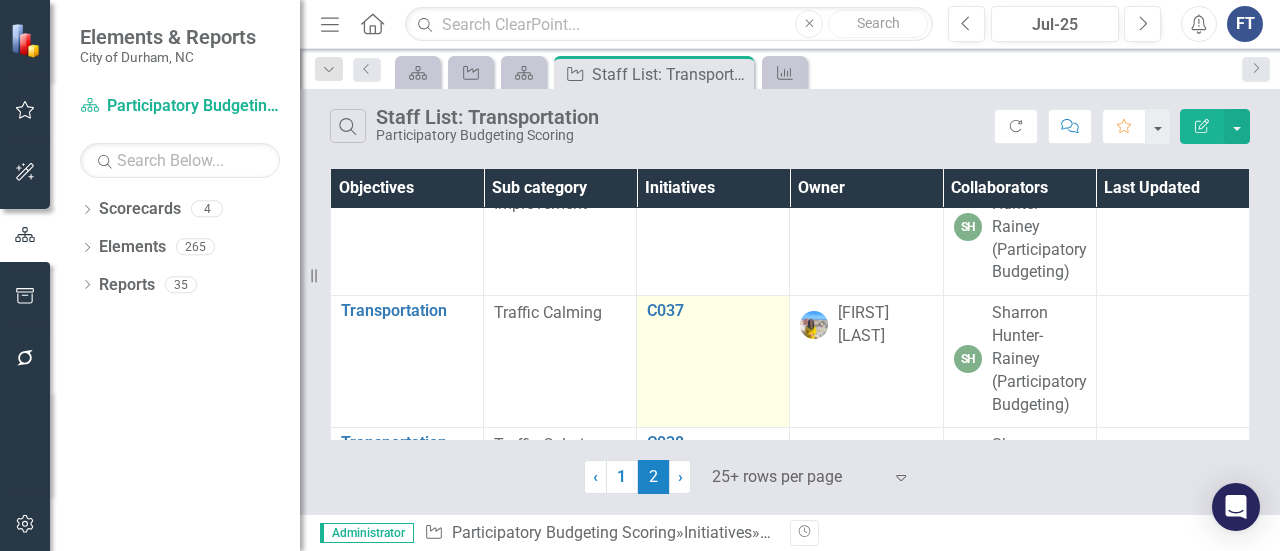 scroll, scrollTop: 1400, scrollLeft: 0, axis: vertical 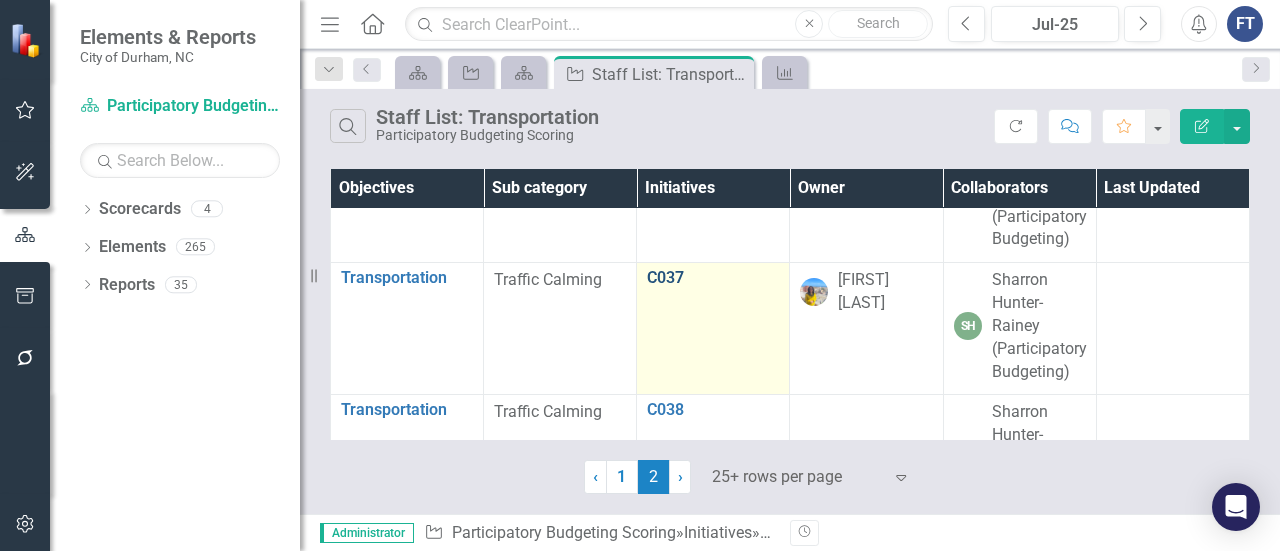 click on "C037" at bounding box center (713, 278) 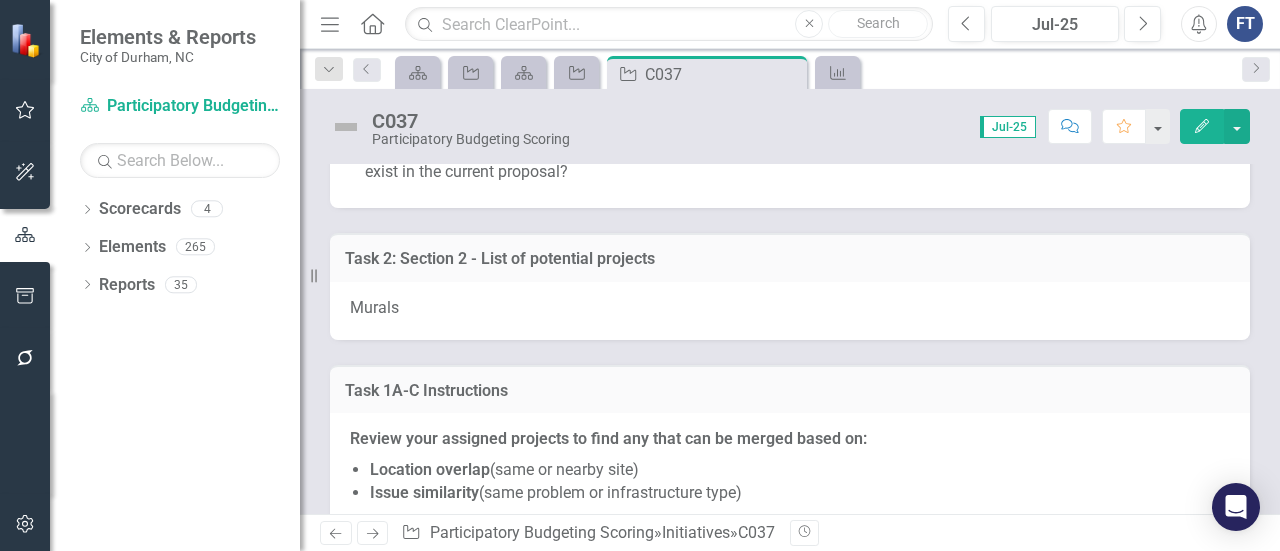 scroll, scrollTop: 7400, scrollLeft: 0, axis: vertical 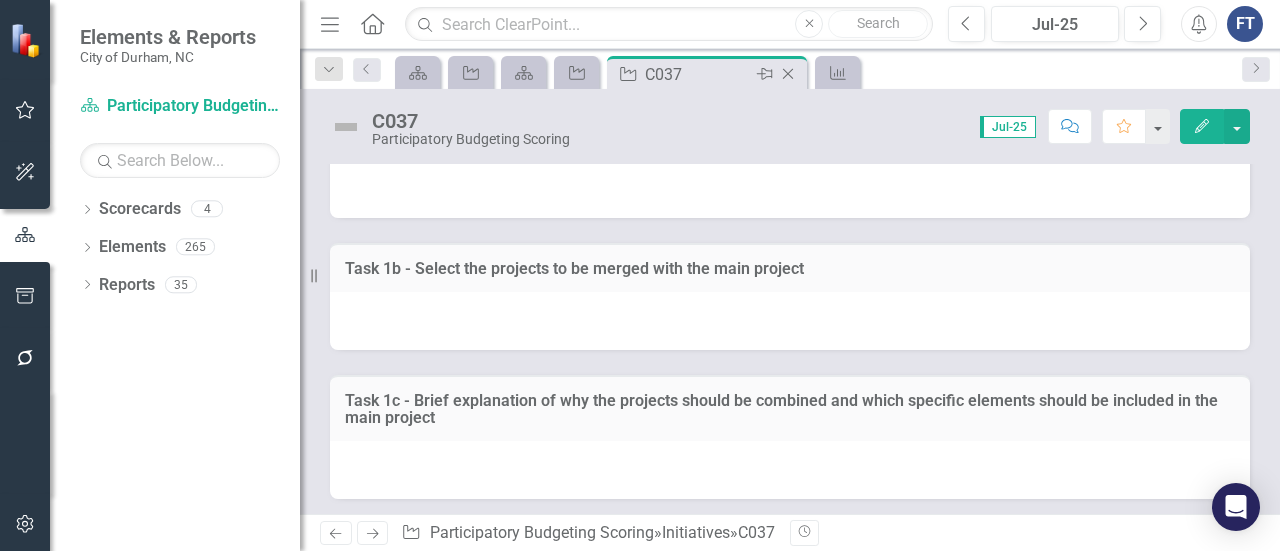 click on "Close" 